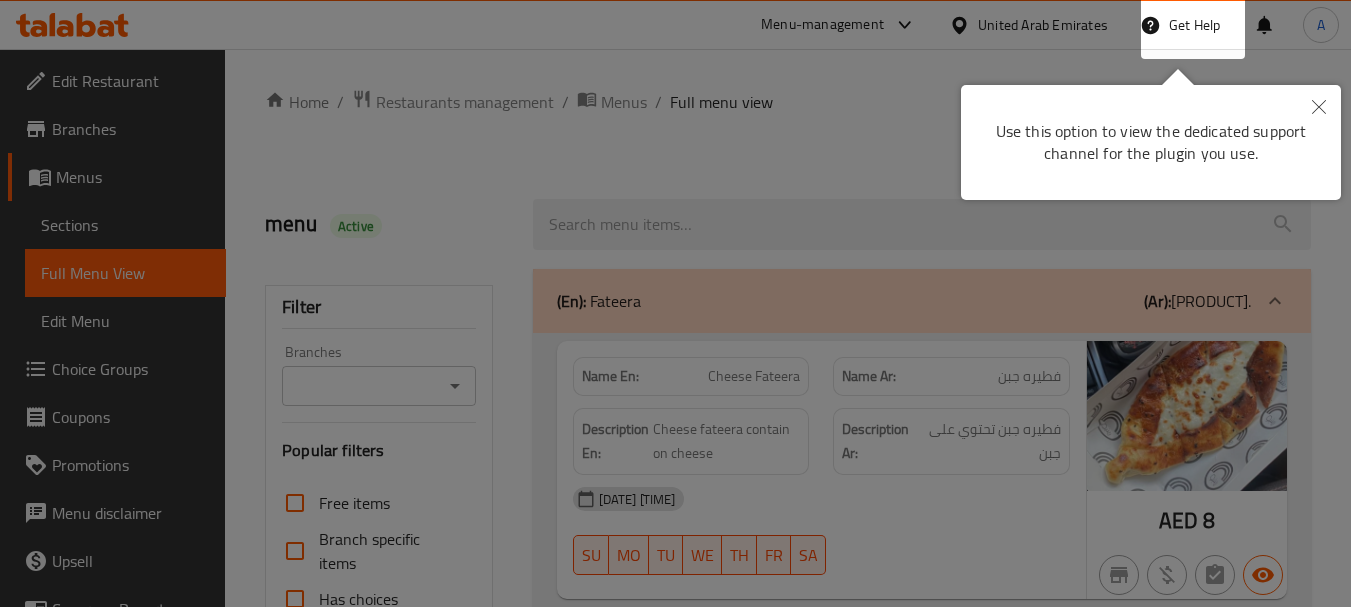 scroll, scrollTop: 0, scrollLeft: 0, axis: both 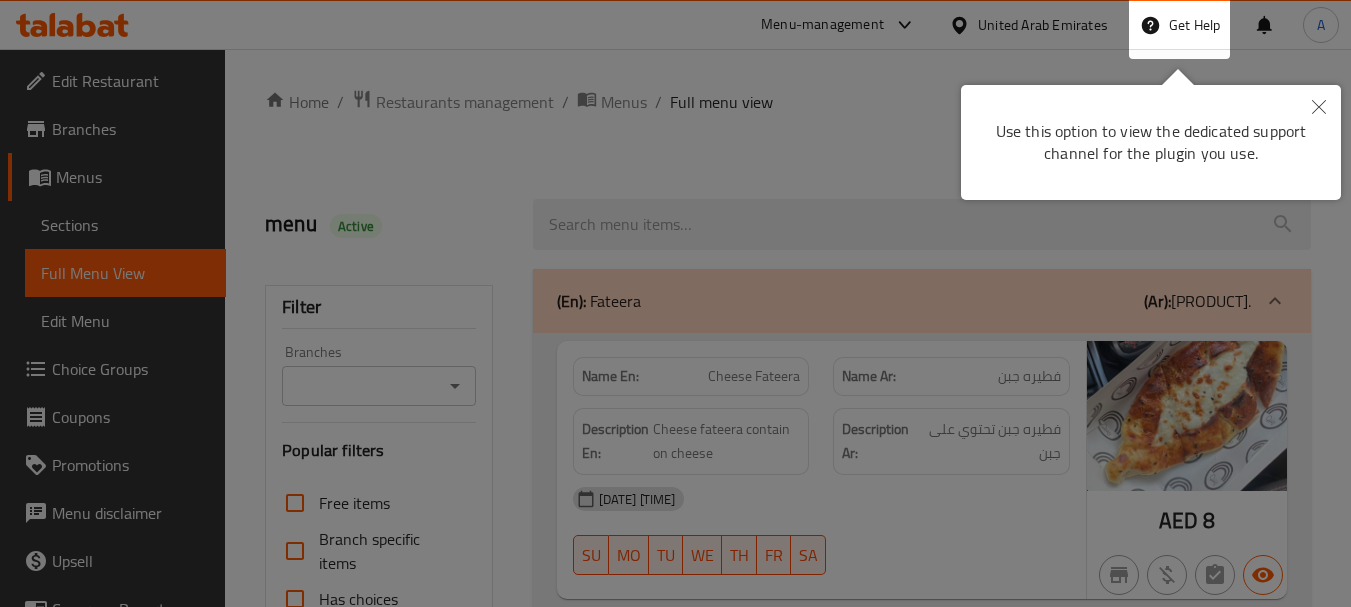 click at bounding box center (1319, 108) 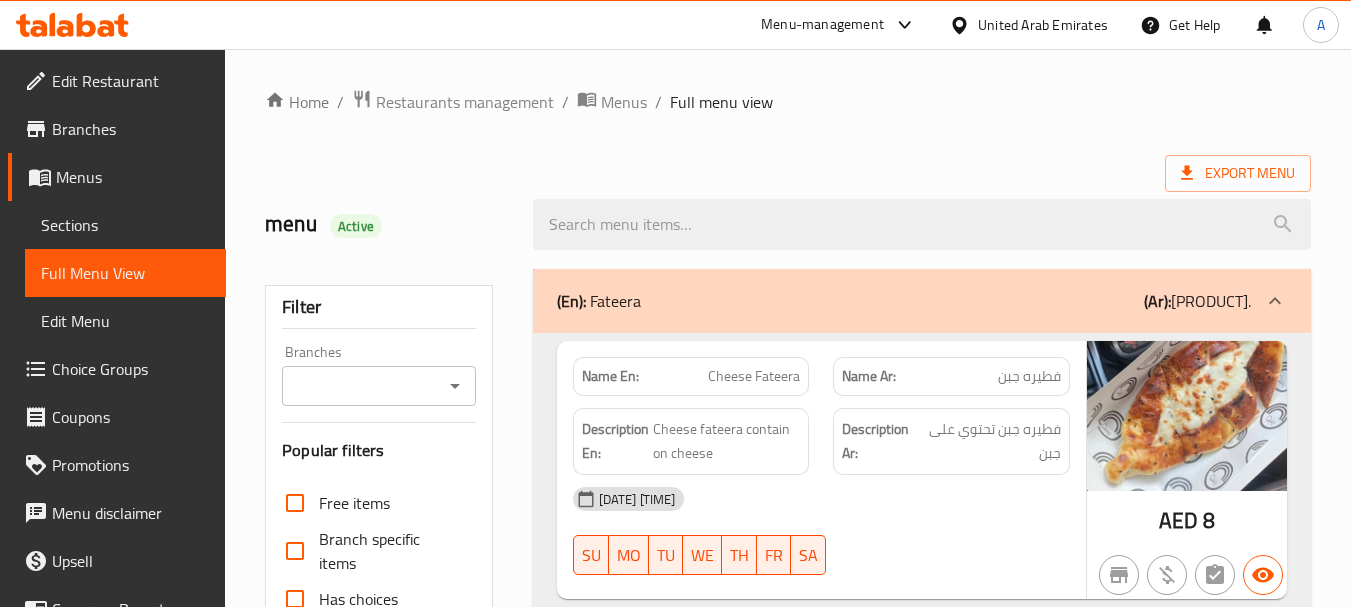 click at bounding box center (922, 224) 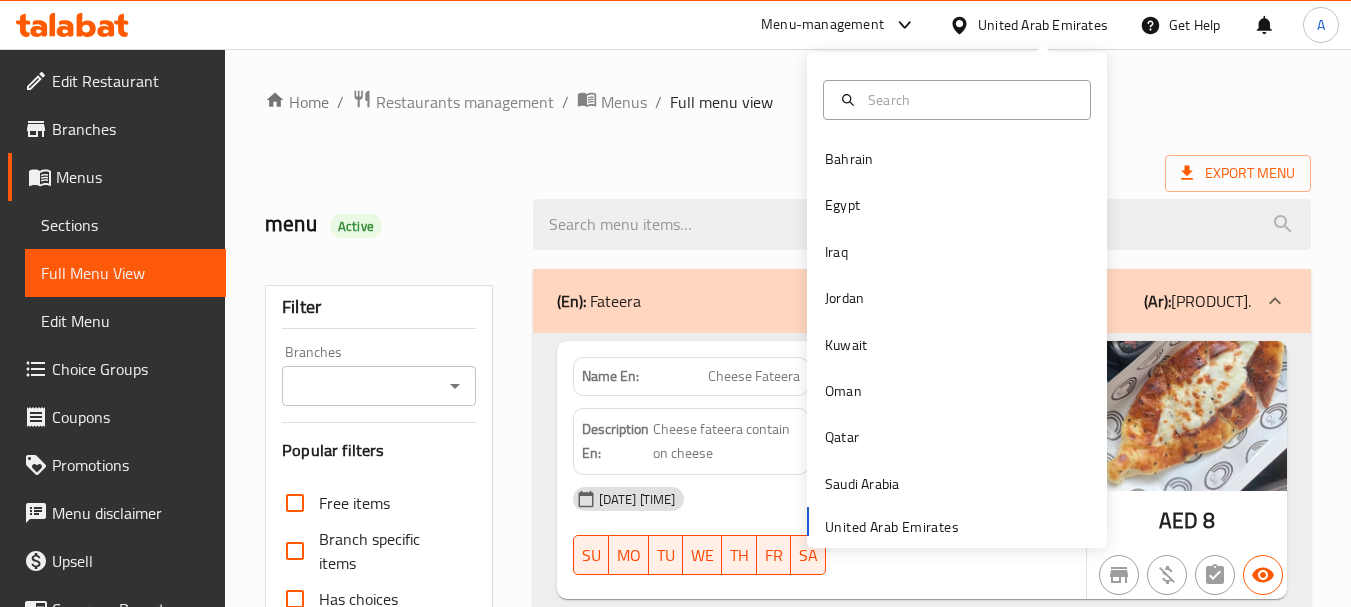 click on "Home / Restaurants management / Menus / Full menu view Export Menu menu Active Branches Branches Popular filters Free items Branch specific items Has choices Upsell items Availability filters Available Not available View filters Collapse sections Collapse categories Collapse Choices (En): [PRODUCT] (Ar): [PRODUCT] Name En: [PRODUCT] Name Ar: [PRODUCT] Description En: [PRODUCT] contain on [PRODUCT] Description Ar: [PRODUCT] contain on [PRODUCT] [DATE] [TIME] SU MO TU WE TH FR SA AED 8 Name En: [PRODUCT] Name Ar: [PRODUCT] Description En: Description Ar: [DATE] [TIME] SU MO TU WE TH FR SA AED 9 Name En: [PRODUCT] Name Ar: [PRODUCT] Description En: Description Ar: [DATE] [TIME] SU MO TU WE TH FR SA AED 11 Name En: [PRODUCT] Name Ar: [PRODUCT] Description En: Description Ar: [DATE] [TIME] SU MO TU WE TH FR SA AED 9 Name En: Name Ar: Description En: SU" at bounding box center (788, 13624) 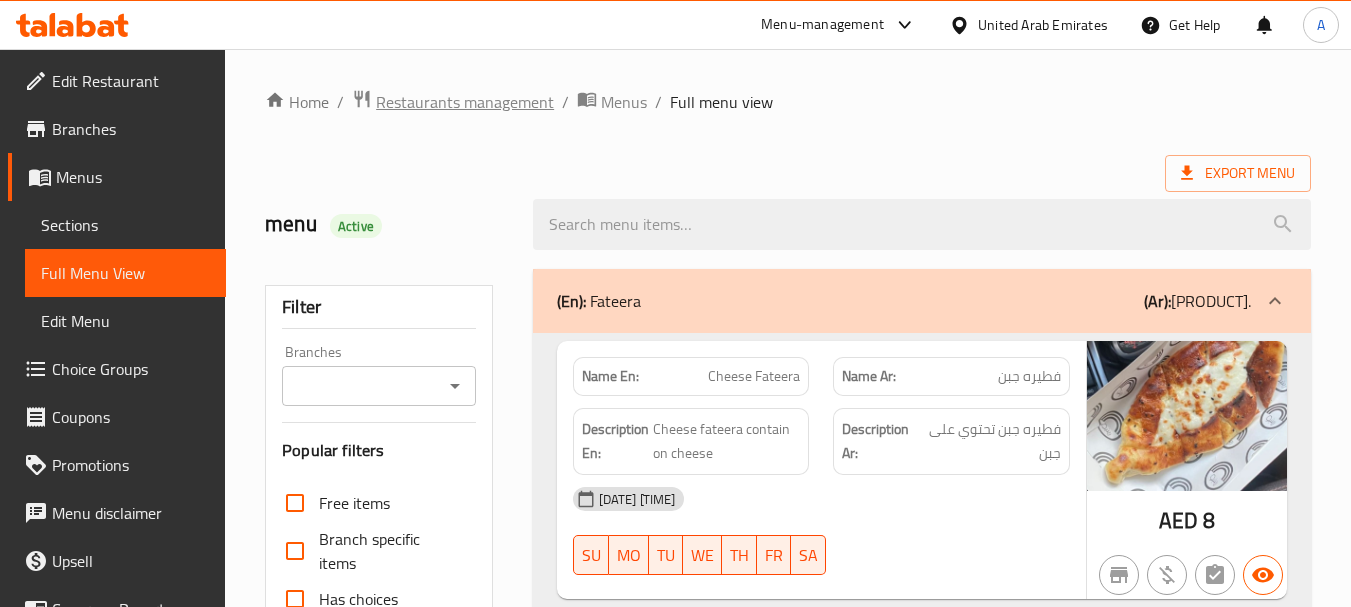 click on "Restaurants management" at bounding box center [465, 102] 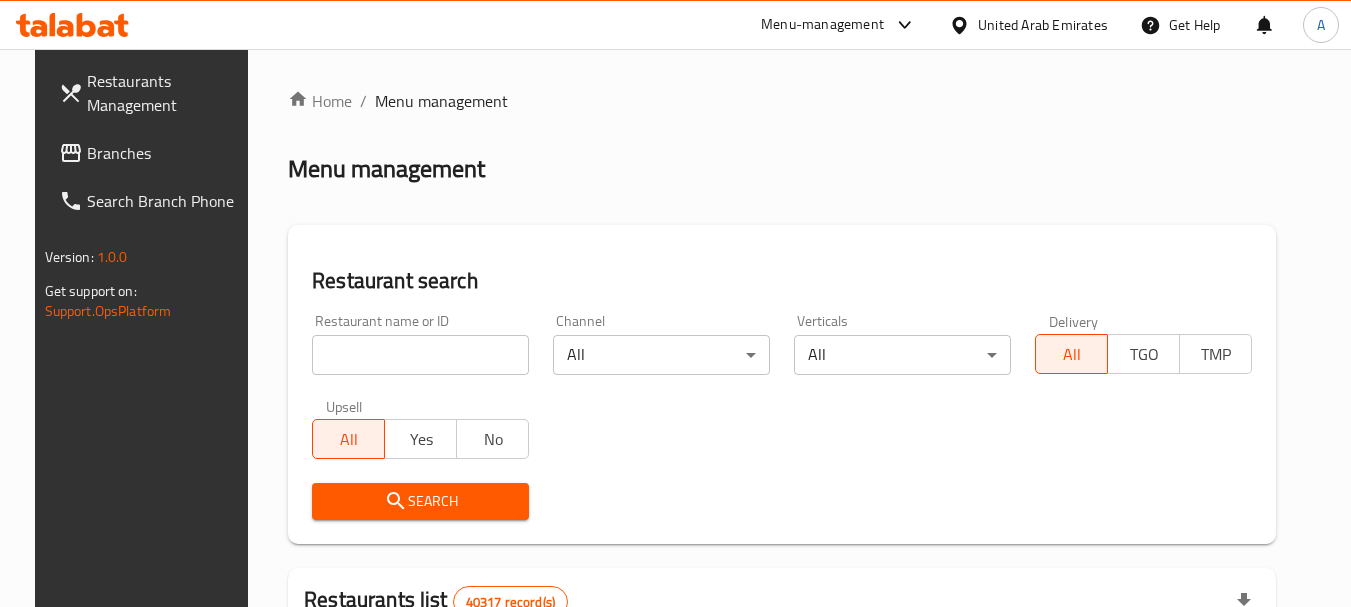 click on "Branches" at bounding box center [152, 153] 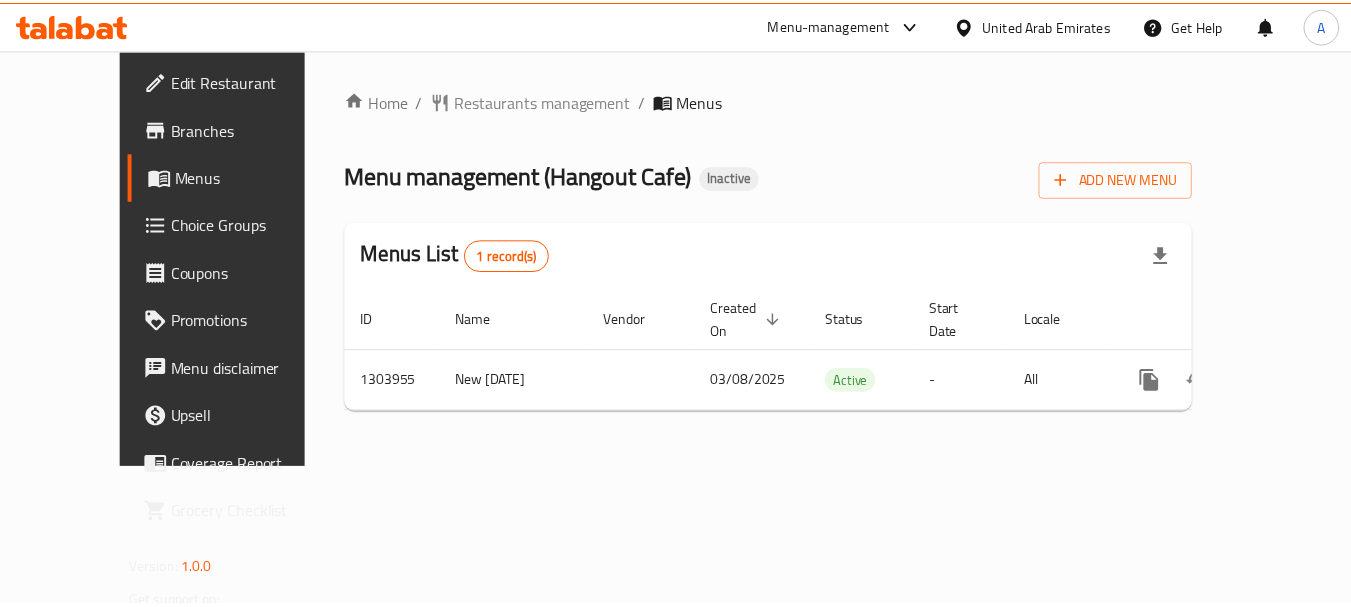 scroll, scrollTop: 0, scrollLeft: 0, axis: both 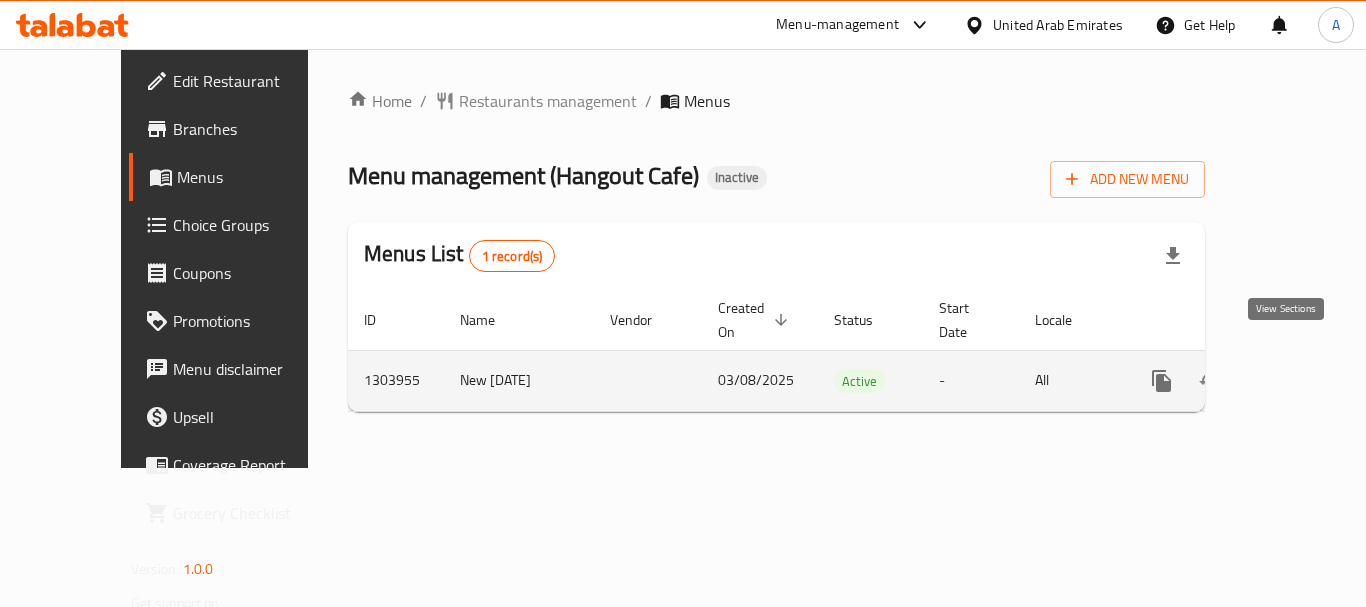 click at bounding box center (1306, 381) 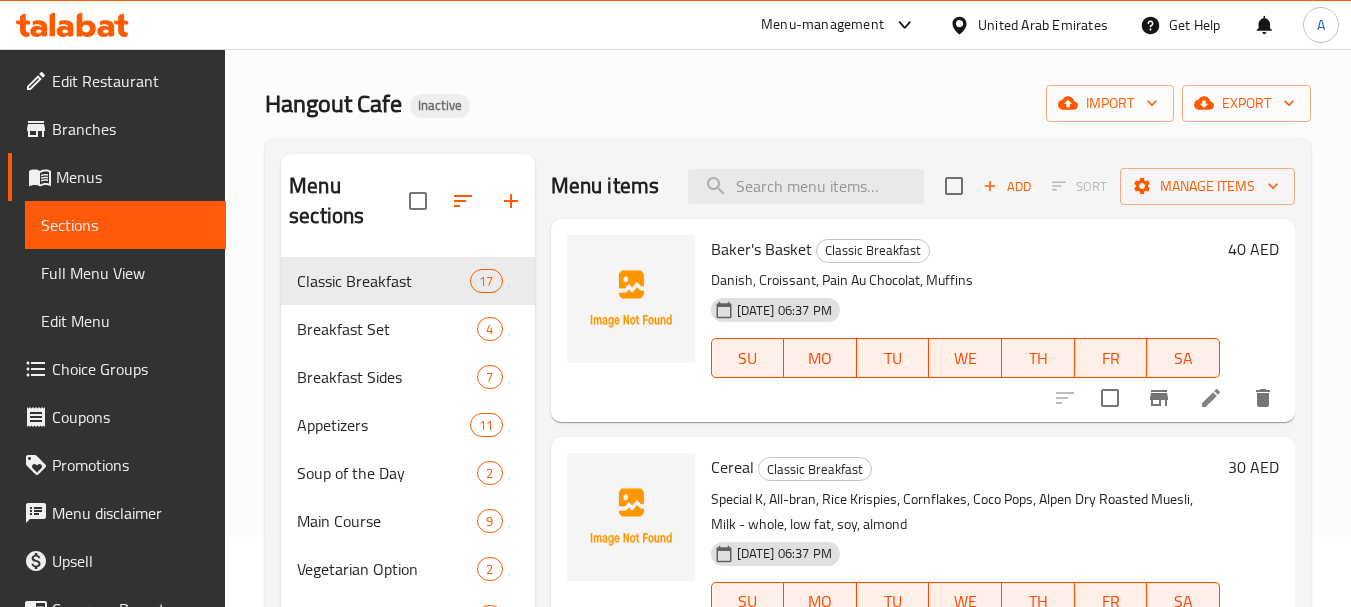 scroll, scrollTop: 100, scrollLeft: 0, axis: vertical 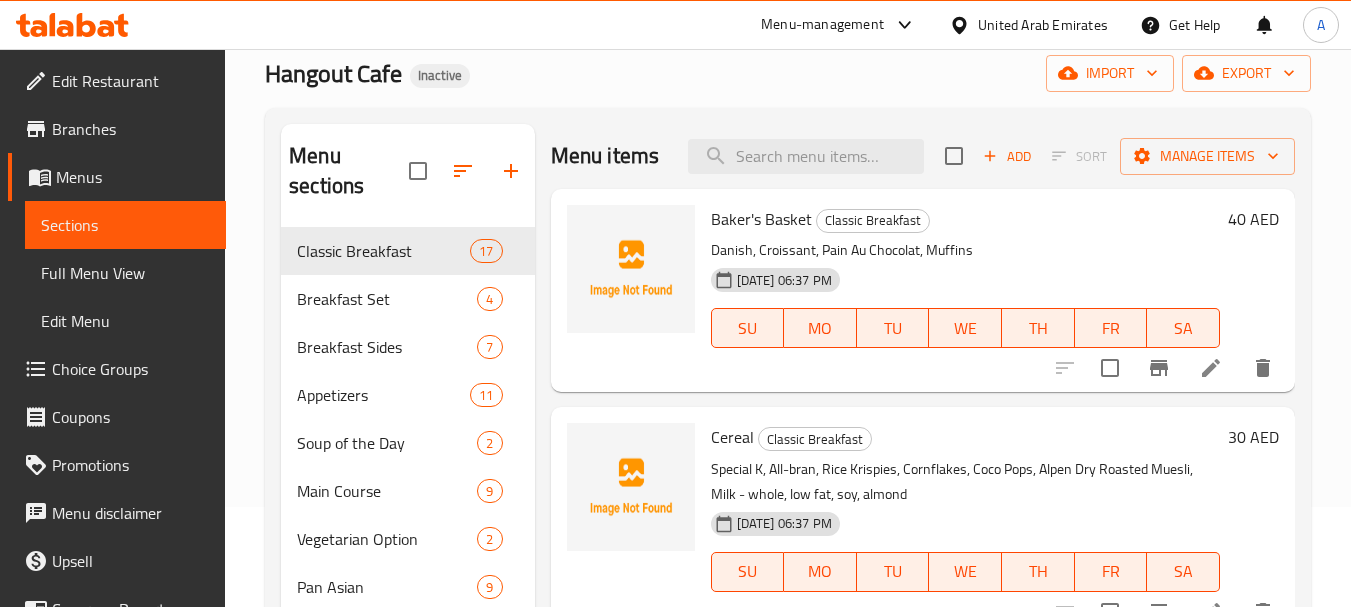 click on "Full Menu View" at bounding box center (125, 273) 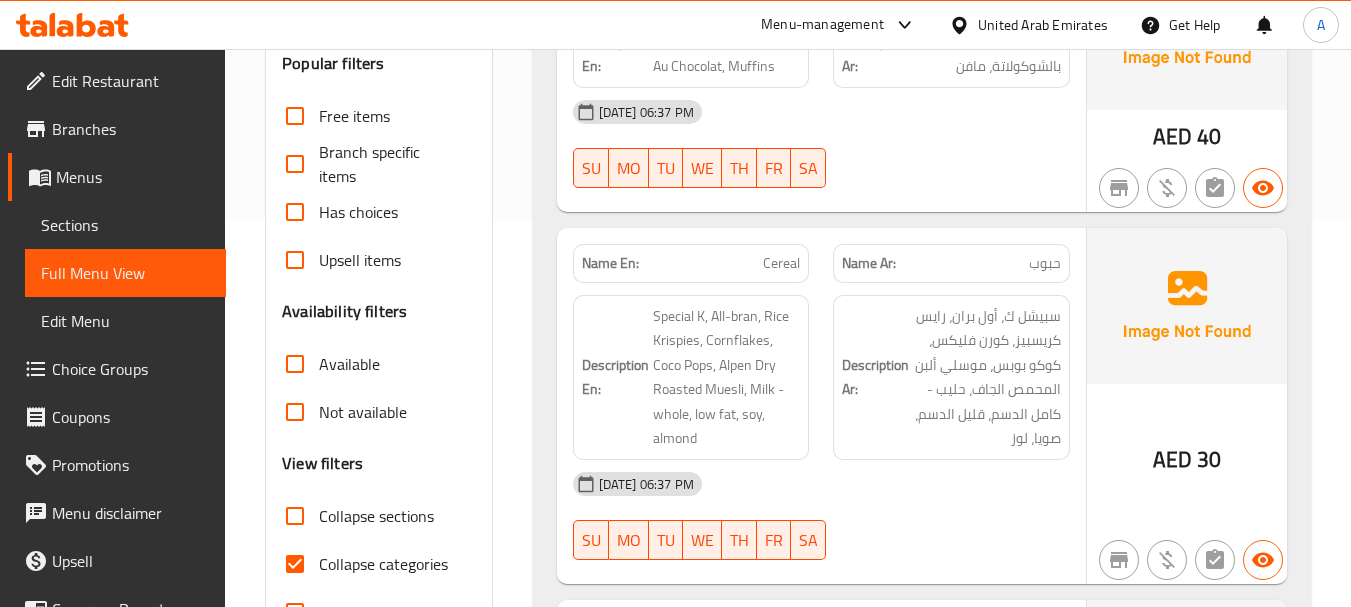 scroll, scrollTop: 500, scrollLeft: 0, axis: vertical 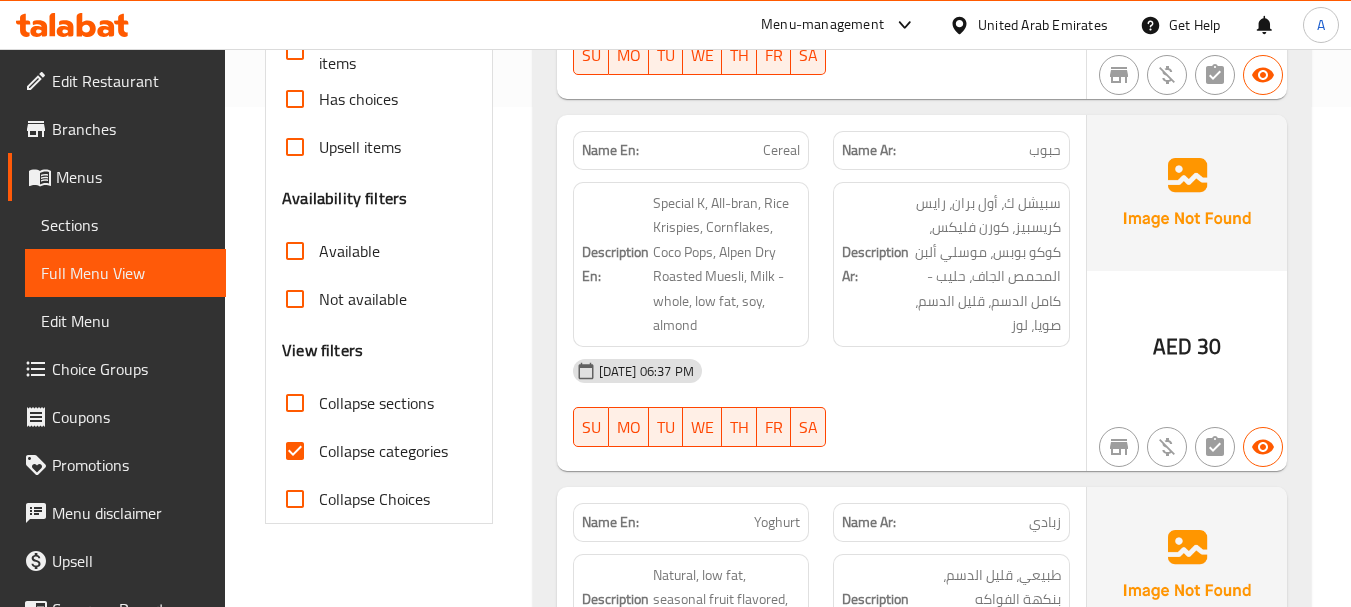 click on "Collapse categories" at bounding box center [295, 451] 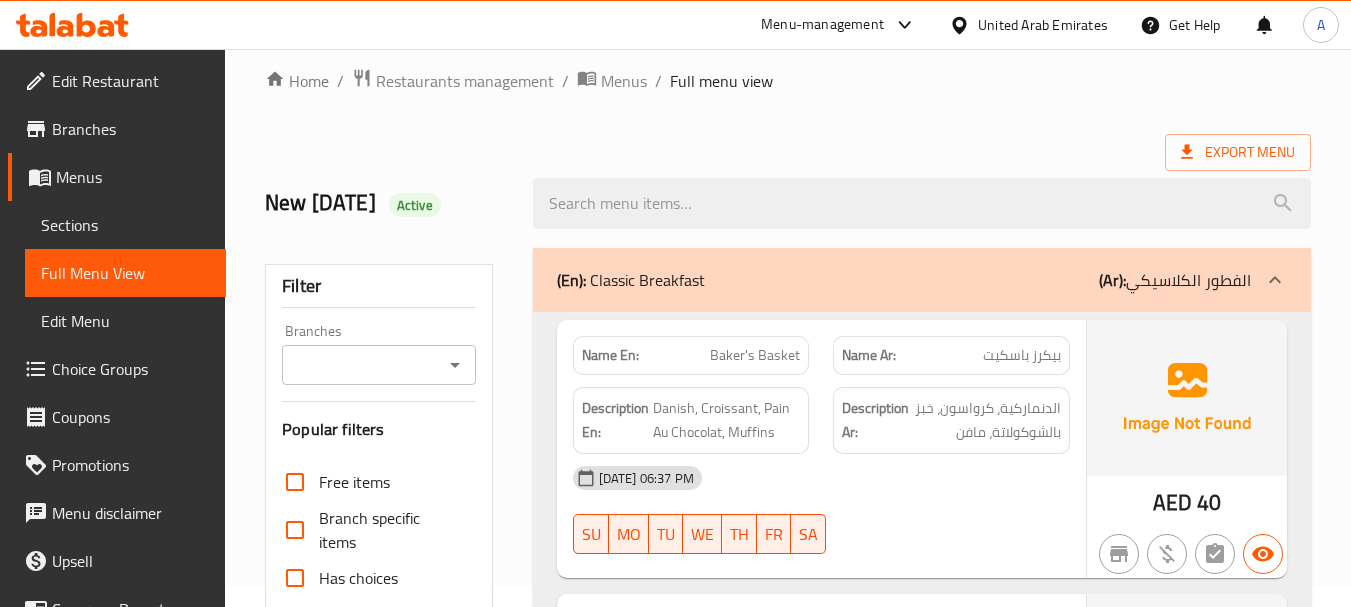 scroll, scrollTop: 0, scrollLeft: 0, axis: both 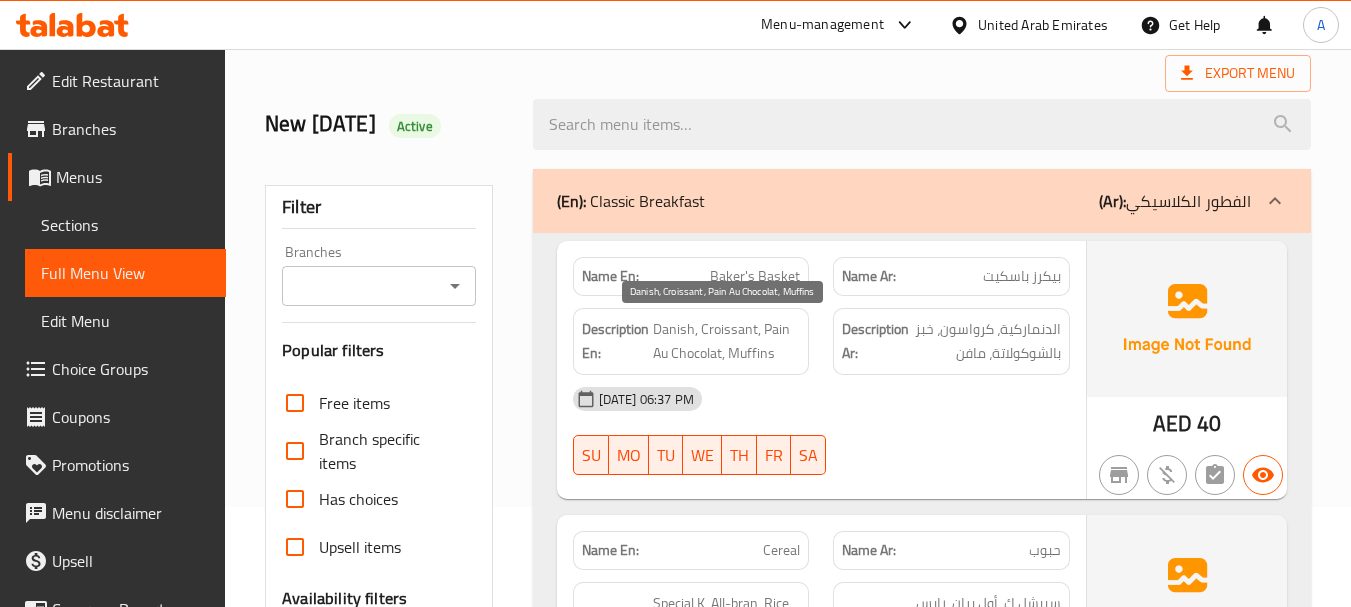 click on "Danish, Croissant, Pain Au Chocolat, Muffins" at bounding box center (727, 341) 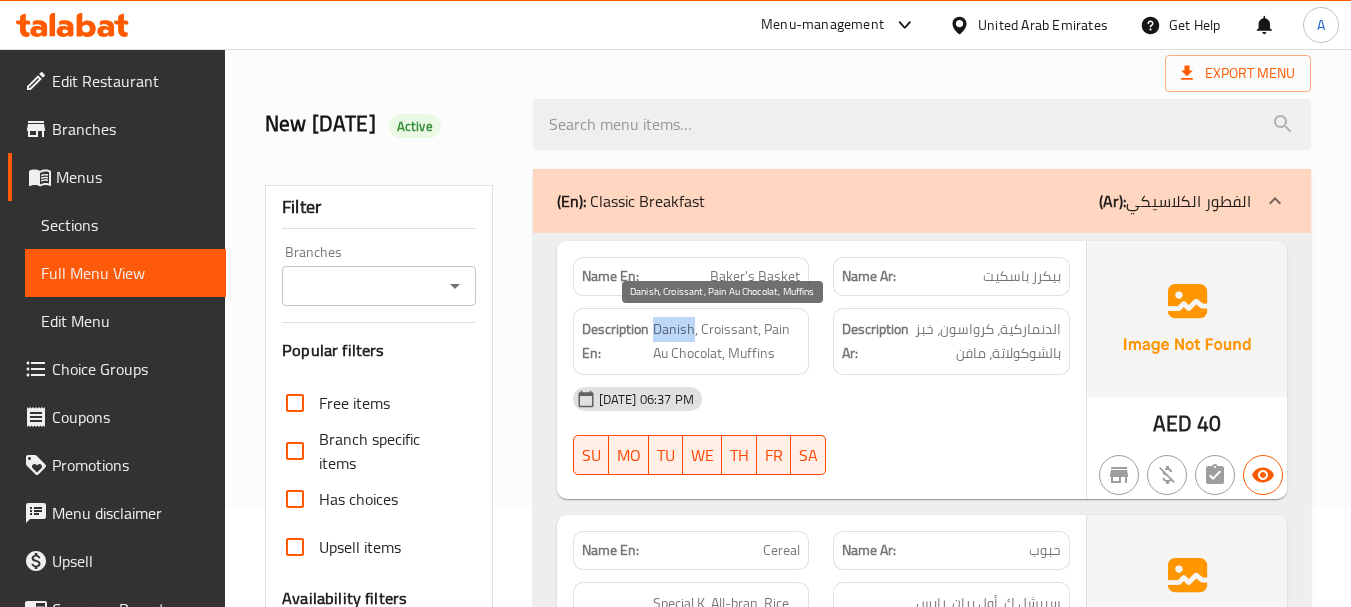 click on "Danish, Croissant, Pain Au Chocolat, Muffins" at bounding box center (727, 341) 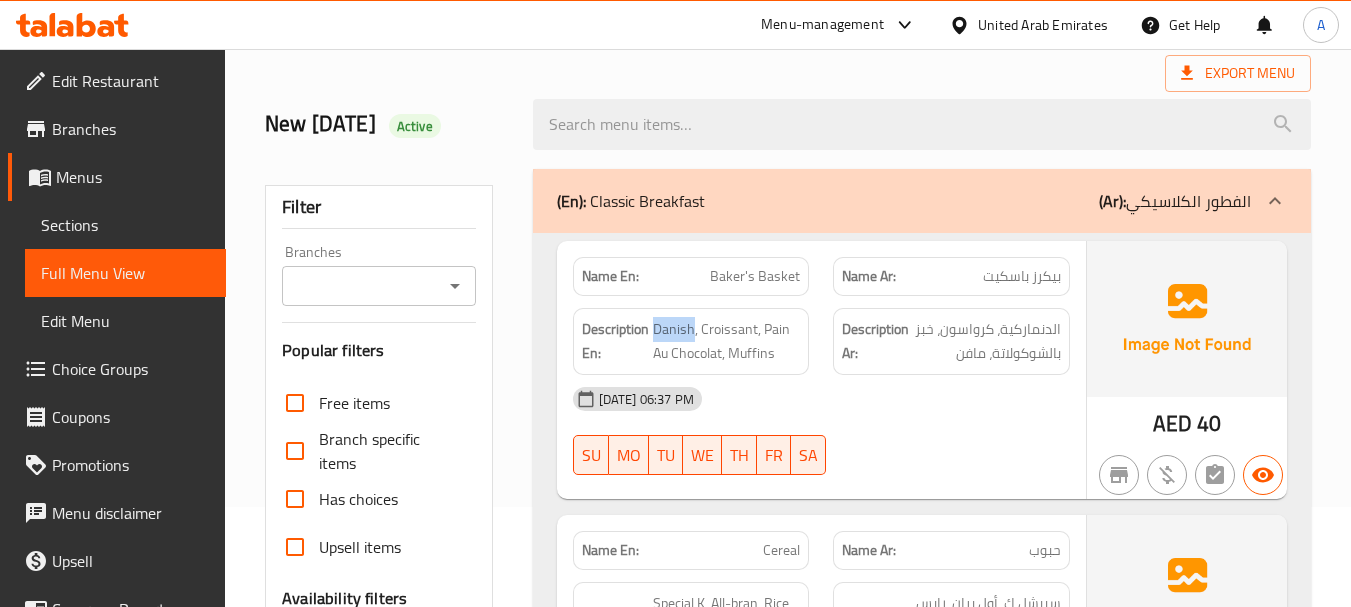 copy on "Danish" 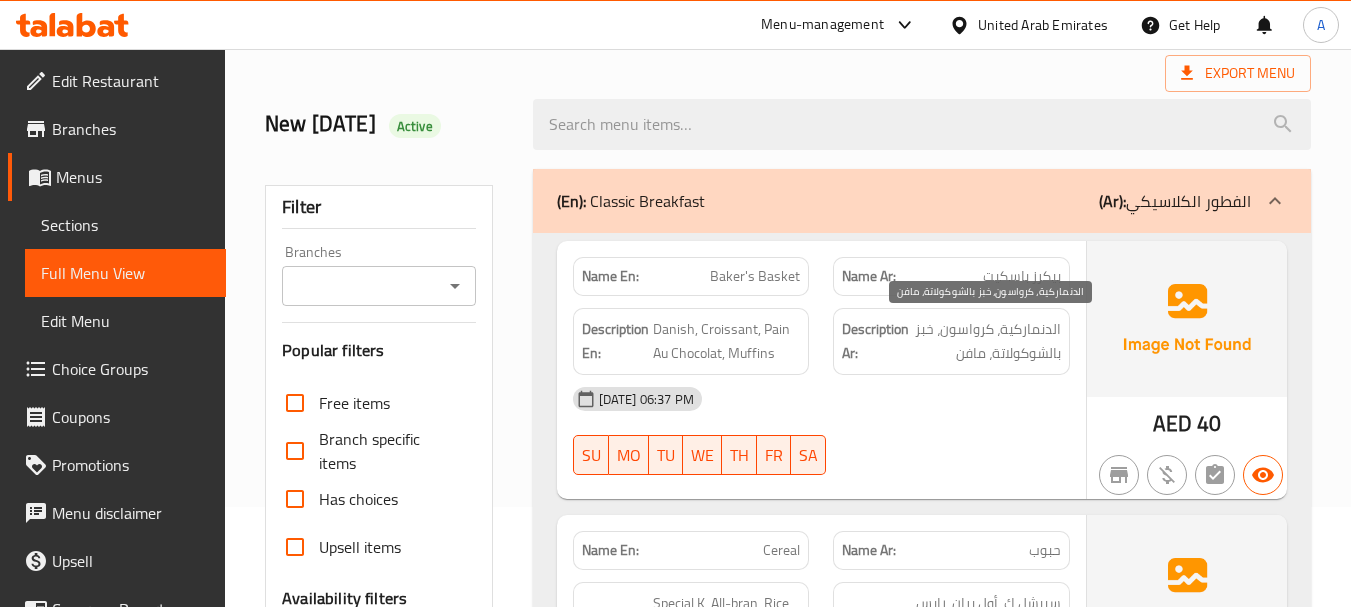 click on "الدنماركية، كرواسون، خبز بالشوكولاتة، مافن" at bounding box center (987, 341) 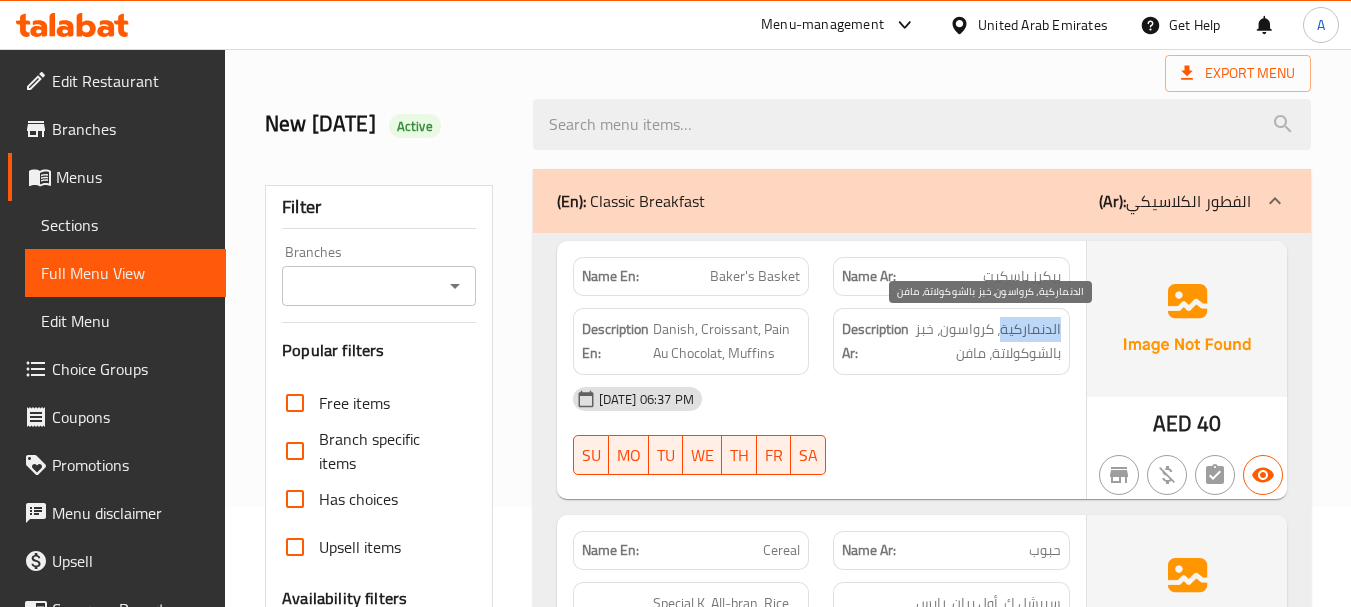 click on "الدنماركية، كرواسون، خبز بالشوكولاتة، مافن" at bounding box center (987, 341) 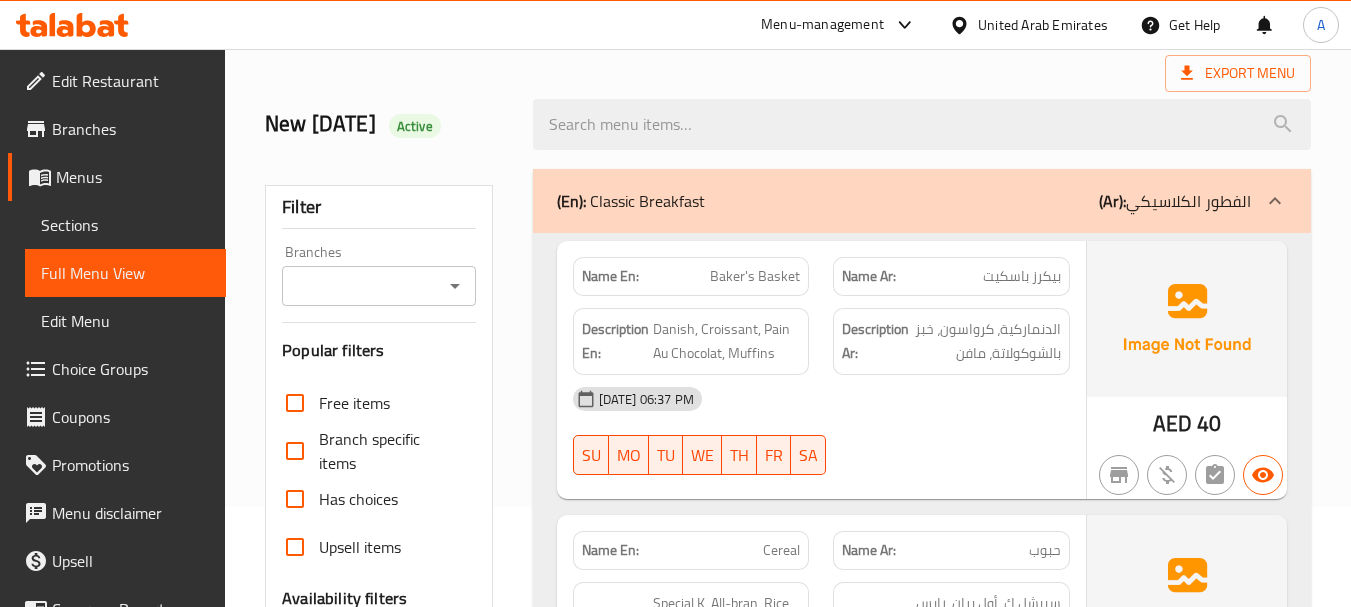click on "الدنماركية، كرواسون، خبز بالشوكولاتة، مافن" at bounding box center [987, 341] 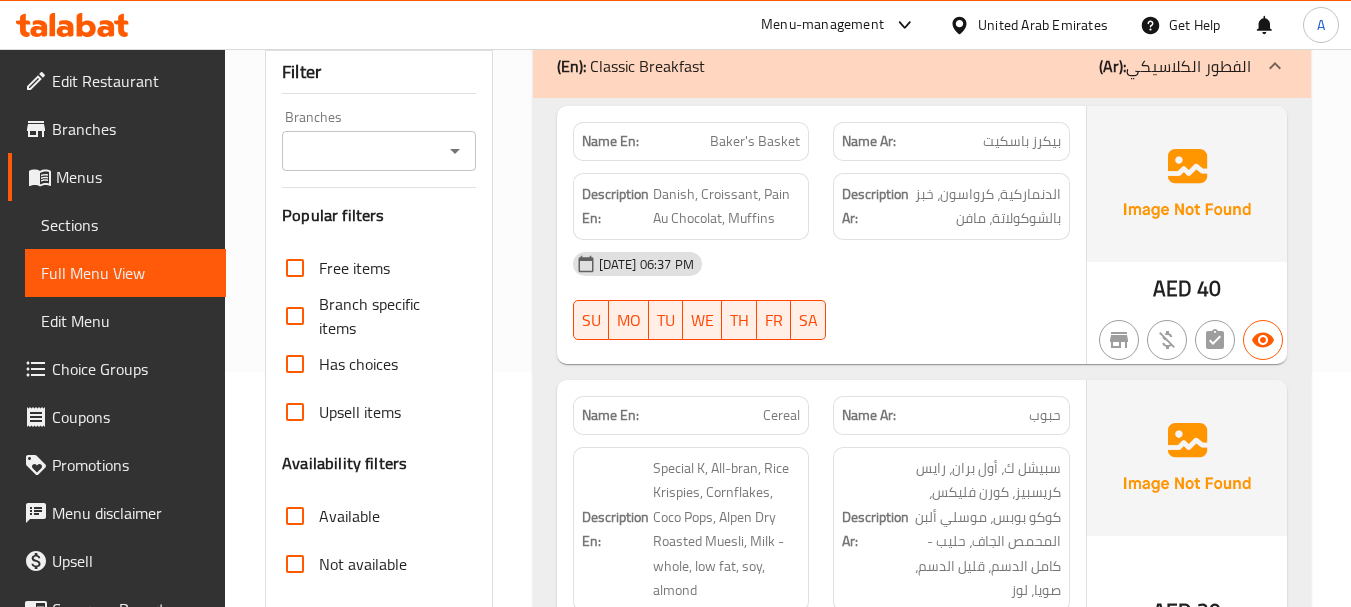 scroll, scrollTop: 200, scrollLeft: 0, axis: vertical 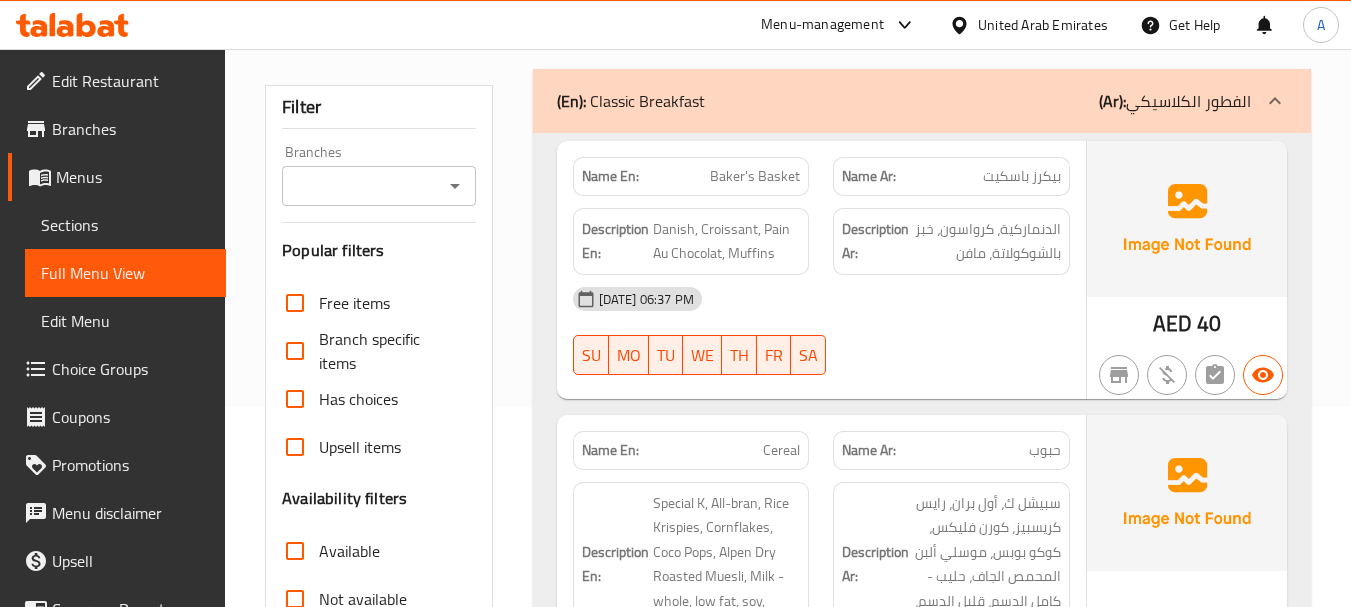 click on "03-08-2025 06:37 PM" at bounding box center (821, 299) 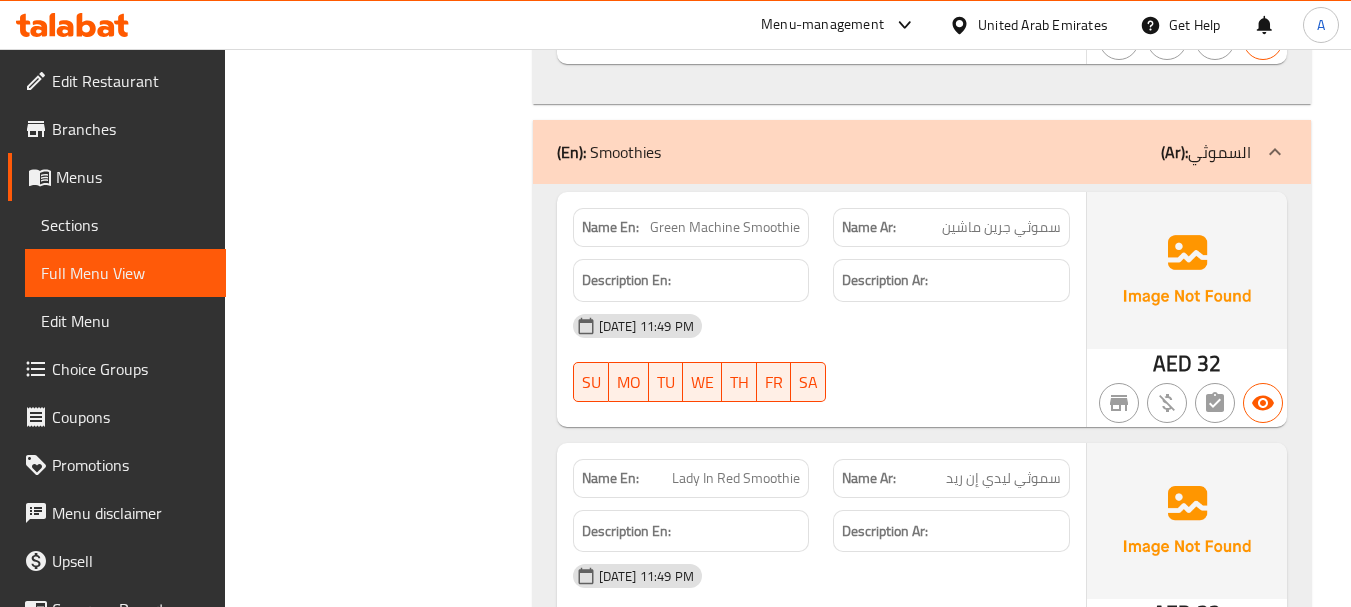 scroll, scrollTop: 38858, scrollLeft: 0, axis: vertical 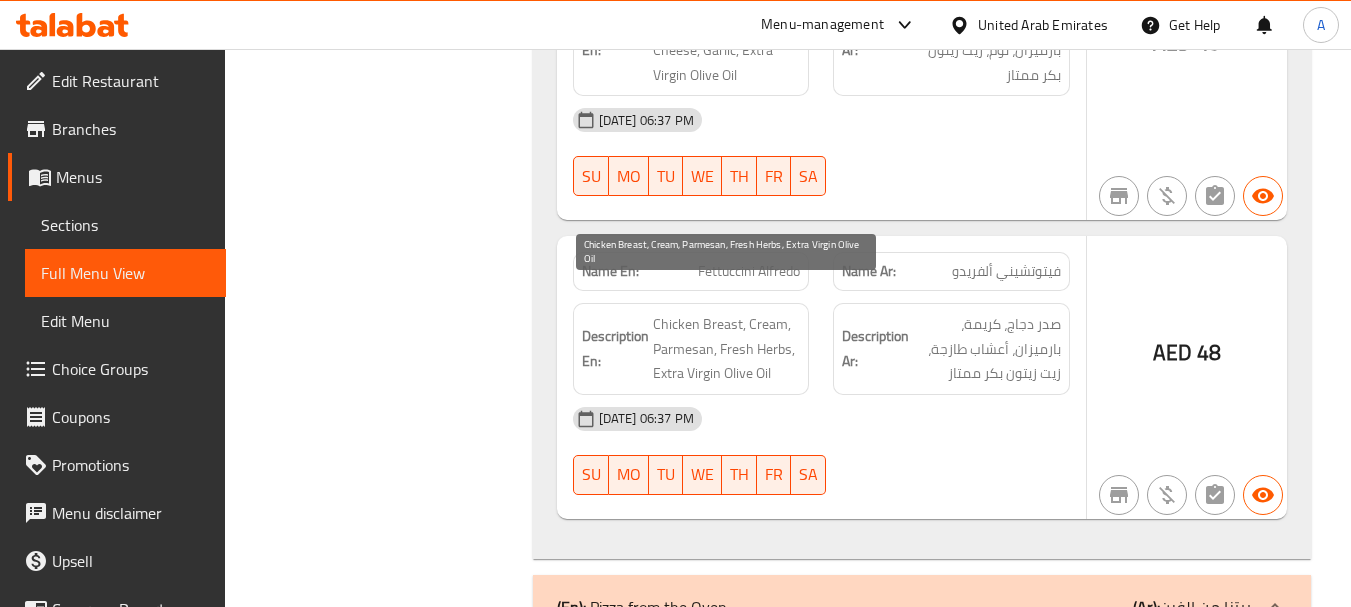 click on "Chicken Breast, Cream, Parmesan, Fresh Herbs, Extra Virgin Olive Oil" at bounding box center (727, 349) 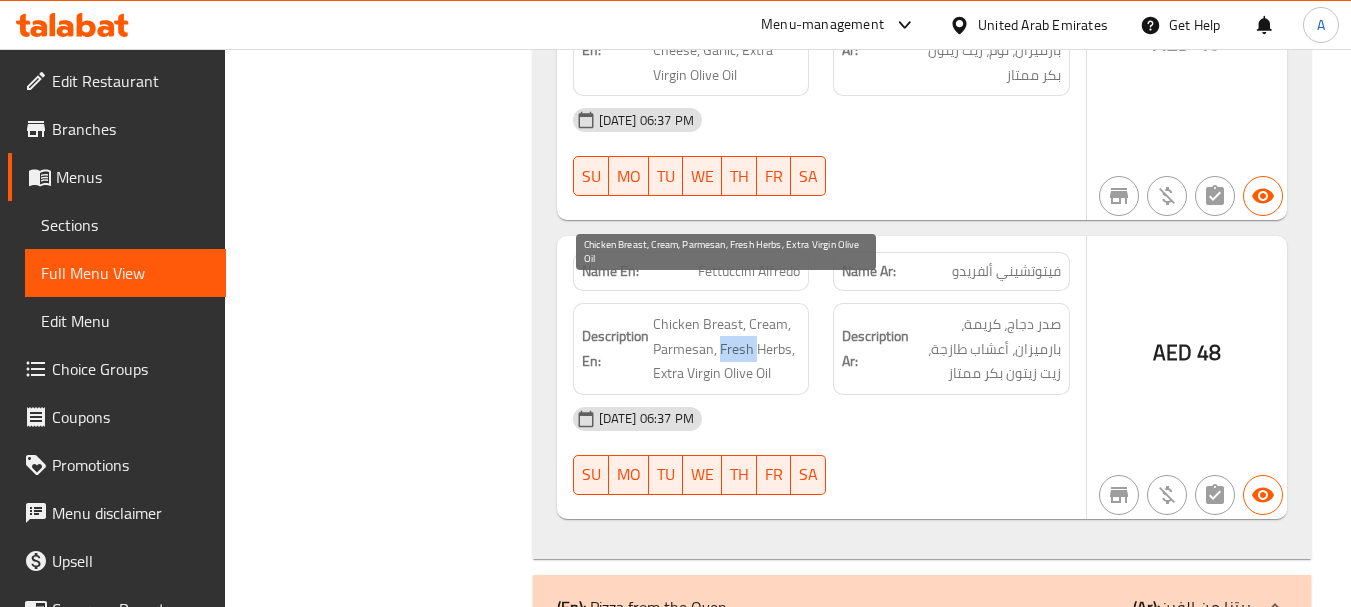 click on "Chicken Breast, Cream, Parmesan, Fresh Herbs, Extra Virgin Olive Oil" at bounding box center (727, 349) 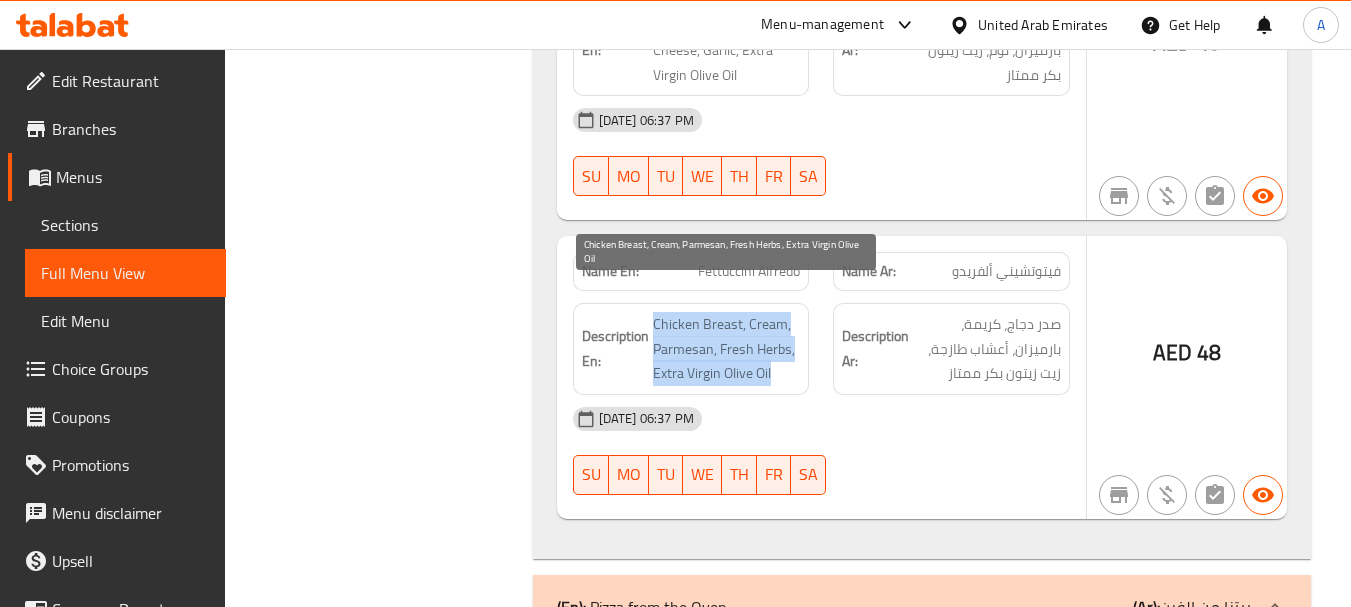 click on "Chicken Breast, Cream, Parmesan, Fresh Herbs, Extra Virgin Olive Oil" at bounding box center [727, 349] 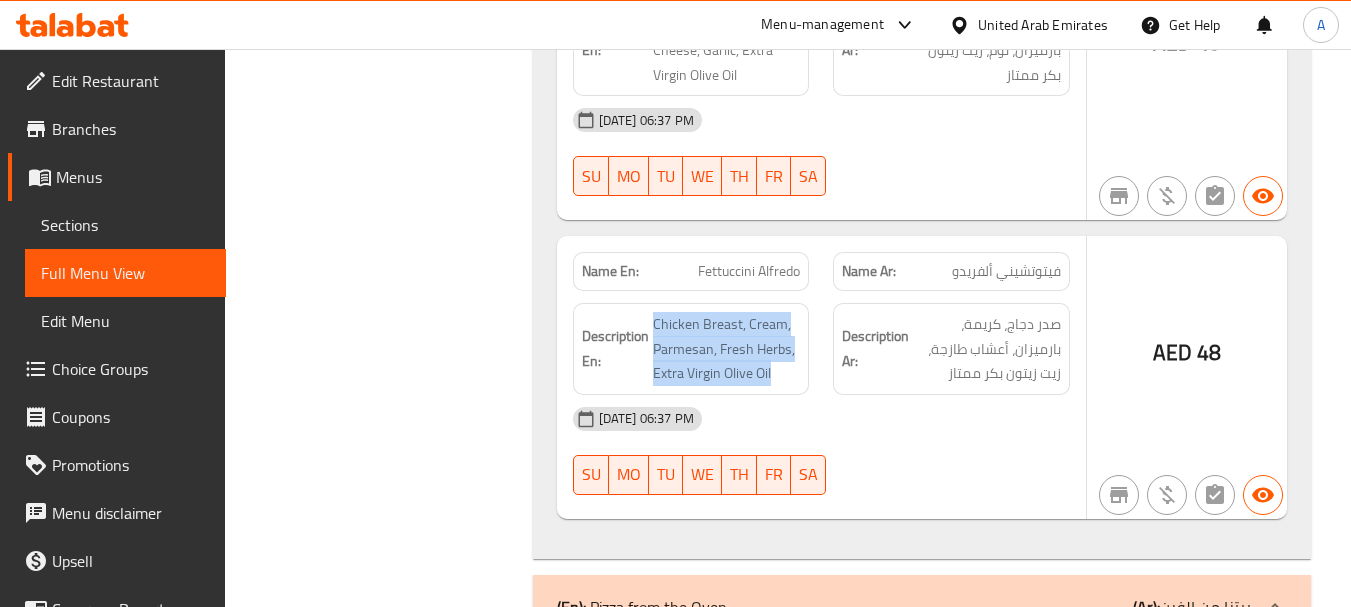 copy on "Chicken Breast, Cream, Parmesan, Fresh Herbs, Extra Virgin Olive Oil" 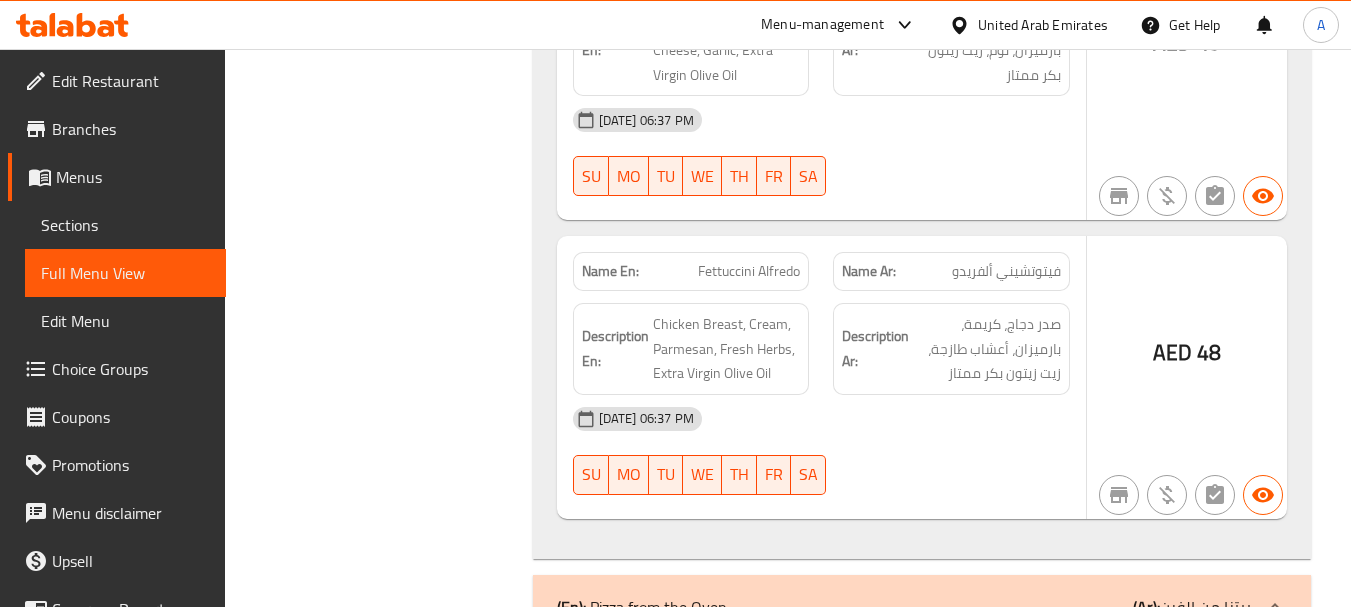click on "03-08-2025 06:37 PM" at bounding box center [821, -19596] 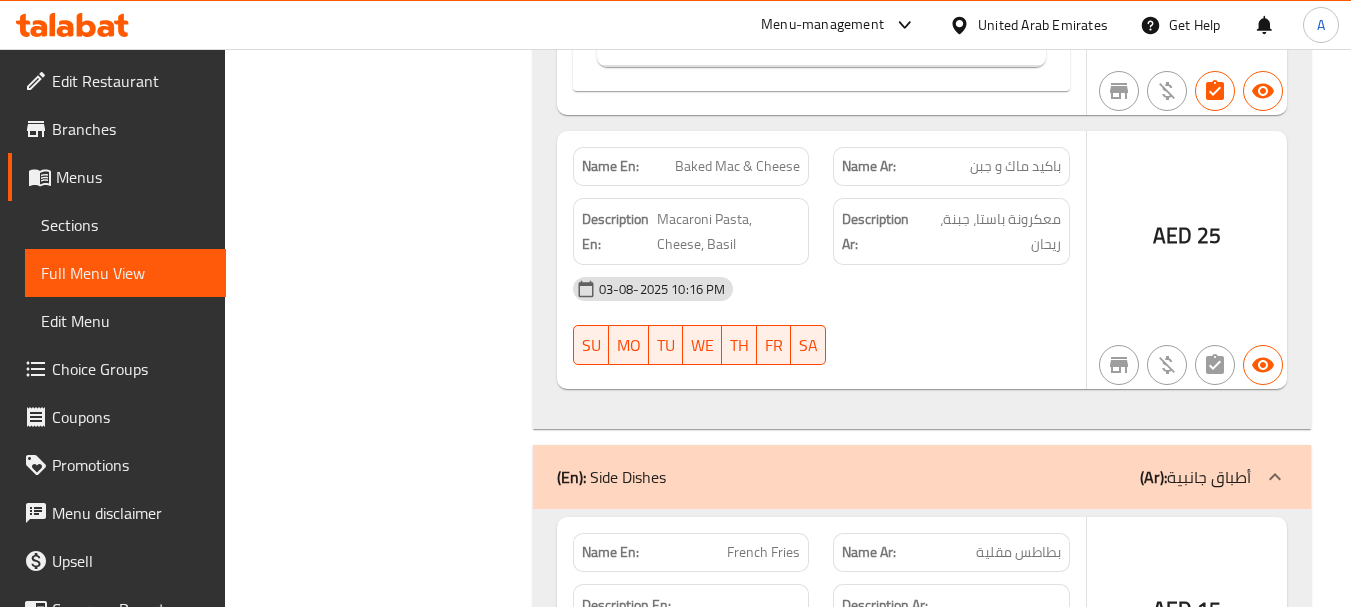 scroll, scrollTop: 27290, scrollLeft: 0, axis: vertical 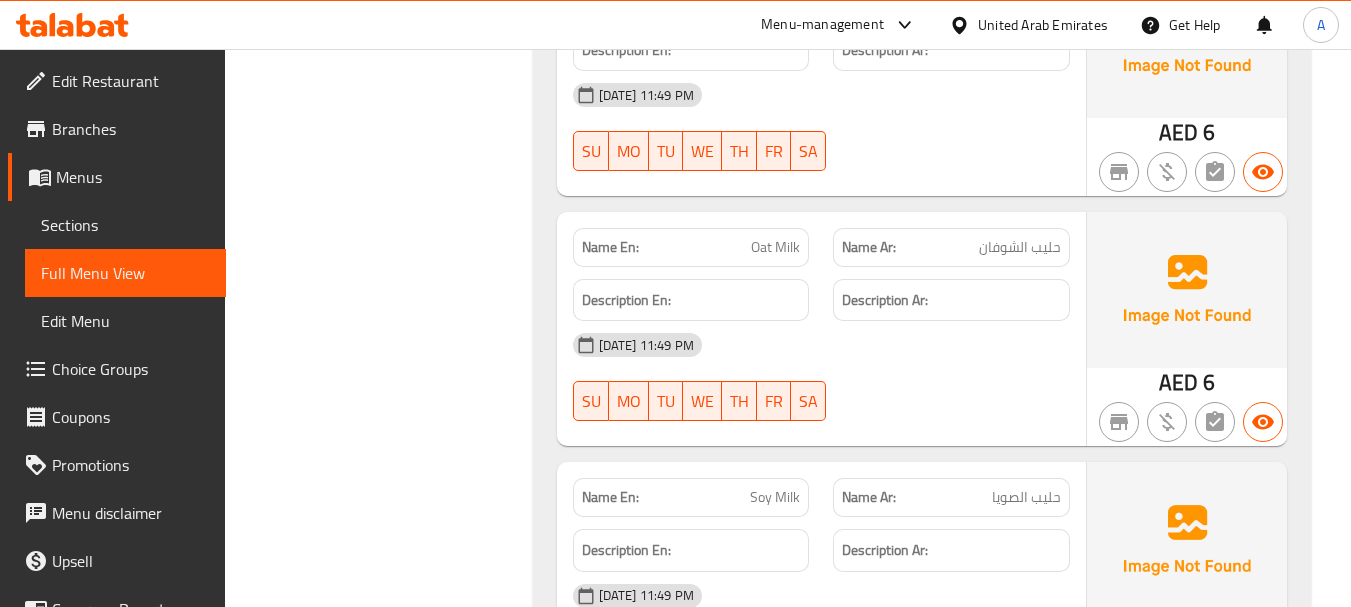 click on "03-08-2025 11:49 PM" at bounding box center [821, -53693] 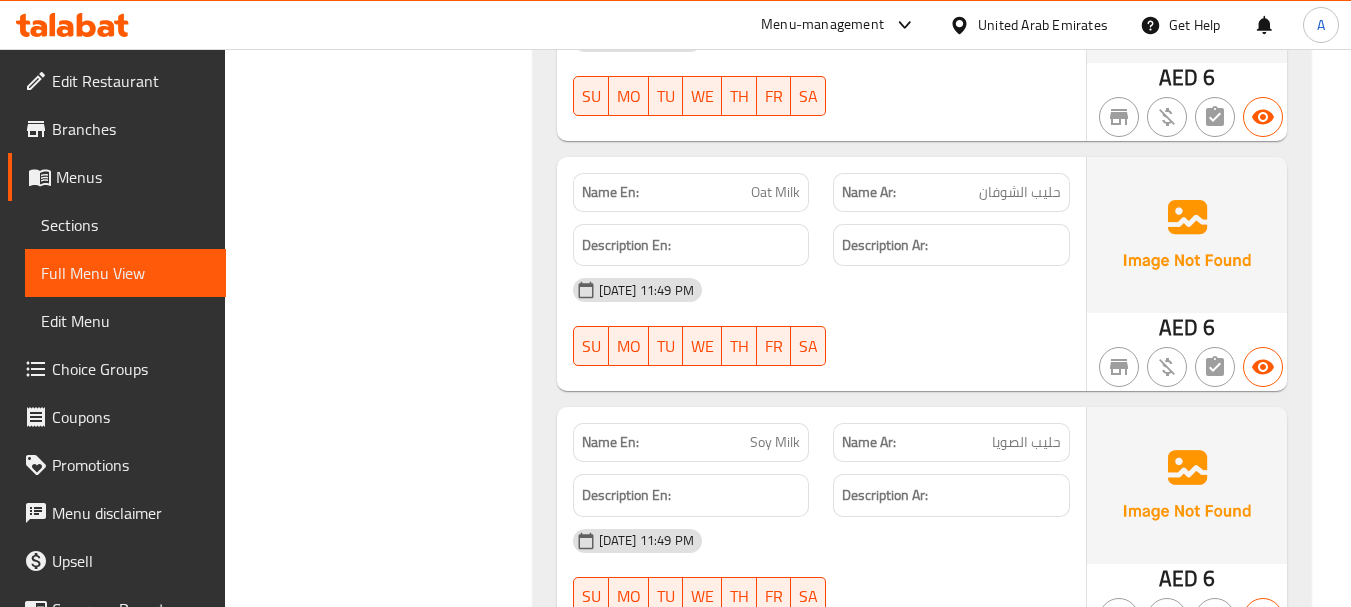 scroll, scrollTop: 54664, scrollLeft: 0, axis: vertical 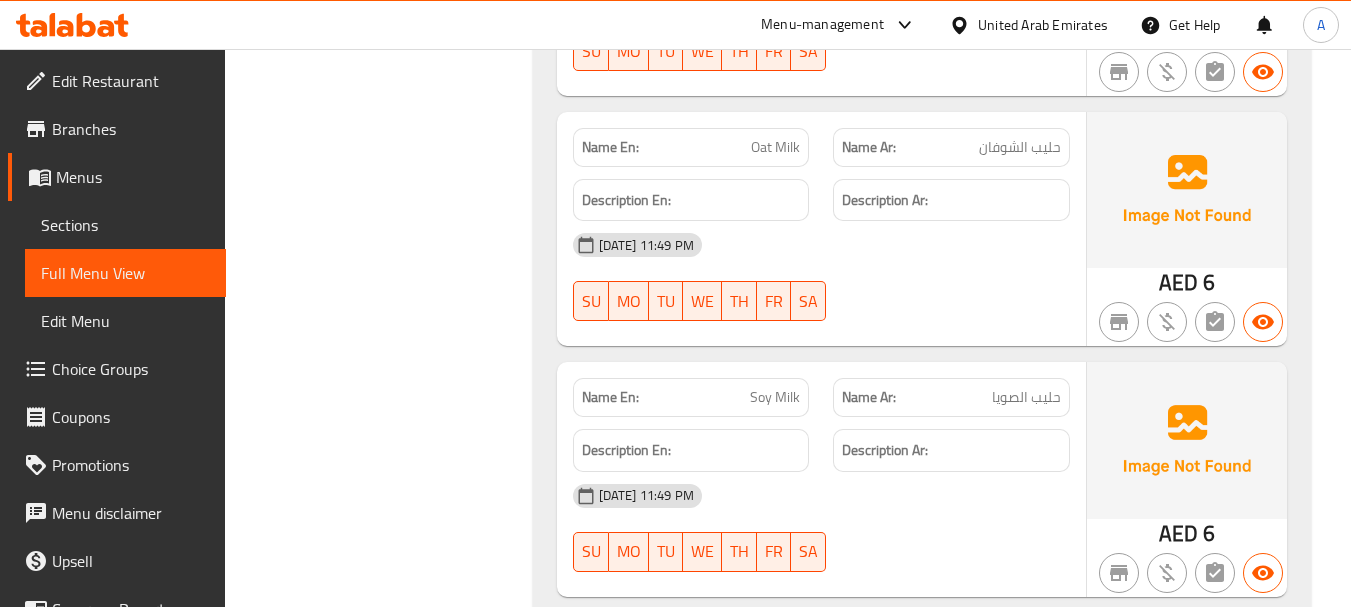 click on "03-08-2025 11:49 PM" at bounding box center (821, -53470) 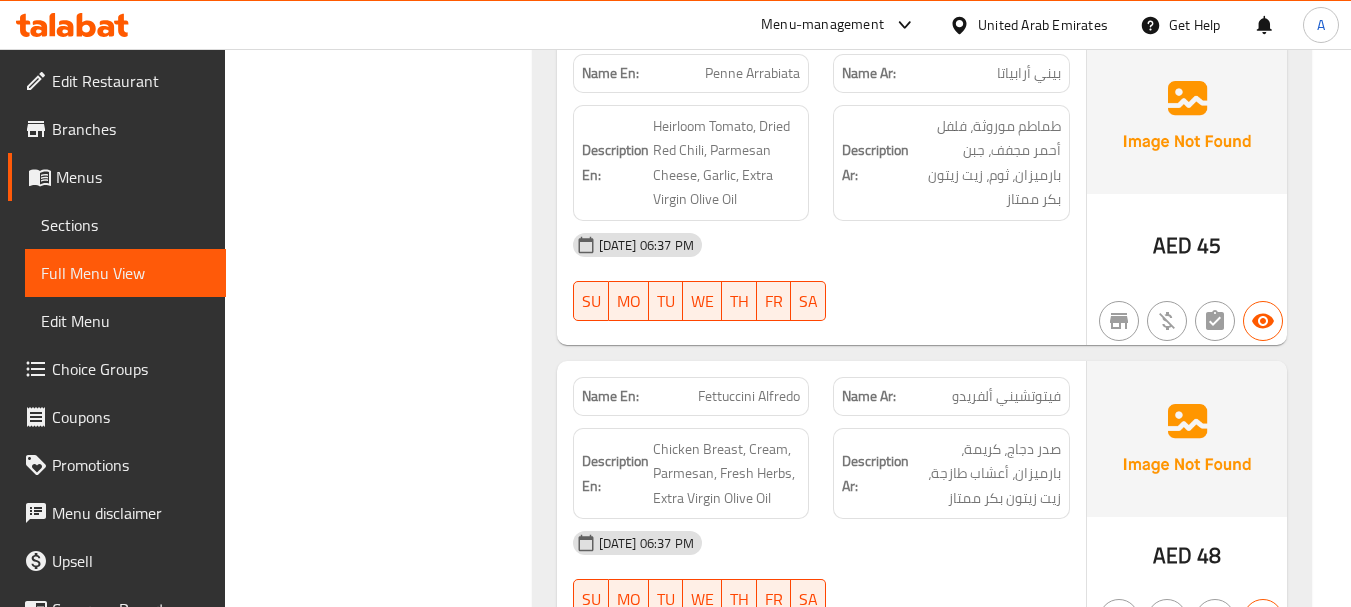 scroll, scrollTop: 20076, scrollLeft: 0, axis: vertical 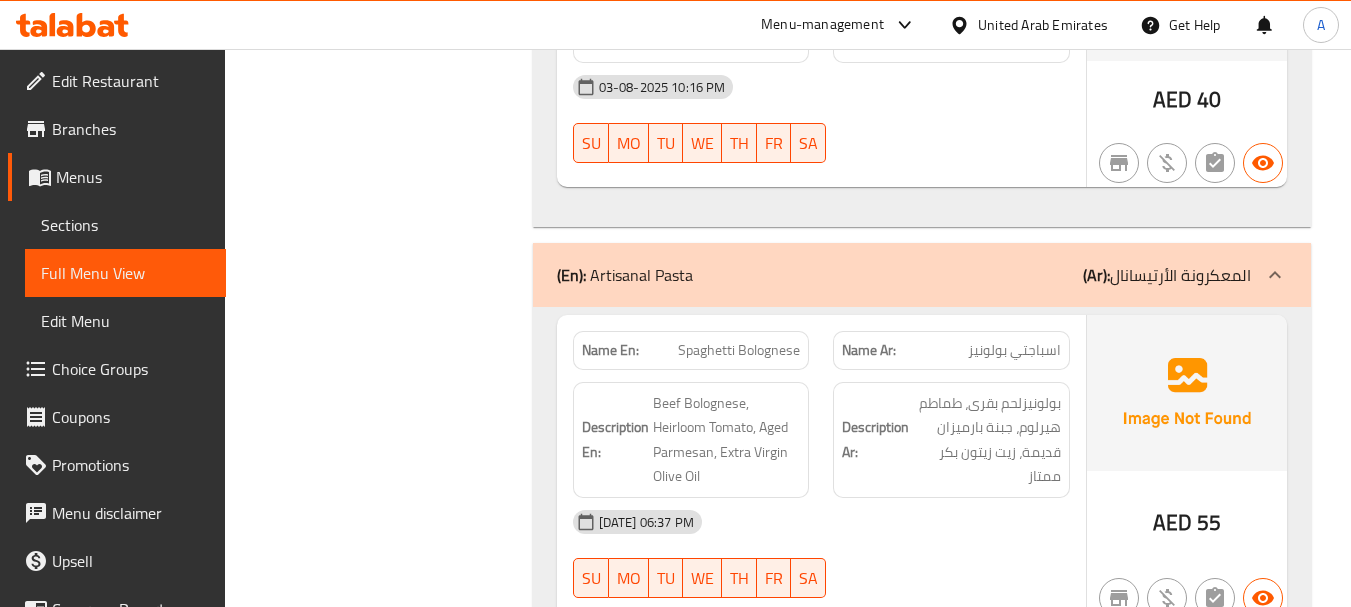 click on "Filter Branches Branches Popular filters Free items Branch specific items Has choices Upsell items Availability filters Available Not available View filters Collapse sections Collapse categories Collapse Choices" at bounding box center (386, 7834) 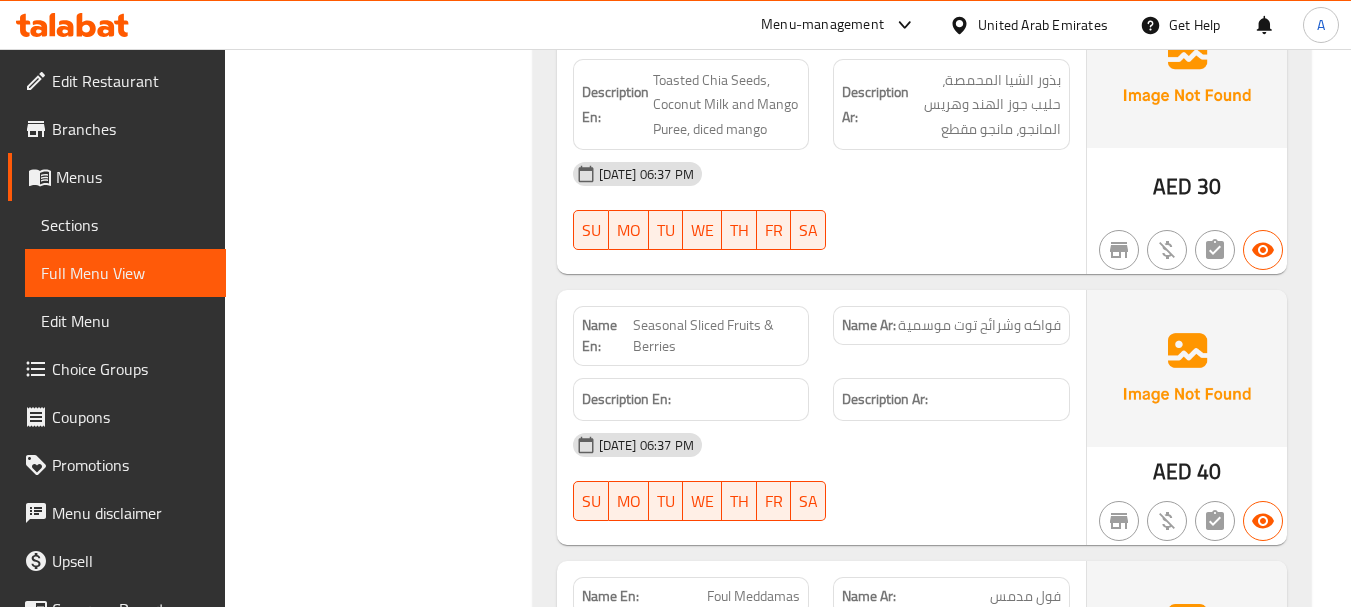 scroll, scrollTop: 0, scrollLeft: 0, axis: both 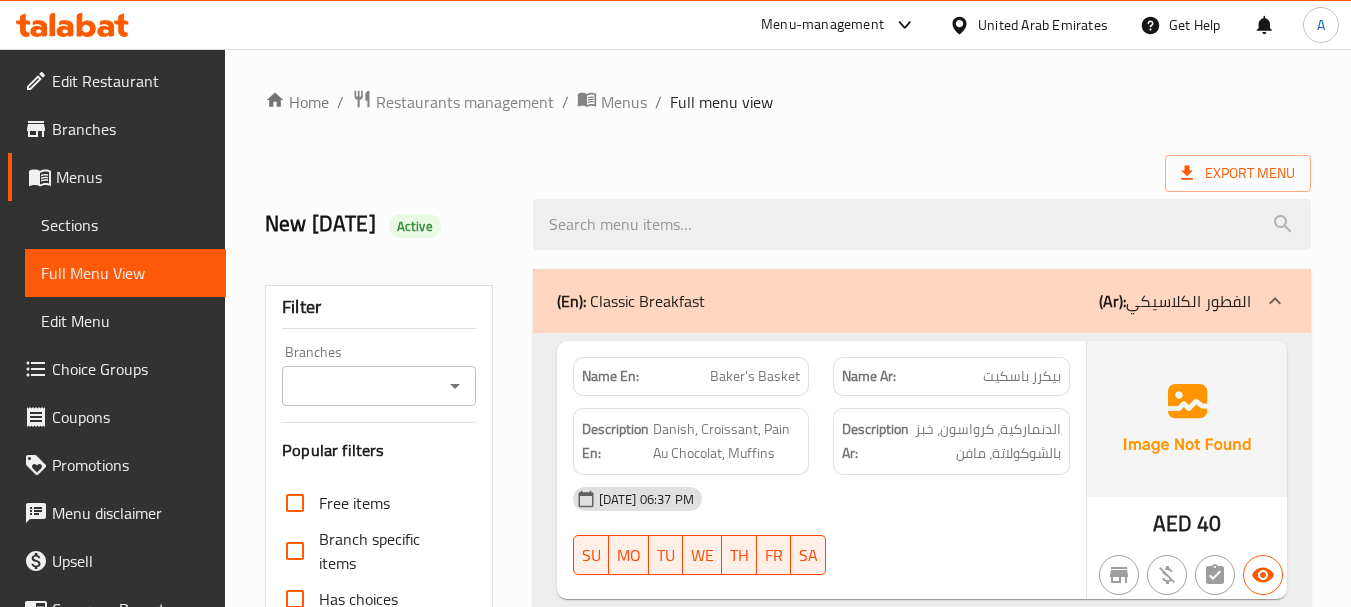 click on "United Arab Emirates" at bounding box center (1028, 25) 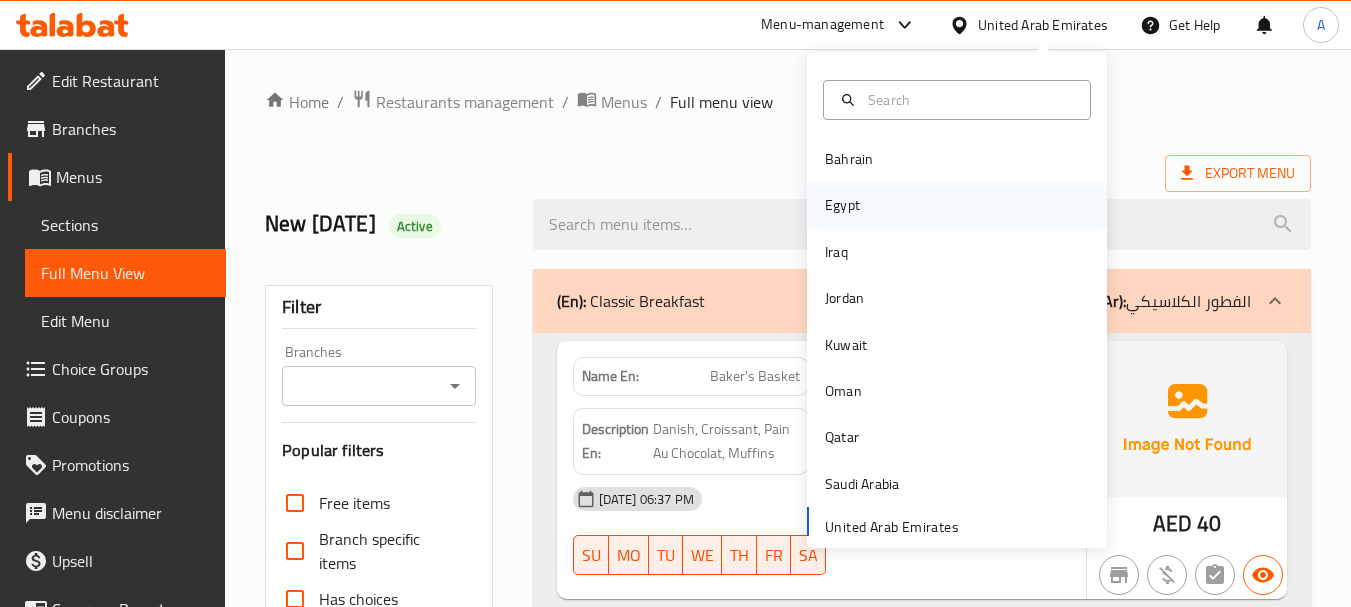 click on "Egypt" at bounding box center (842, 205) 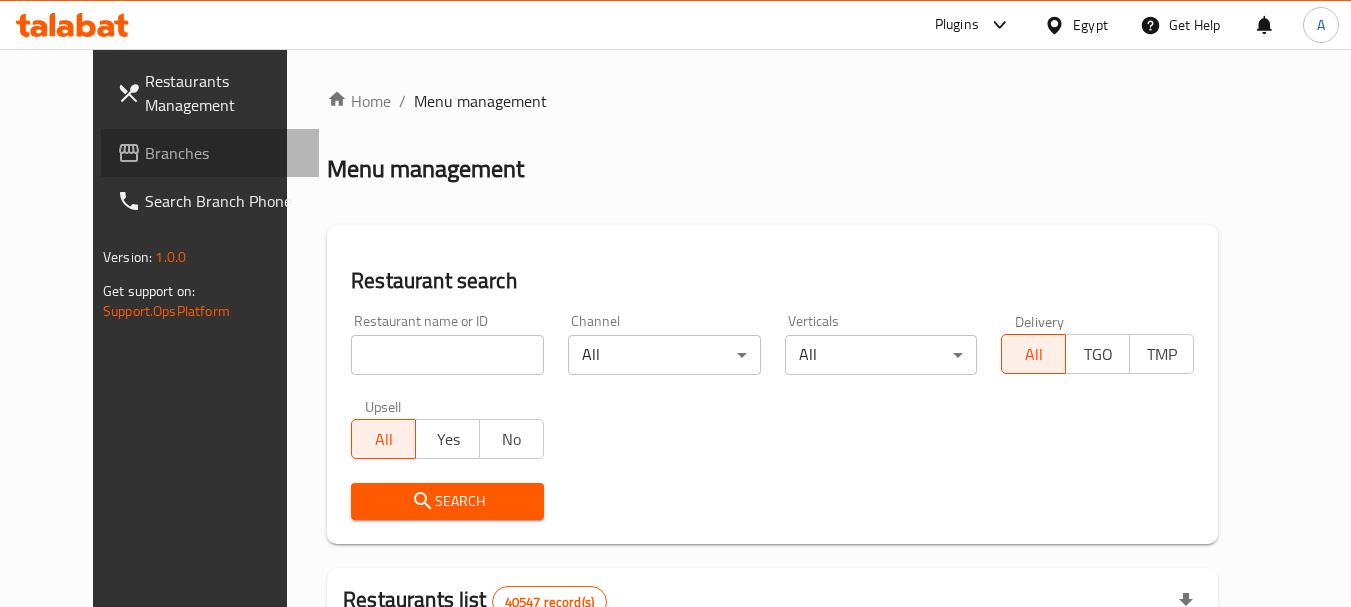 click on "Branches" at bounding box center [224, 153] 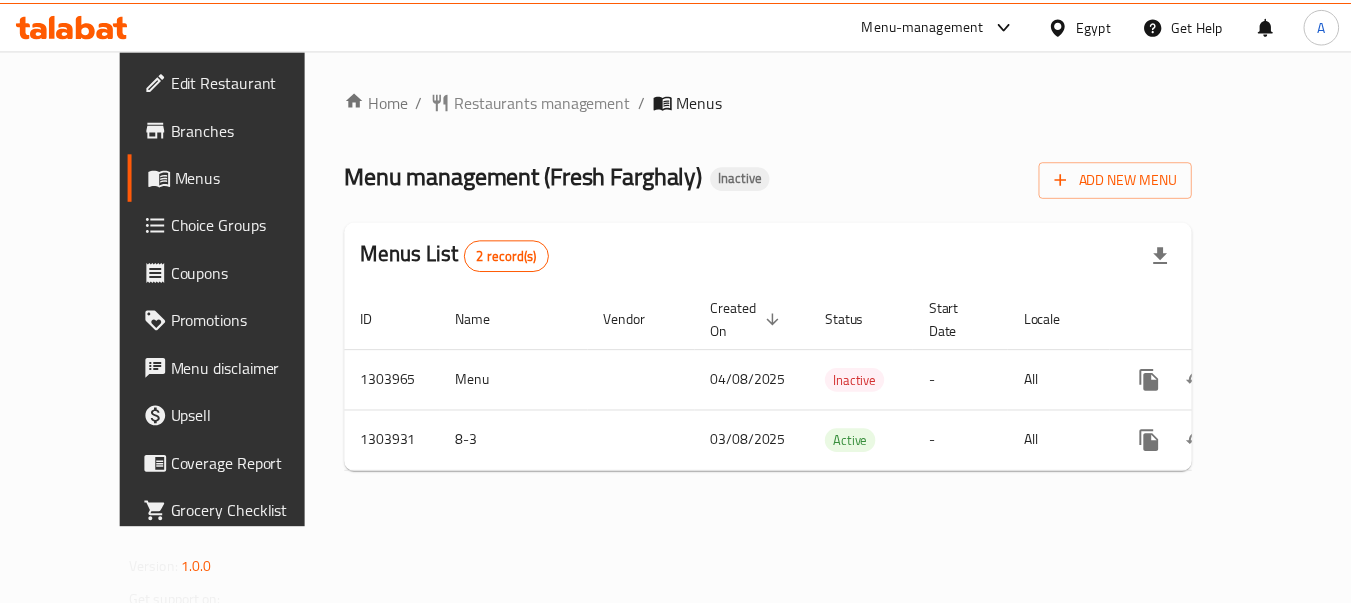 scroll, scrollTop: 0, scrollLeft: 0, axis: both 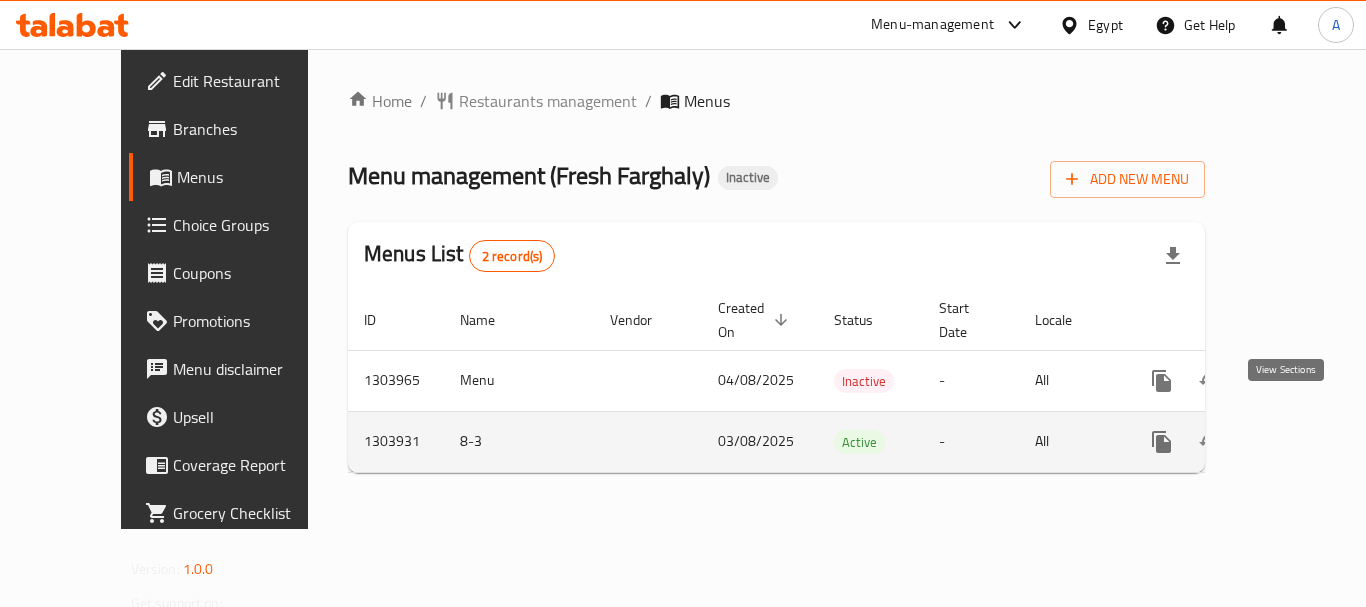 click 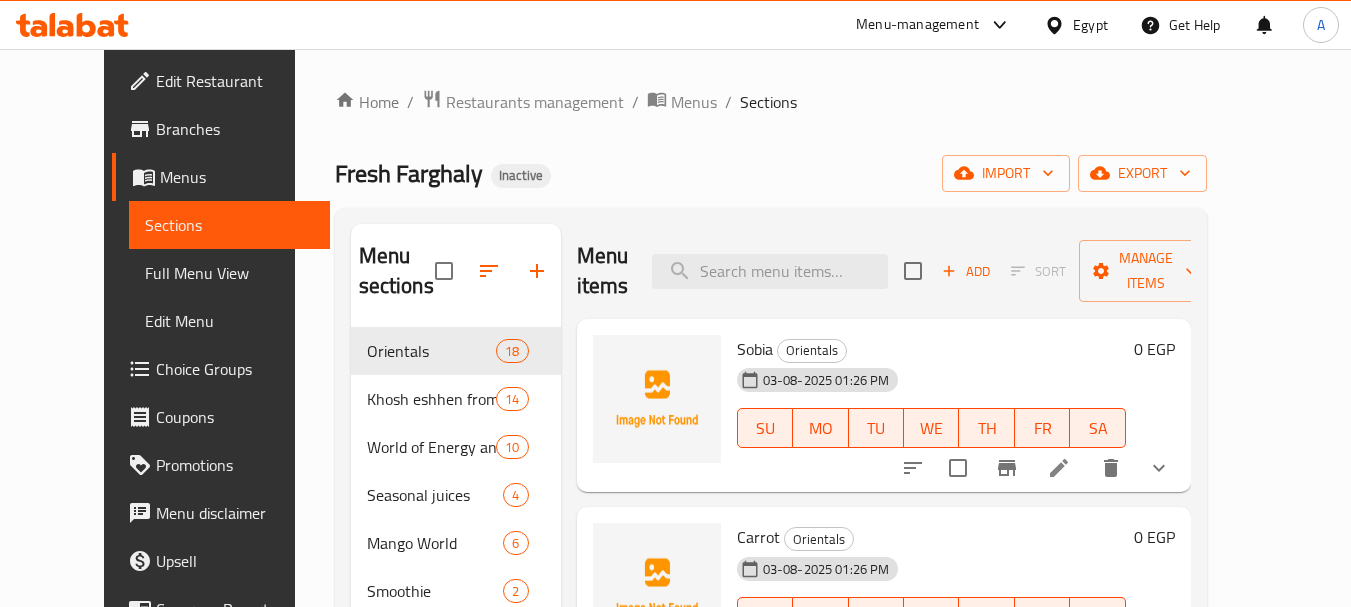 click on "Full Menu View" at bounding box center [229, 273] 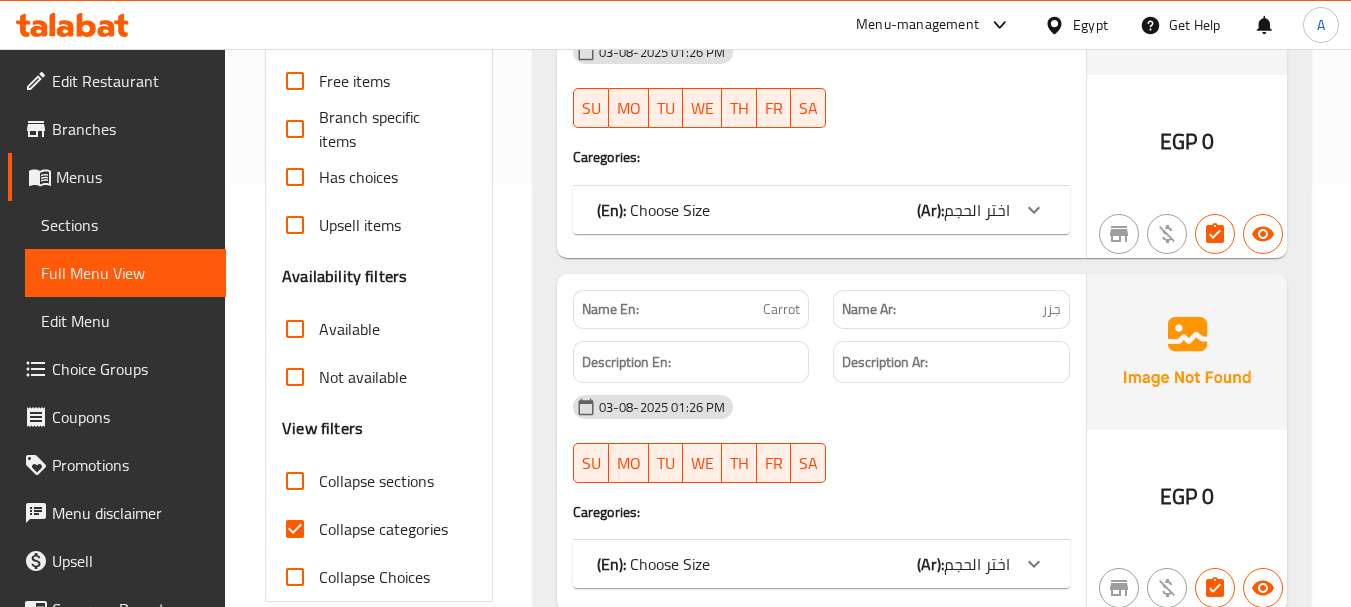 scroll, scrollTop: 500, scrollLeft: 0, axis: vertical 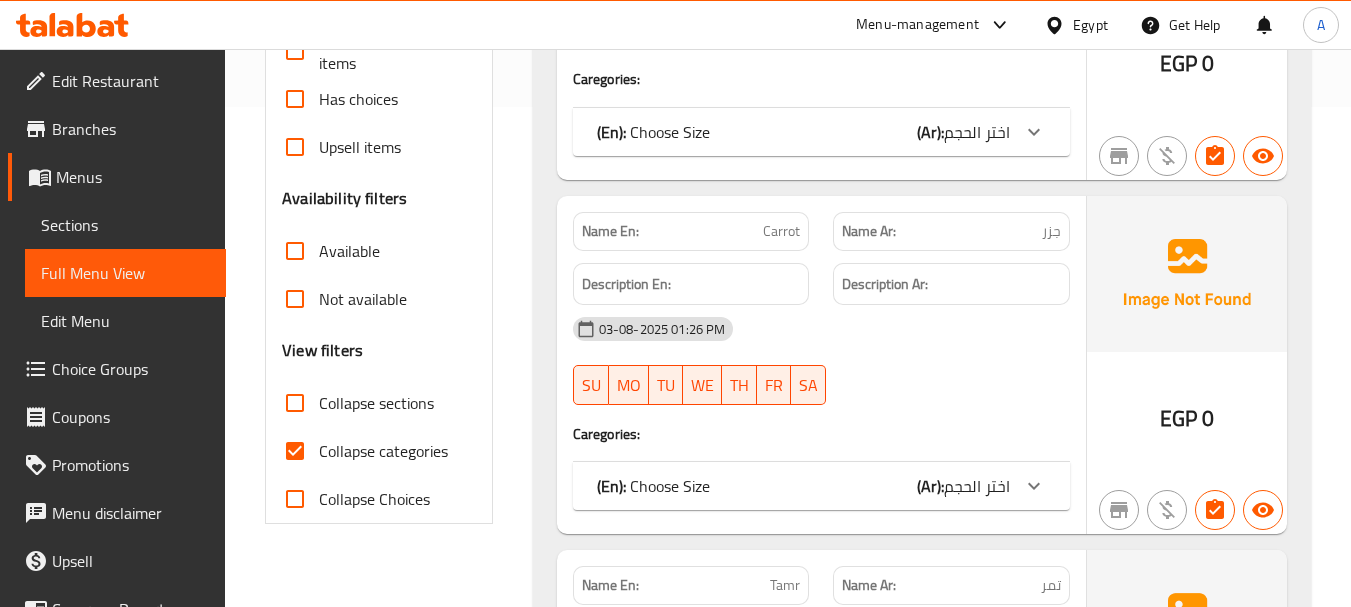 click on "Collapse categories" at bounding box center [383, 451] 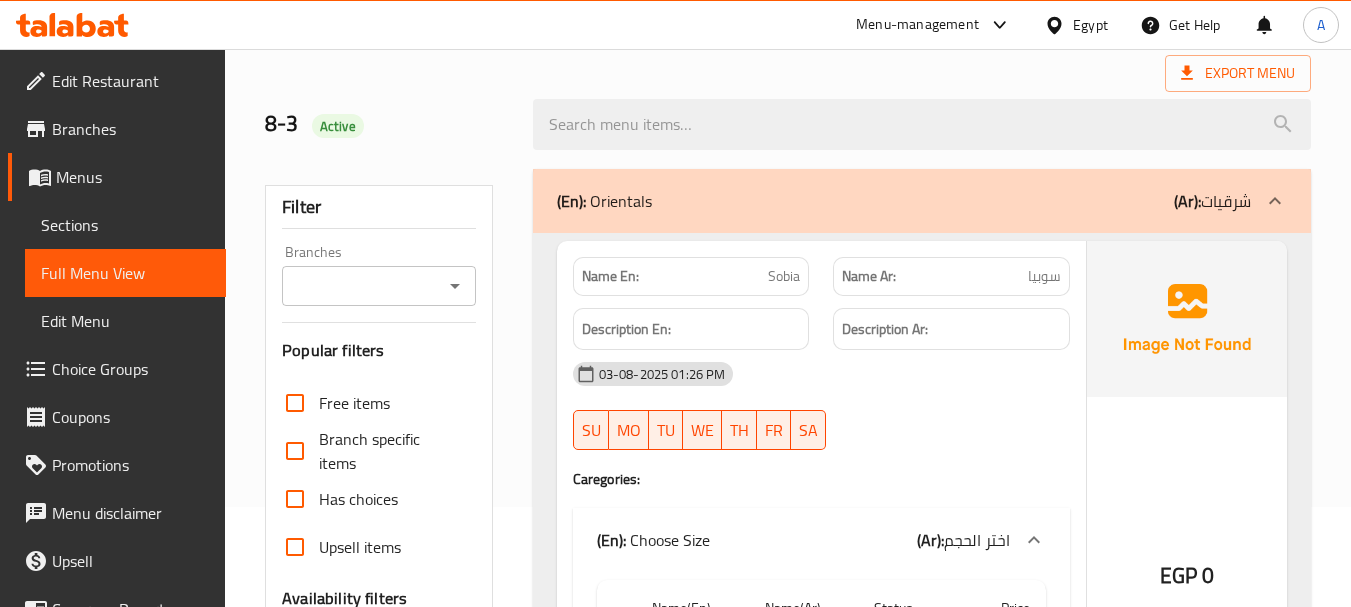 scroll, scrollTop: 0, scrollLeft: 0, axis: both 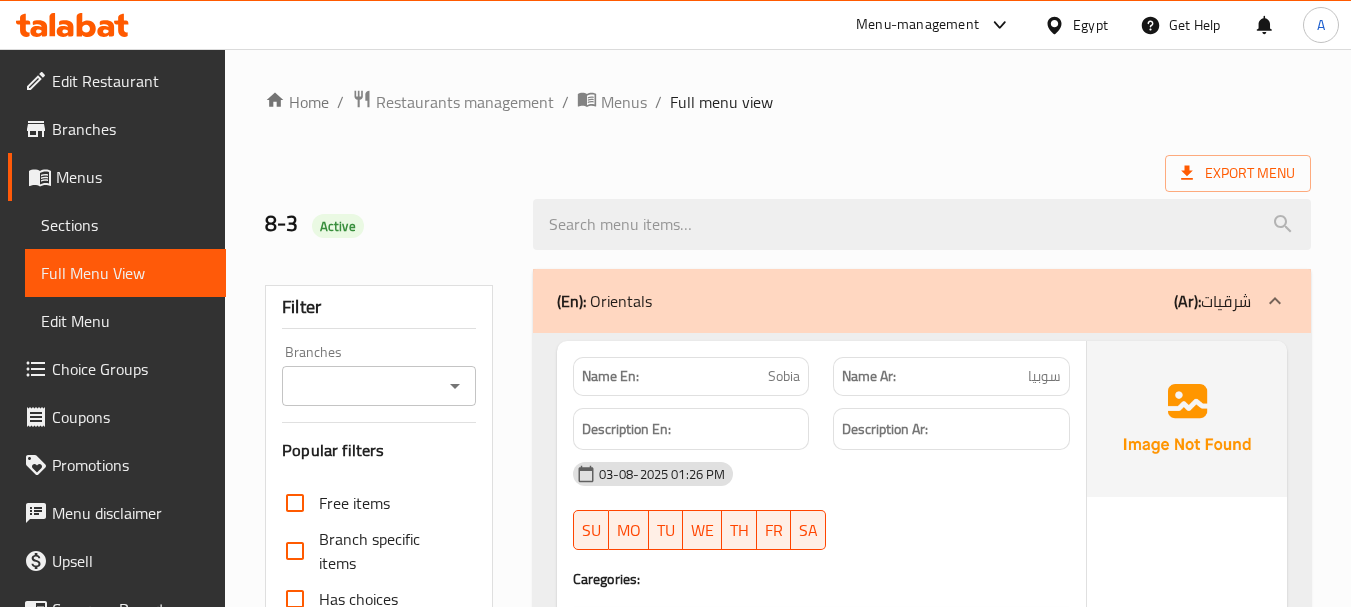 click on "سوبيا" at bounding box center [1044, 376] 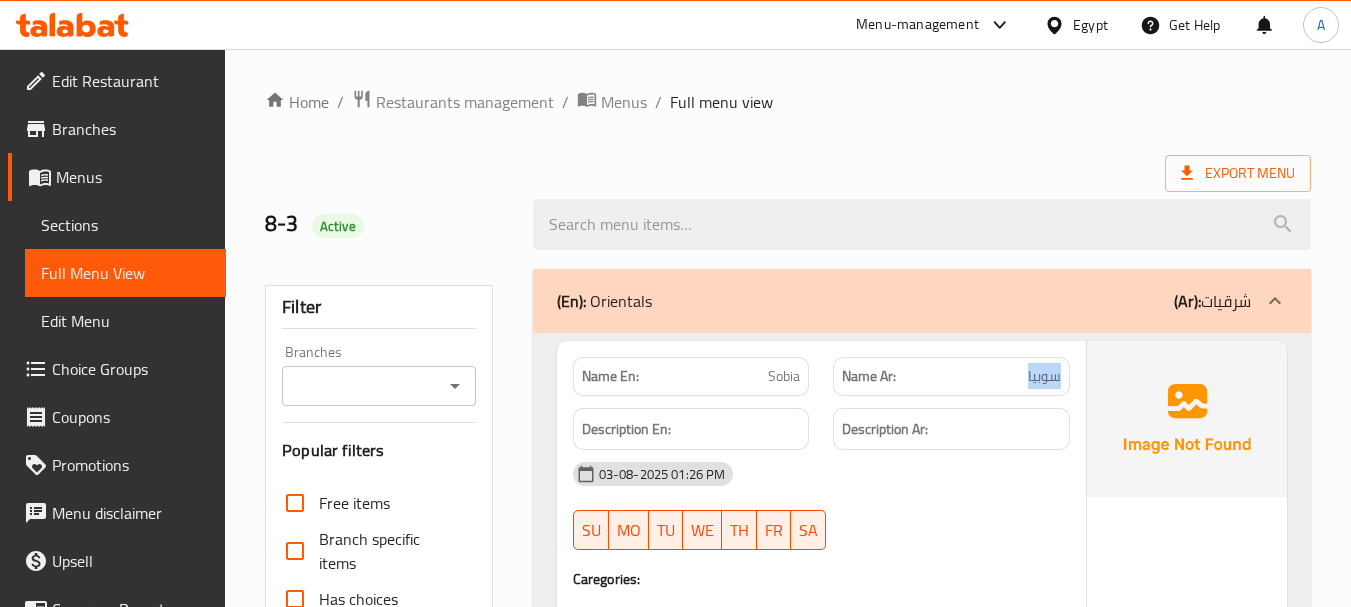 click on "سوبيا" at bounding box center [1044, 376] 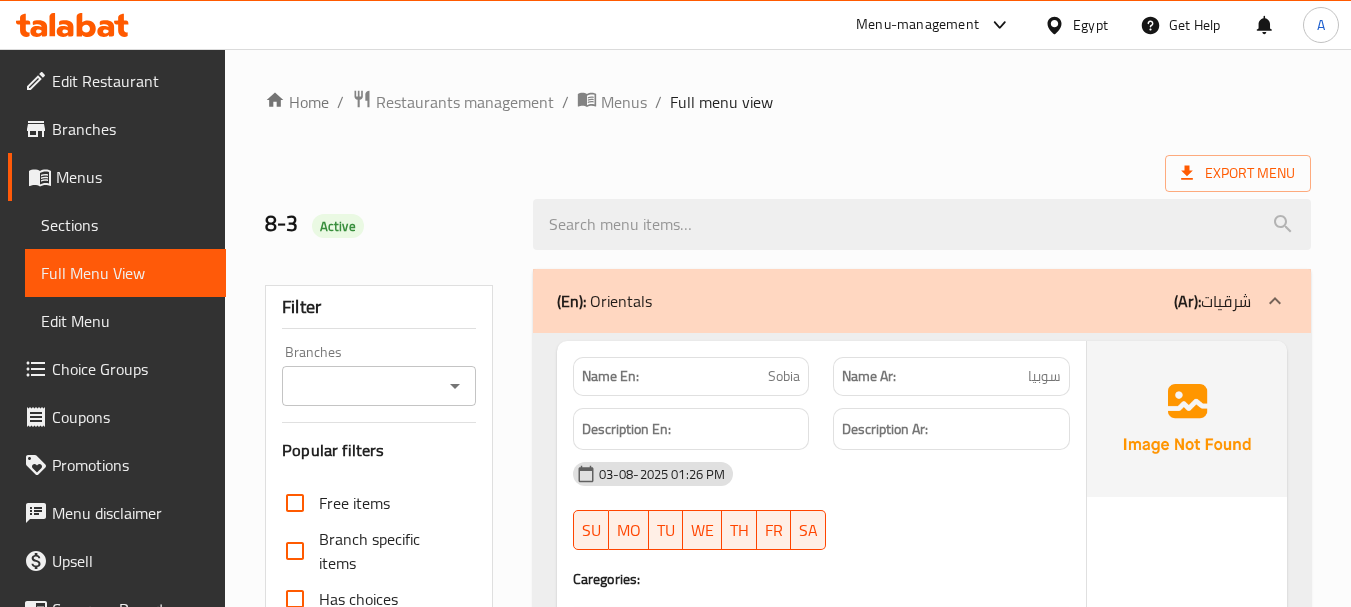 click on "Description Ar:" at bounding box center (951, 429) 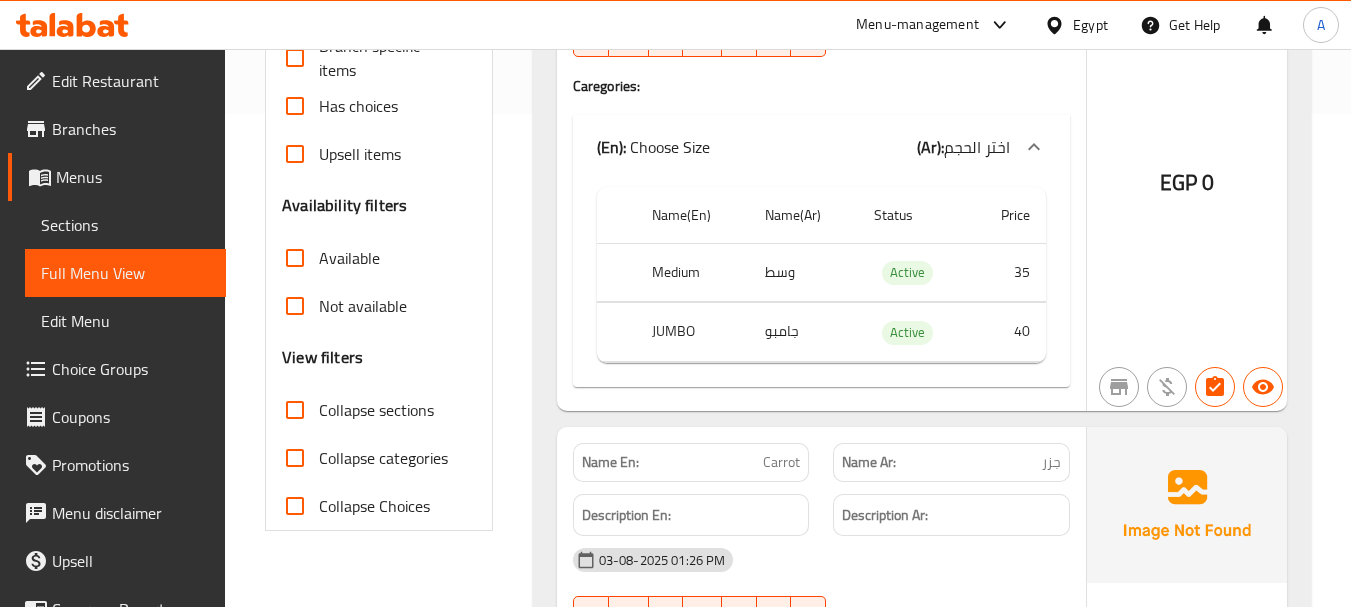 scroll, scrollTop: 100, scrollLeft: 0, axis: vertical 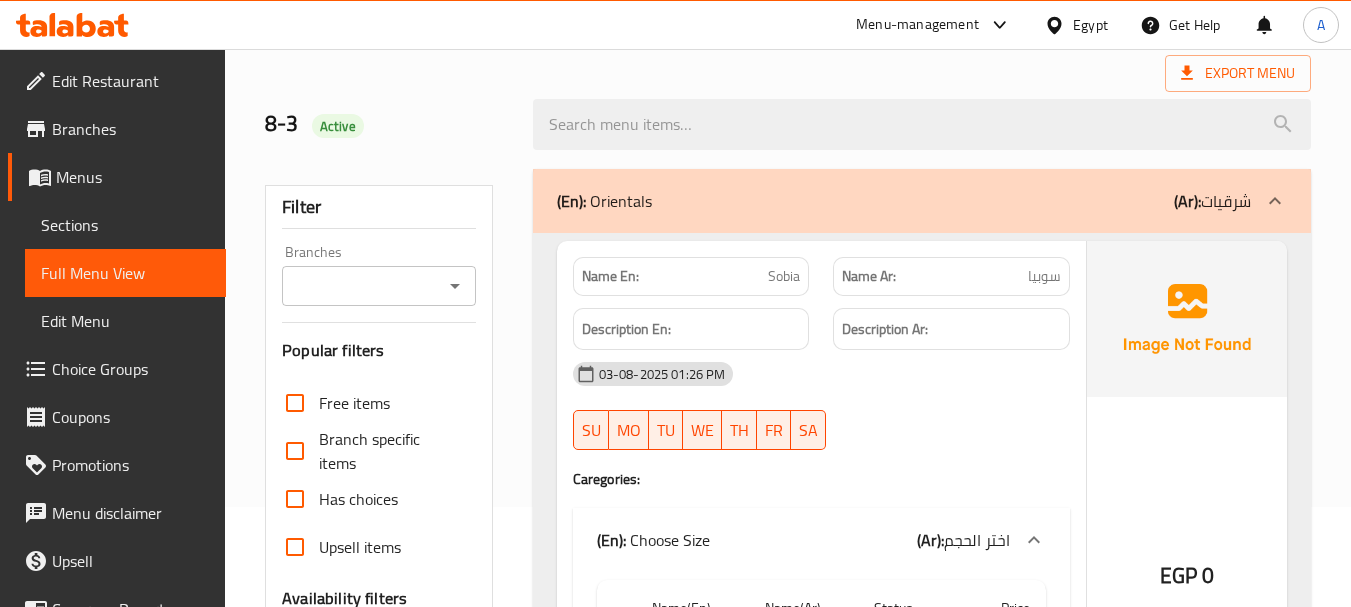 click on "8-3   Active" at bounding box center (386, 124) 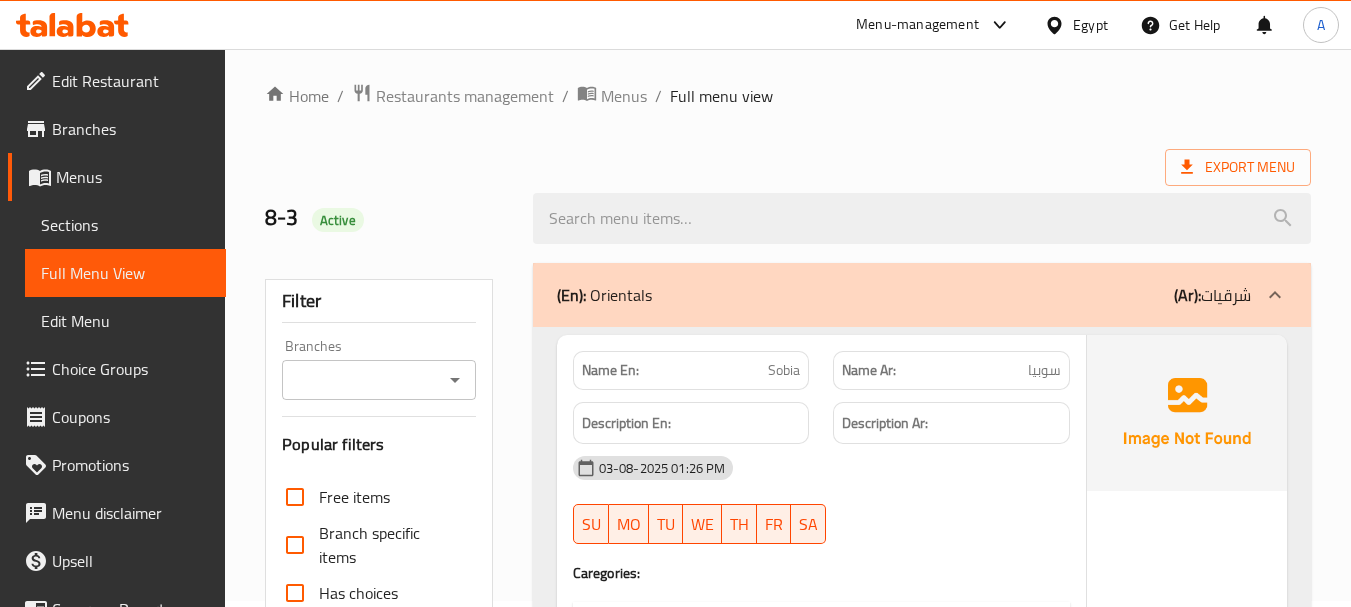 scroll, scrollTop: 0, scrollLeft: 0, axis: both 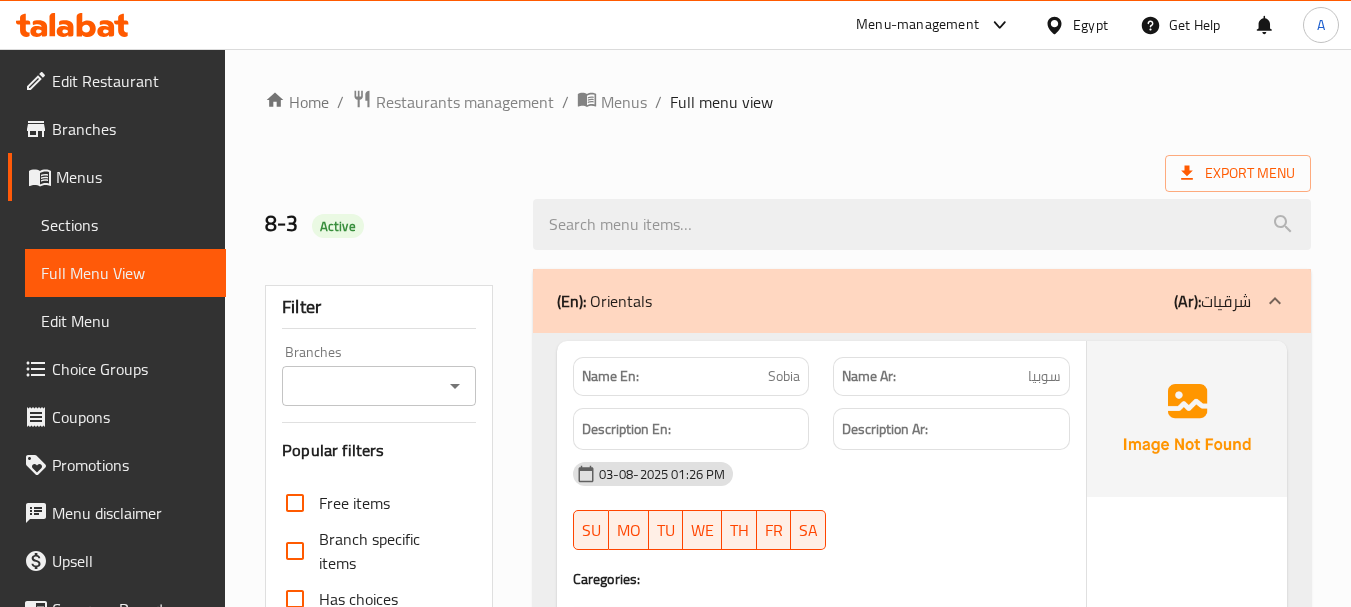 click on "Export Menu" at bounding box center [788, 173] 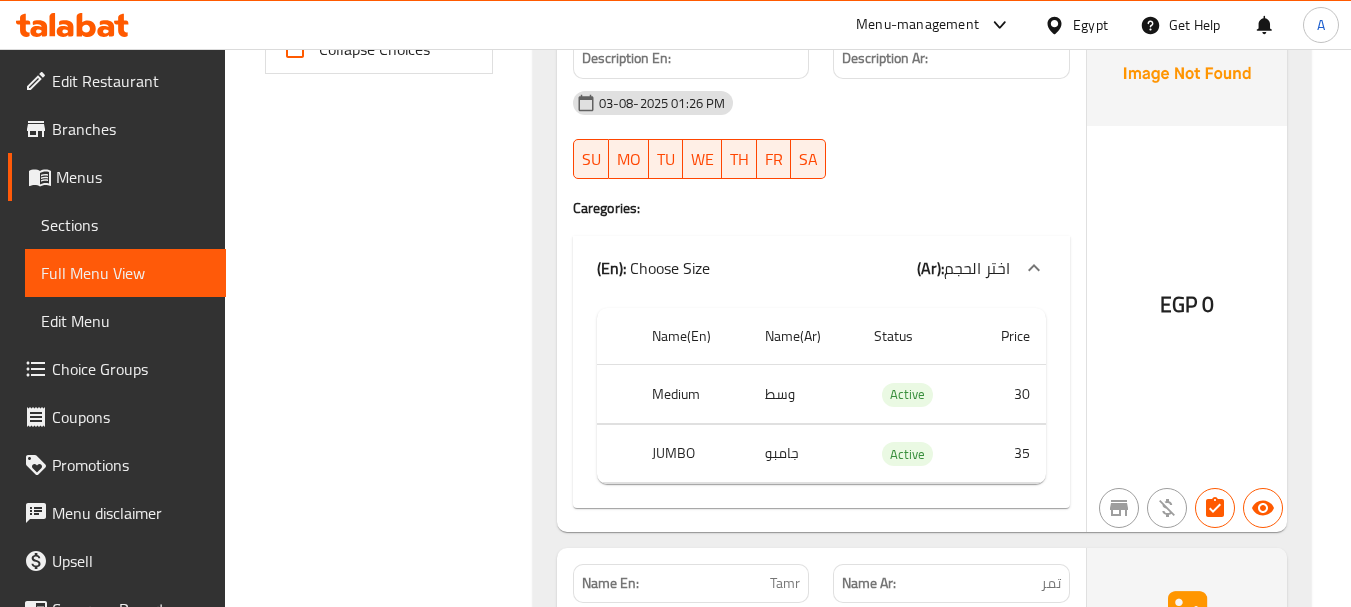 scroll, scrollTop: 0, scrollLeft: 0, axis: both 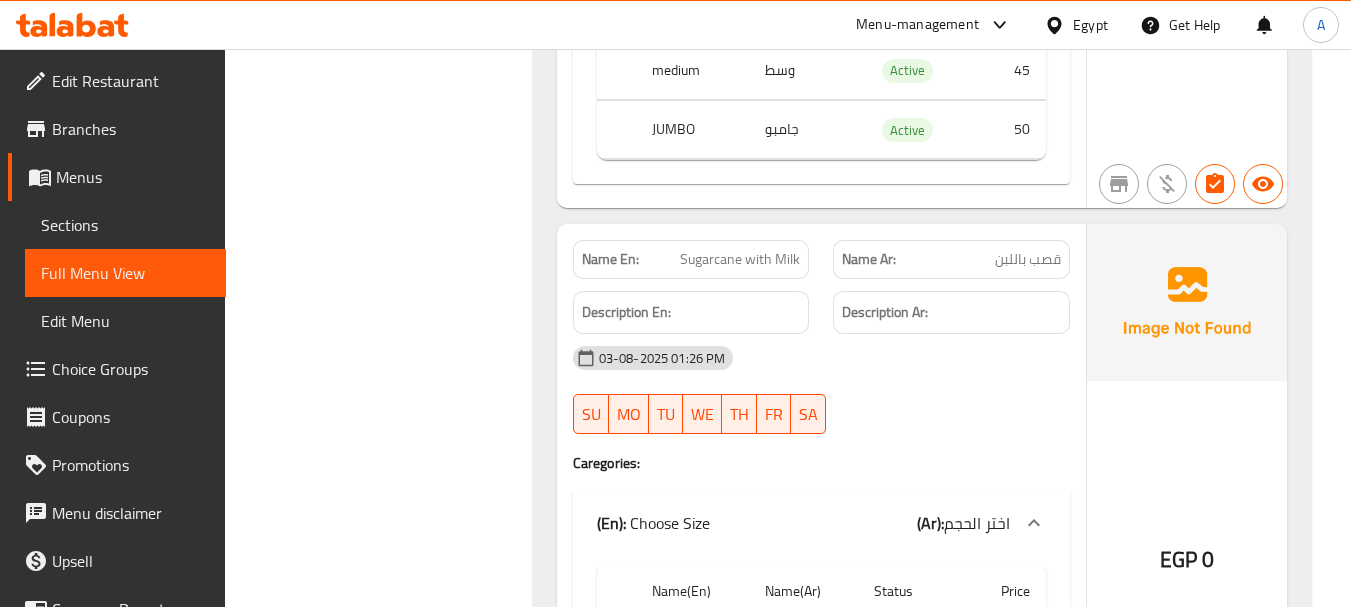 click on "(En):   Choose Size (Ar): اختر الحجم Name(En) Name(Ar) Status Price medium وسط  Active 30 JUMBO جامبو Active 35" at bounding box center (821, 627) 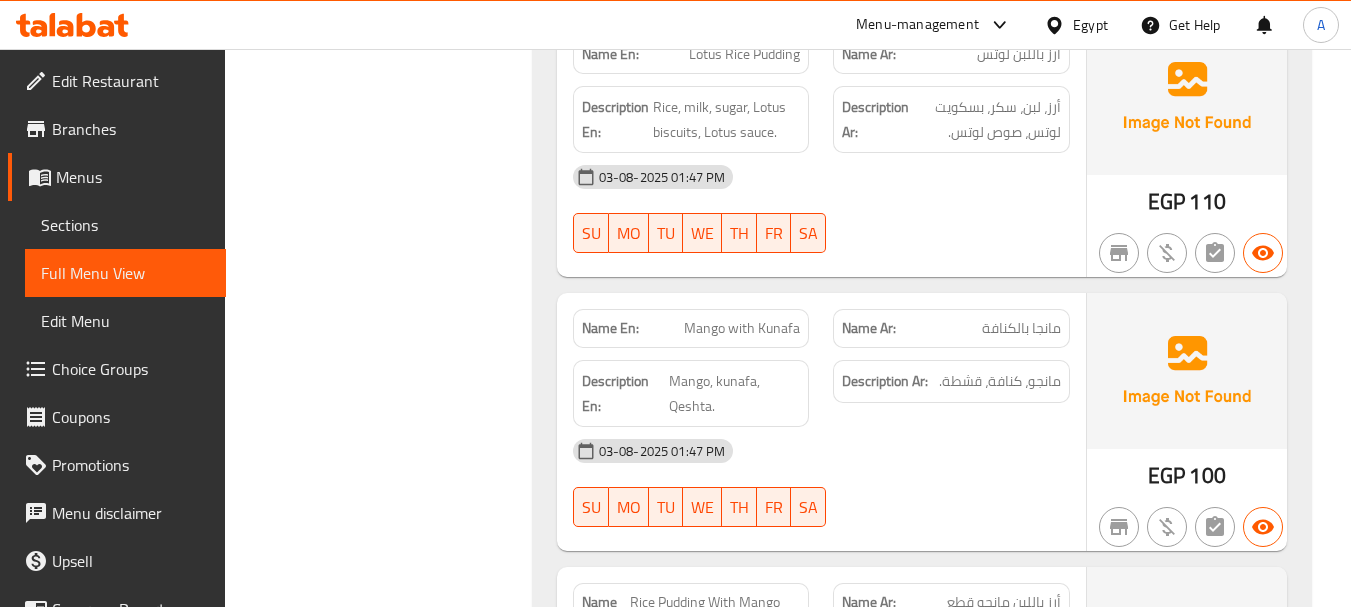 click on "Filter Branches Branches Popular filters Free items Branch specific items Has choices Upsell items Availability filters Available Not available View filters Collapse sections Collapse categories Collapse Choices" at bounding box center (386, -5243) 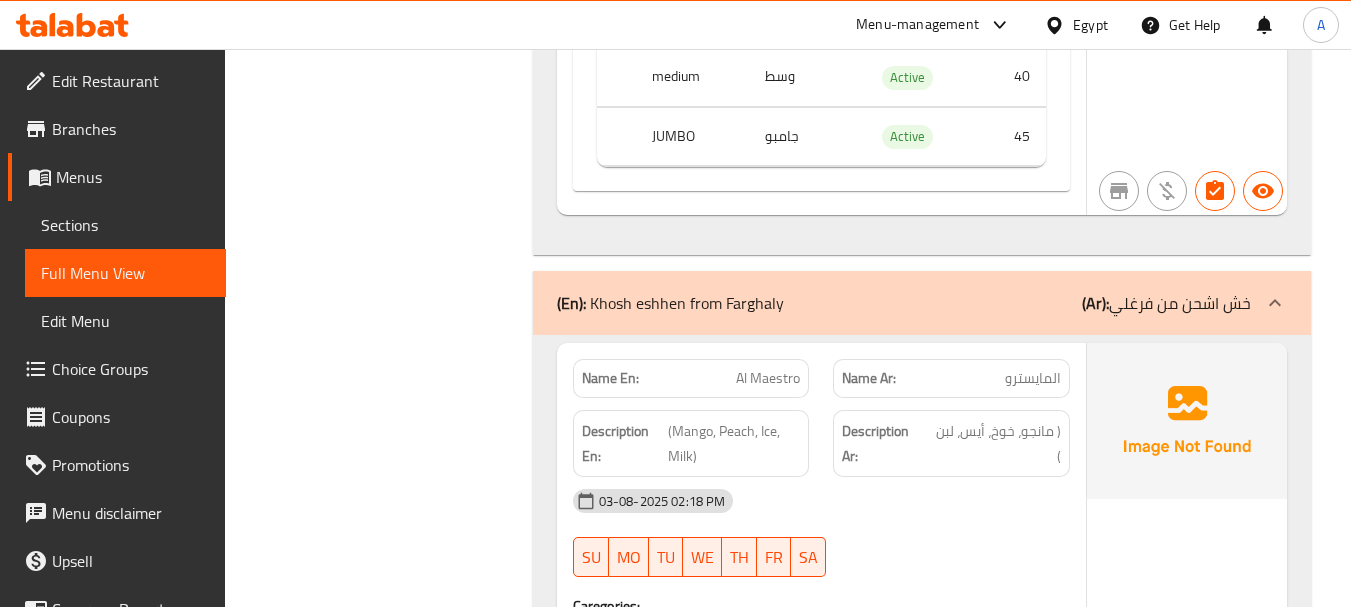 click on "(En):   Orientals (Ar): شرقيات Name En: Sobia Name Ar: سوبيا Description En: Description Ar: 03-08-2025 01:26 PM SU MO TU WE TH FR SA Caregories: (En):   Choose Size (Ar): اختر الحجم Name(En) Name(Ar) Status Price Medium وسط  Active 35 JUMBO جامبو Active 40 EGP 0 Name En: Carrot Name Ar: جزر Description En: Description Ar: 03-08-2025 01:26 PM SU MO TU WE TH FR SA Caregories: (En):   Choose Size (Ar): اختر الحجم Name(En) Name(Ar) Status Price Medium وسط  Active 30 JUMBO جامبو Active 35 EGP 0 Name En: Tamr  Name Ar: تمر Description En: Description Ar: 03-08-2025 01:26 PM SU MO TU WE TH FR SA Caregories: (En):   Choose Size (Ar): اختر الحجم Name(En) Name(Ar) Status Price Medium وسط  Active 25 JUMBO جامبو Active 30 EGP 0 Name En: Plain Doum Name Ar: دوم سادة Description En: Description Ar: 03-08-2025 01:26 PM SU MO TU WE TH FR SA Caregories: (En):   Choose Size (Ar): اختر الحجم Name(En) Name(Ar) Status Price Medium وسط  Active" at bounding box center (922, 42288) 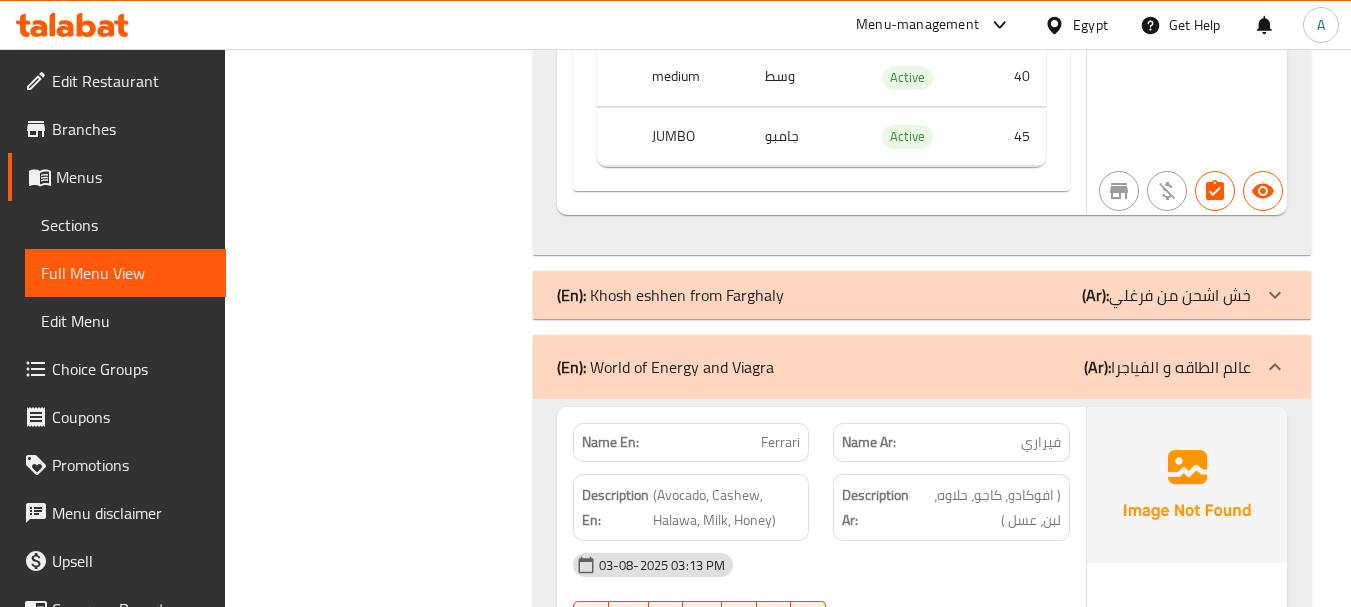 click on "(En):   World of Energy and Viagra (Ar): عالم الطاقه و الفياجرا" at bounding box center [904, -10226] 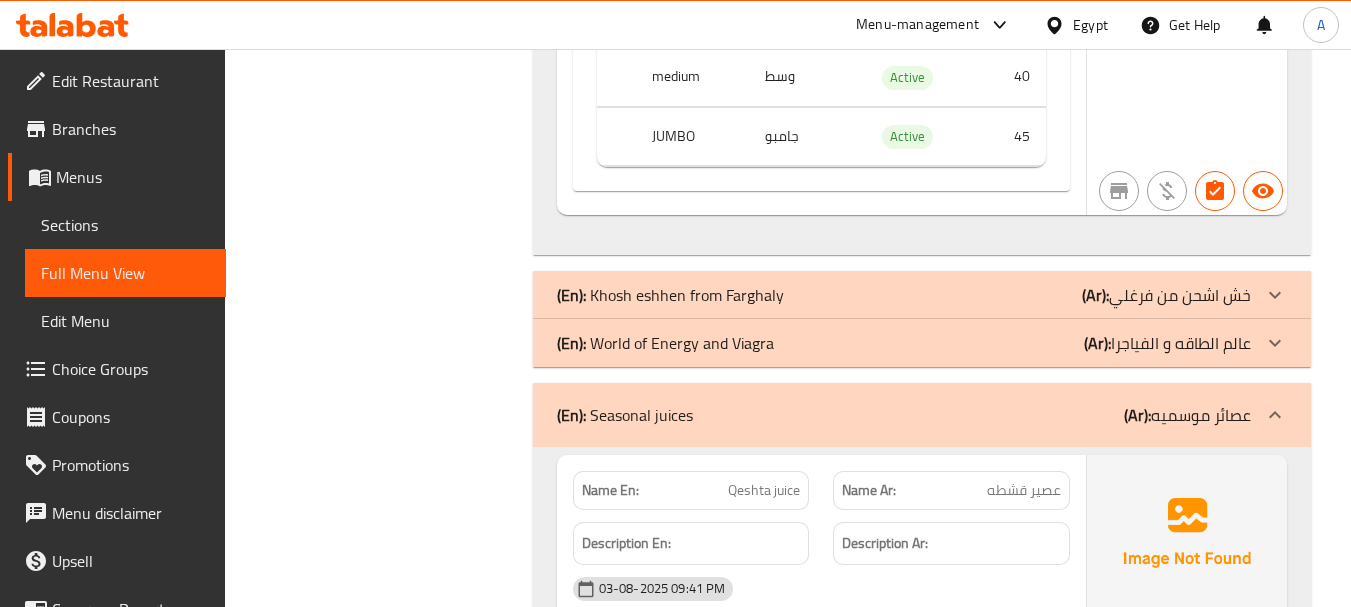 click on "(En):   Seasonal juices (Ar): عصائر موسميه" at bounding box center [922, -10226] 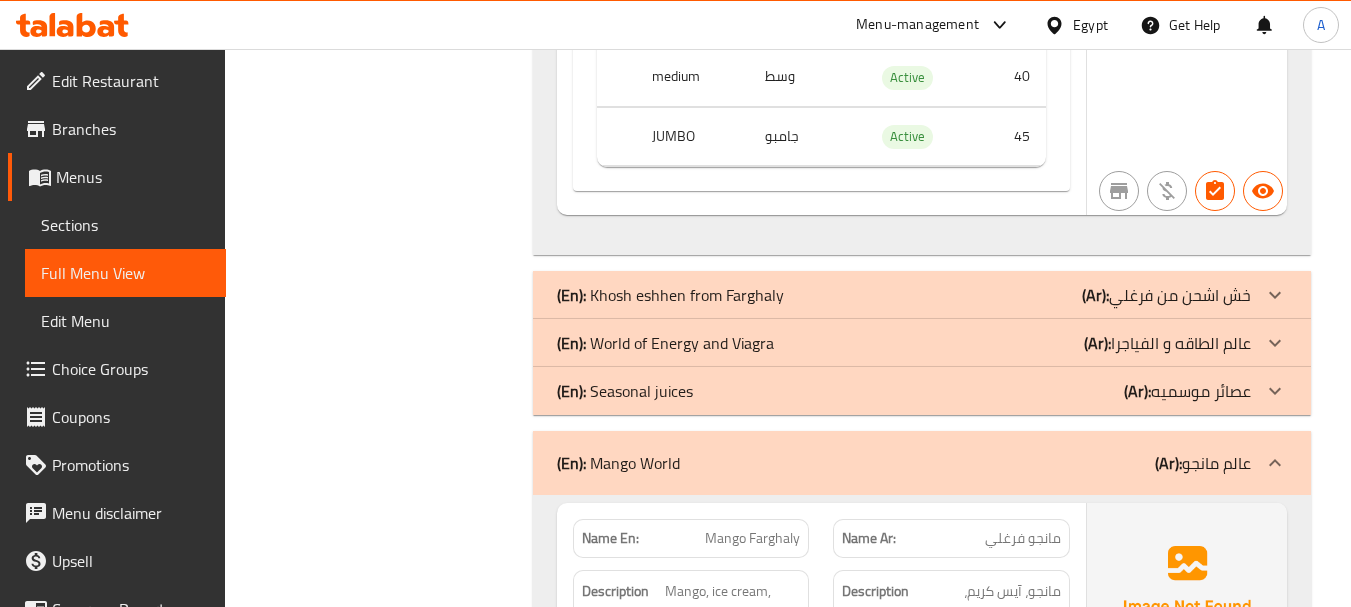 click on "Filter Branches Branches Popular filters Free items Branch specific items Has choices Upsell items Availability filters Available Not available View filters Collapse sections Collapse categories Collapse Choices" at bounding box center (386, 33791) 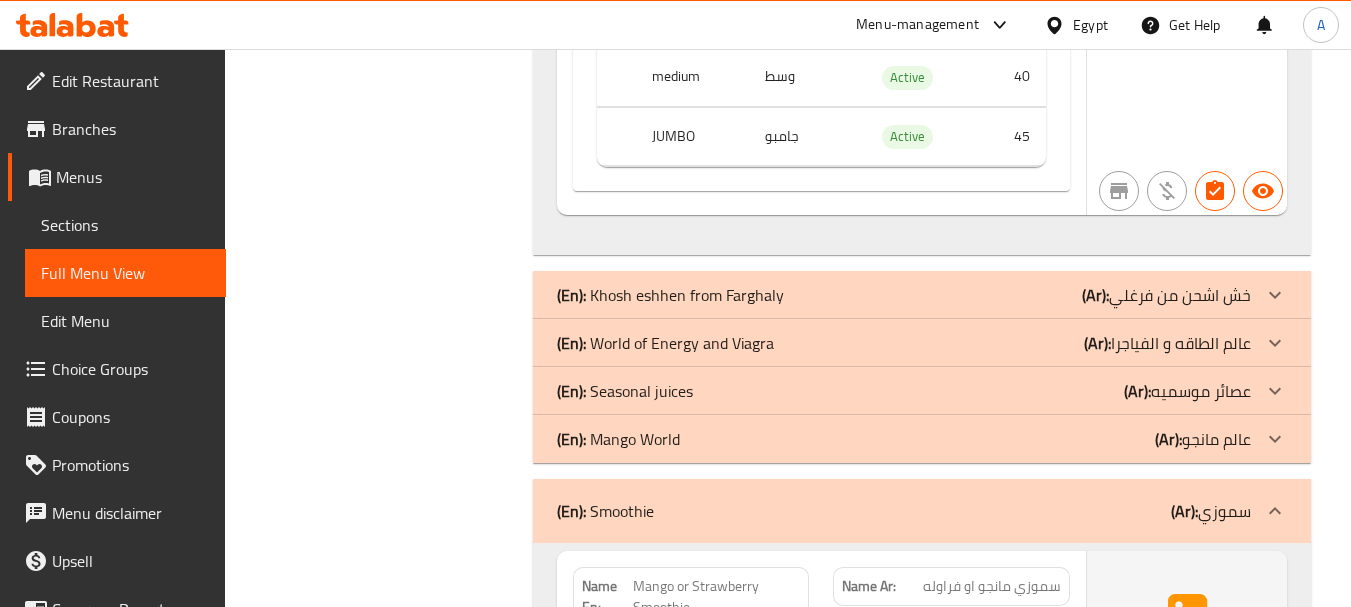 scroll, scrollTop: 10827, scrollLeft: 0, axis: vertical 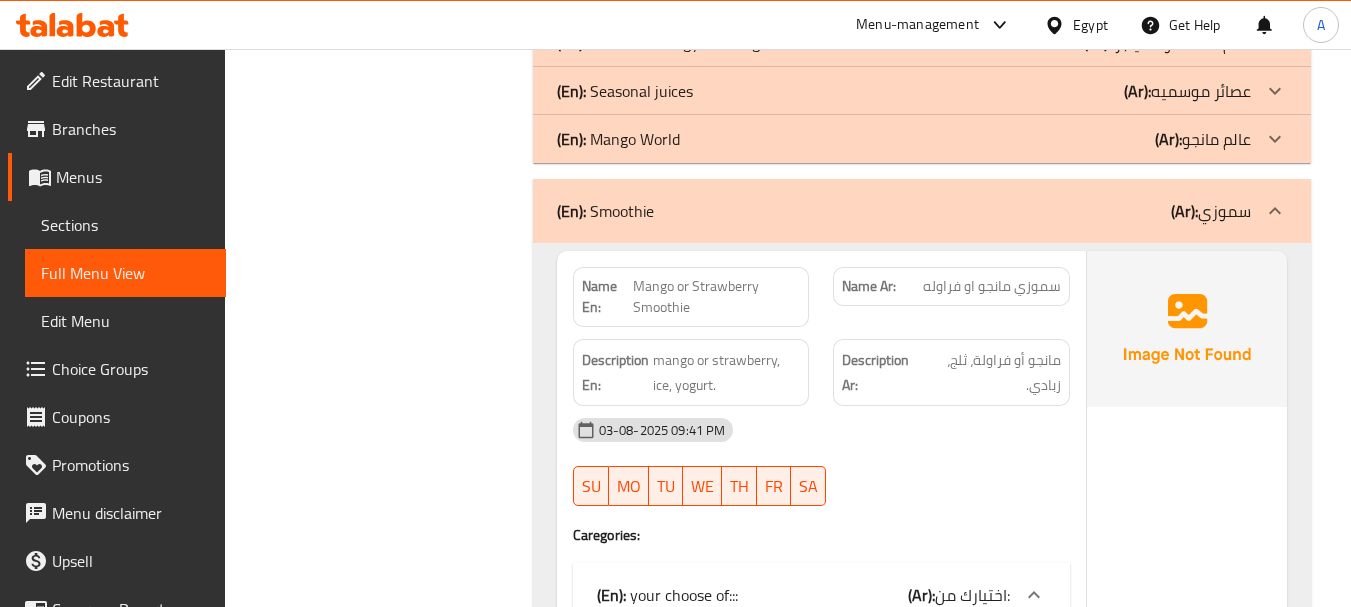 click on "(En):   Smoothie (Ar): سموزي" at bounding box center (904, -10526) 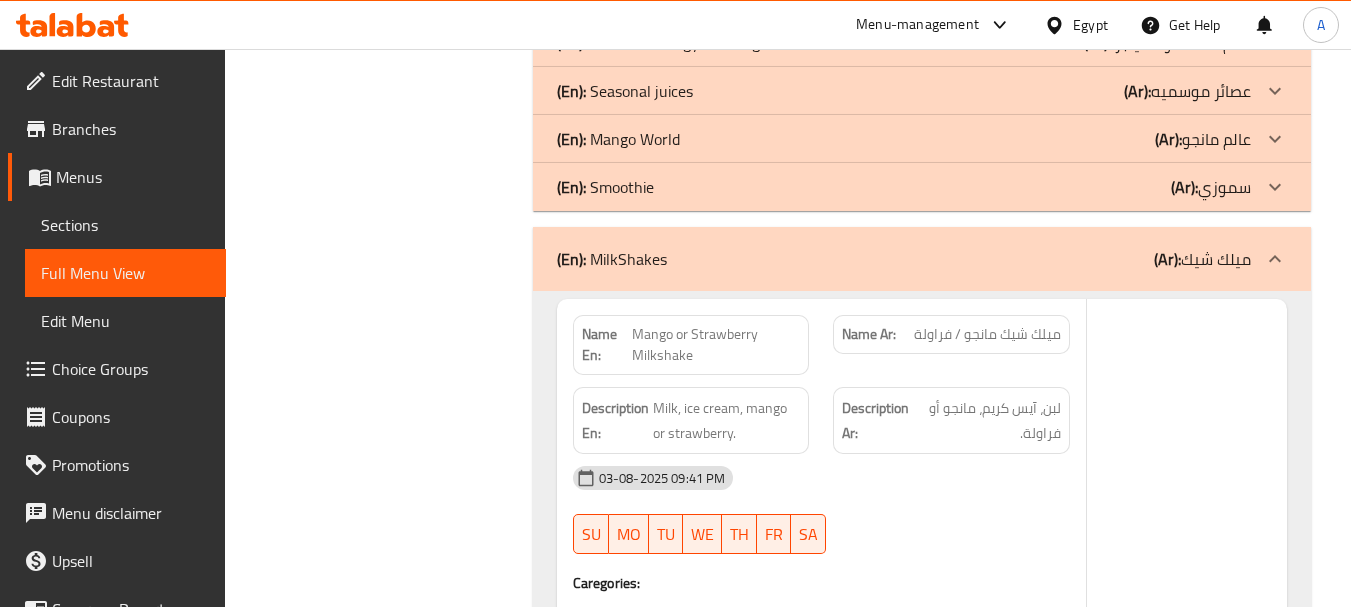 click on "Filter Branches Branches Popular filters Free items Branch specific items Has choices Upsell items Availability filters Available Not available View filters Collapse sections Collapse categories Collapse Choices" at bounding box center (386, 30921) 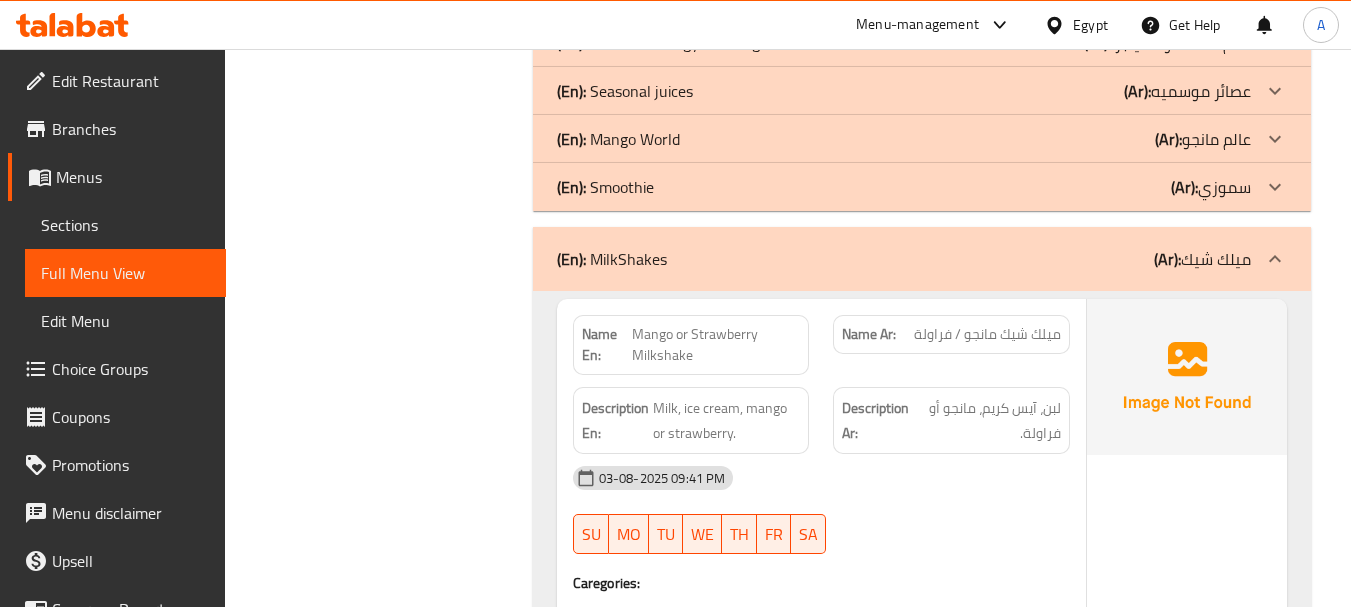 click on "(En):   MilkShakes (Ar): ميلك شيك" at bounding box center (904, -10526) 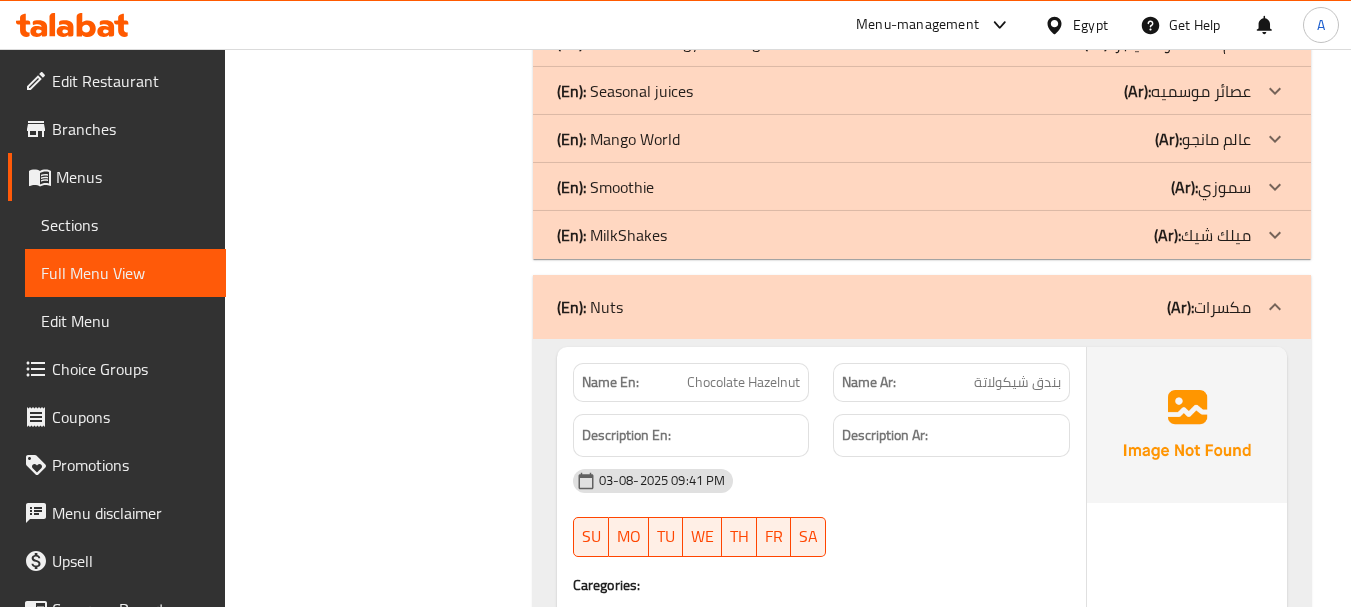 click on "(En):   Nuts (Ar): مكسرات" at bounding box center (922, -10526) 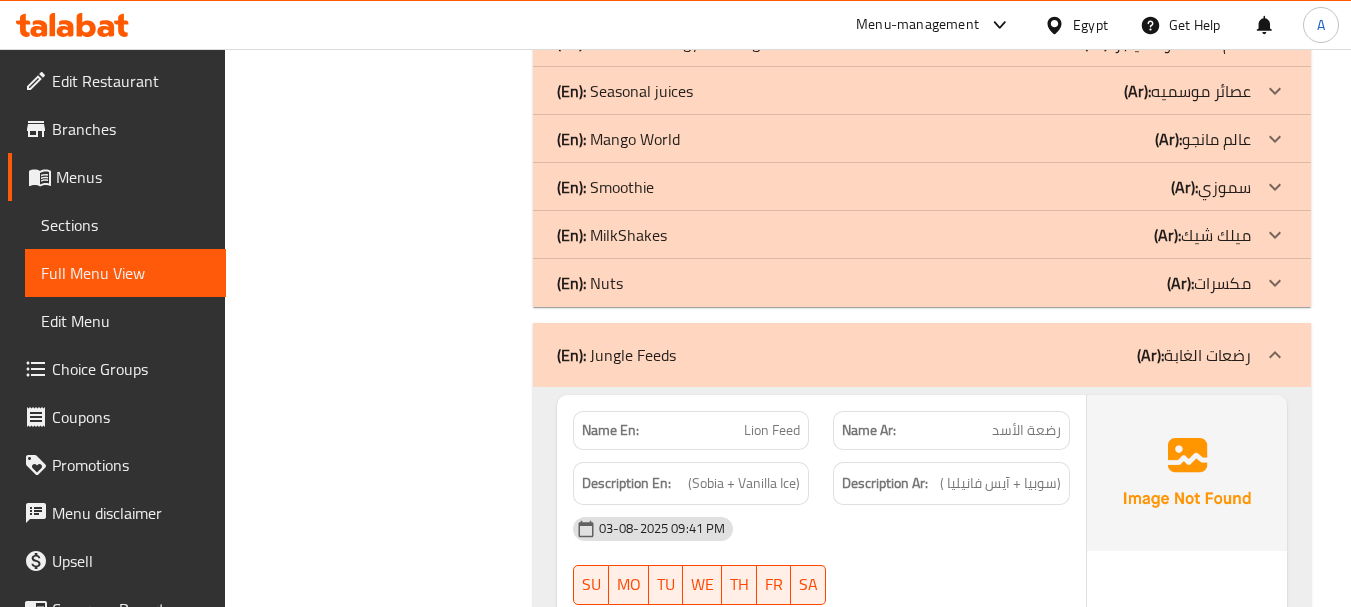 click on "(En):   Jungle Feeds (Ar): رضعات الغابة" at bounding box center (922, -10526) 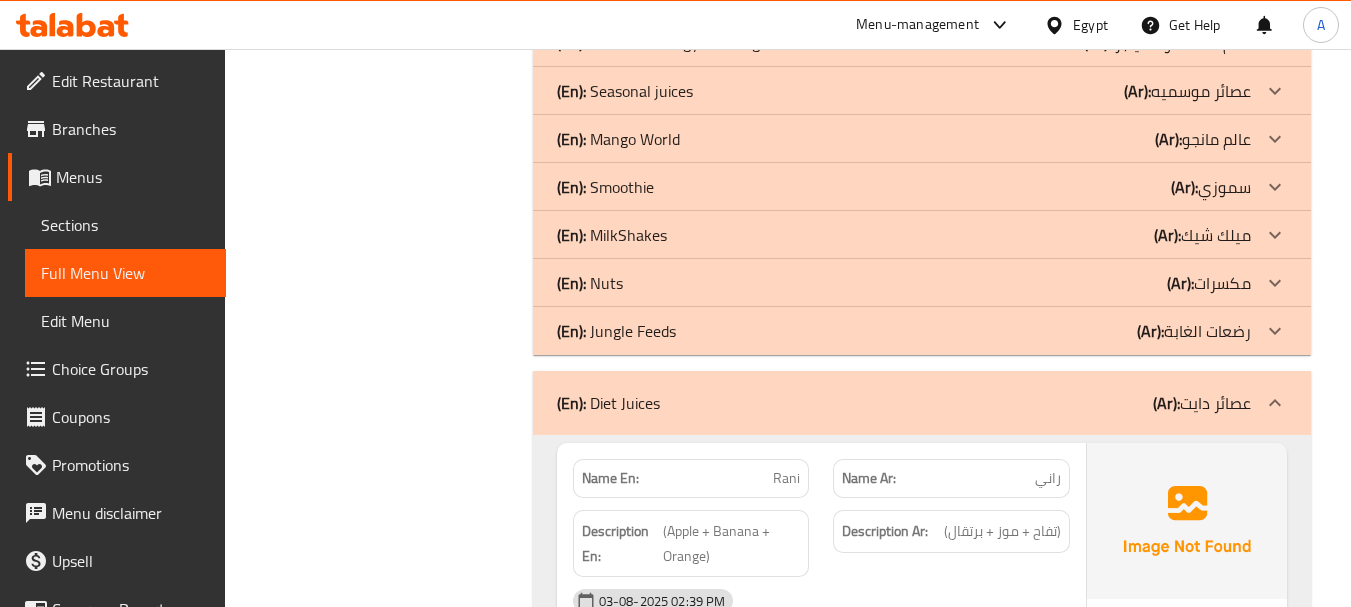 click on "Filter Branches Branches Popular filters Free items Branch specific items Has choices Upsell items Availability filters Available Not available View filters Collapse sections Collapse categories Collapse Choices" at bounding box center (386, 24471) 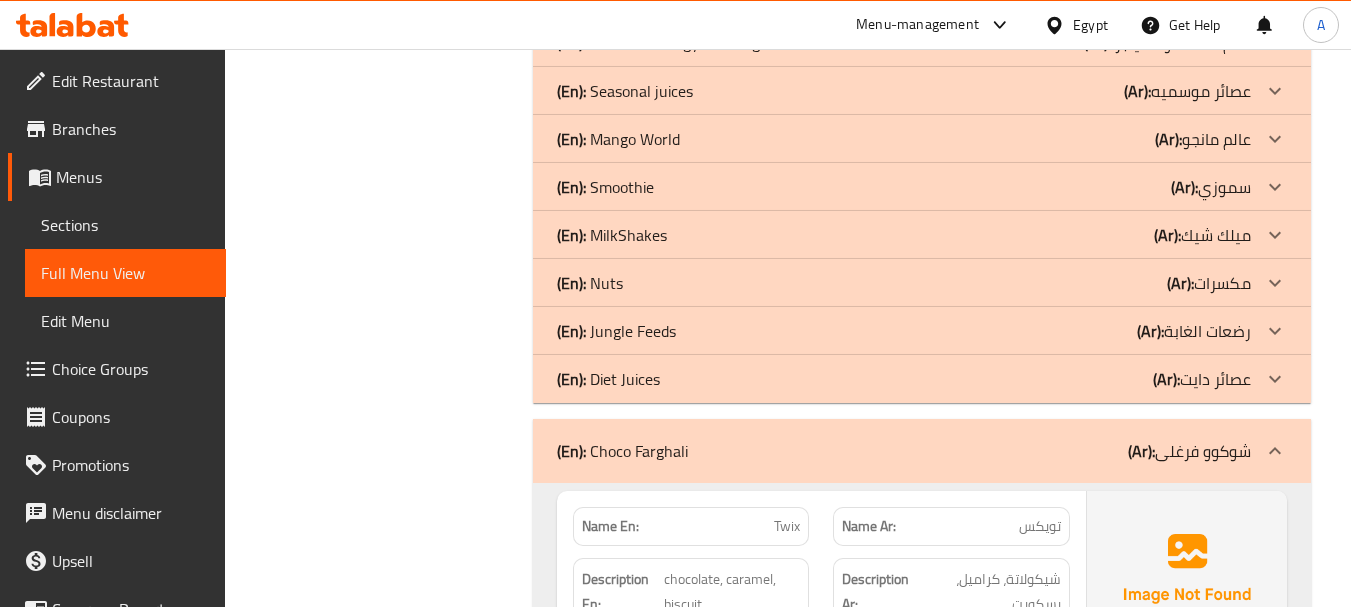 click on "Filter Branches Branches Popular filters Free items Branch specific items Has choices Upsell items Availability filters Available Not available View filters Collapse sections Collapse categories Collapse Choices" at bounding box center (386, 23233) 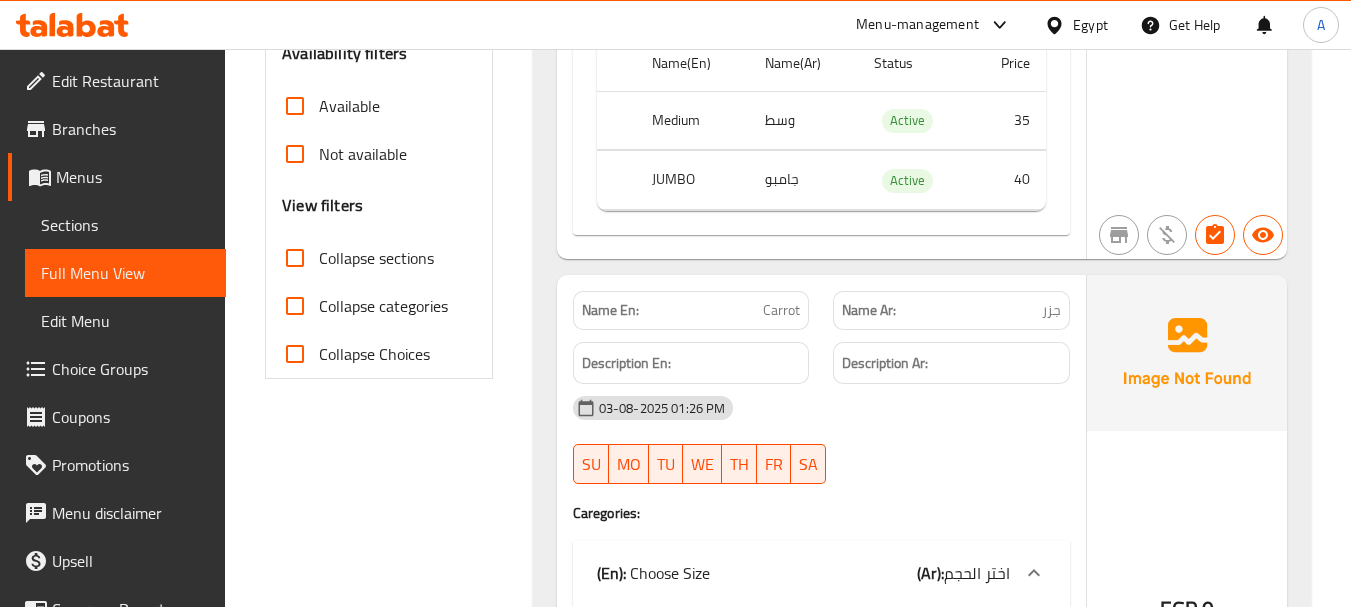 scroll, scrollTop: 0, scrollLeft: 0, axis: both 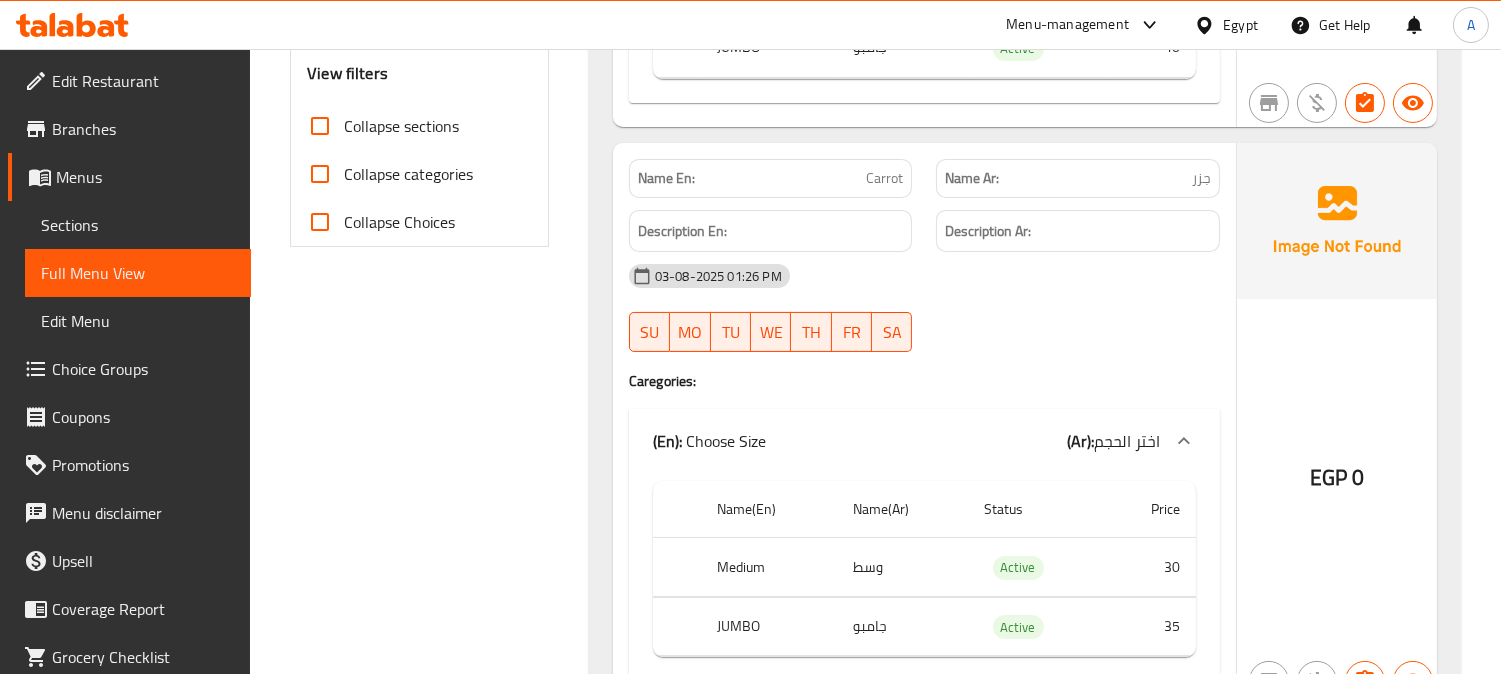 click on "Caregories:" at bounding box center (924, 381) 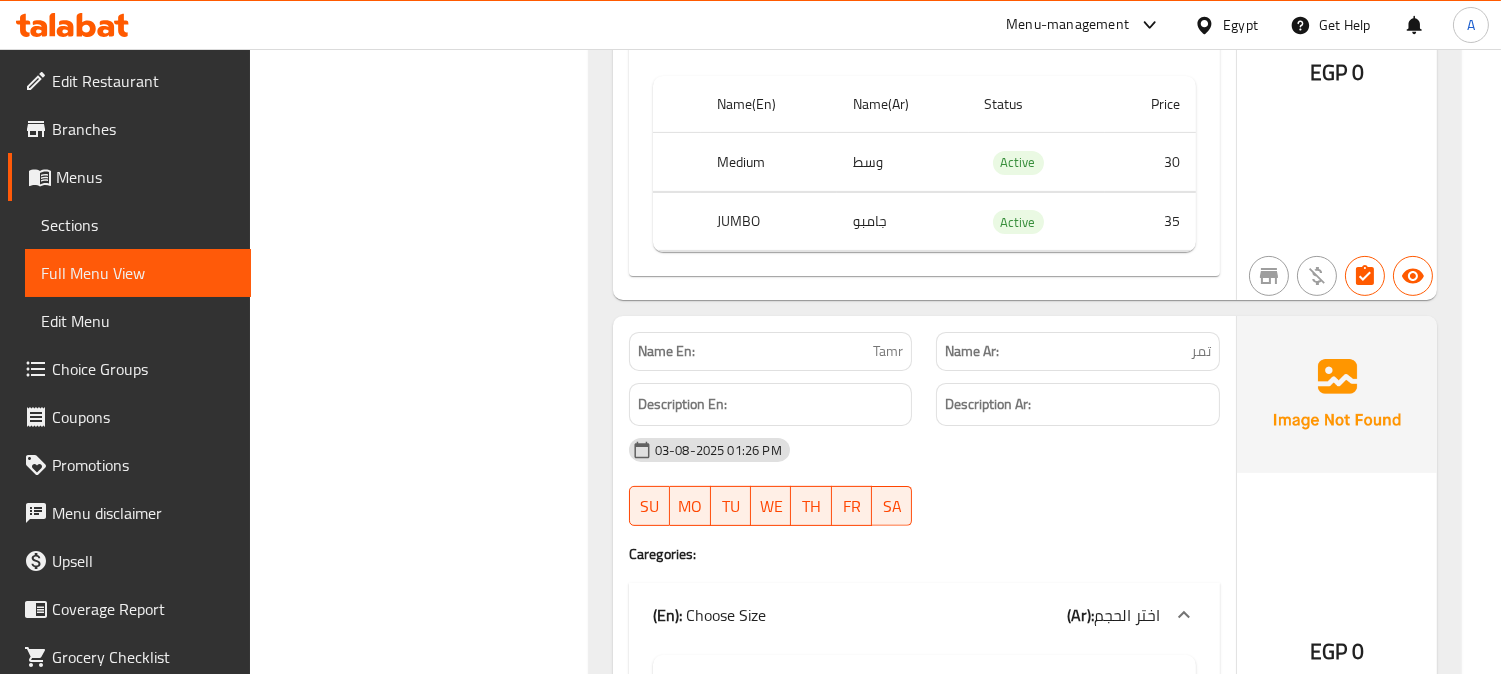 scroll, scrollTop: 1333, scrollLeft: 0, axis: vertical 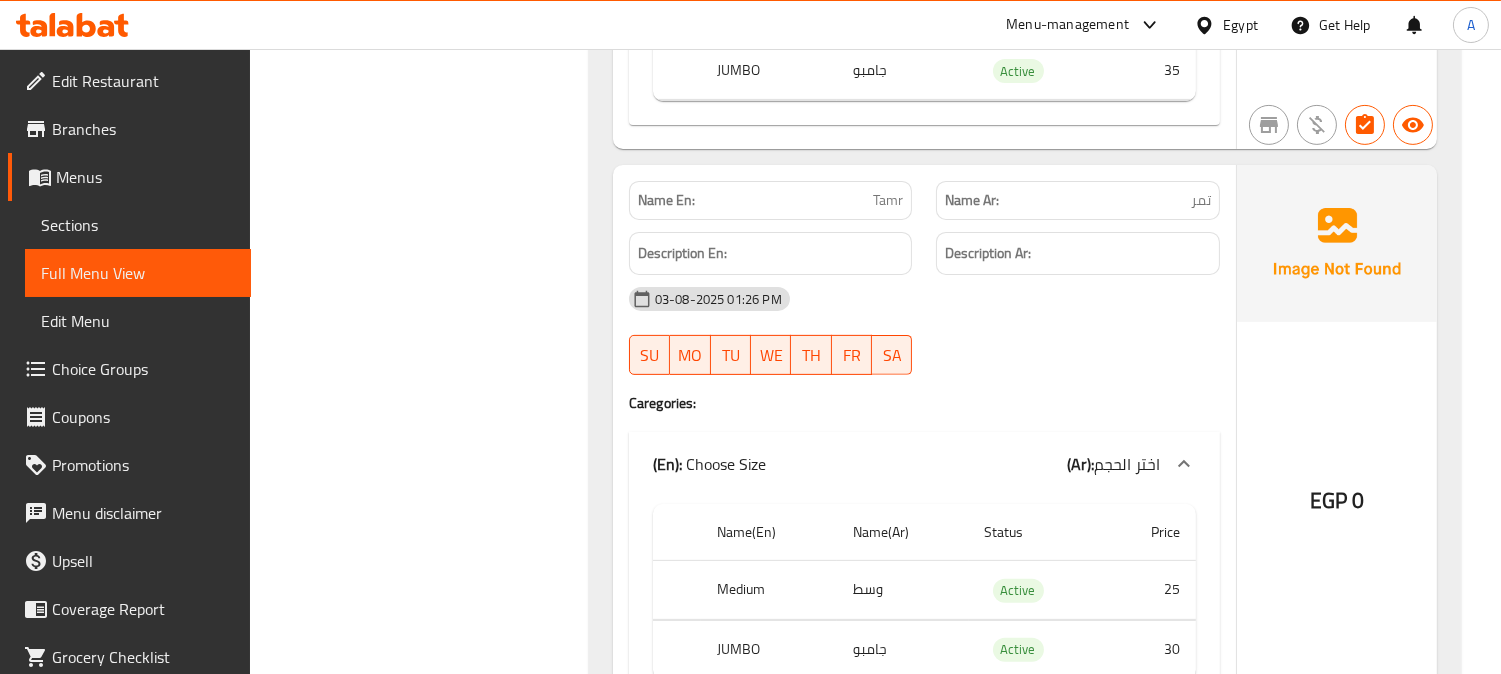 click on "Tamr" at bounding box center (888, 200) 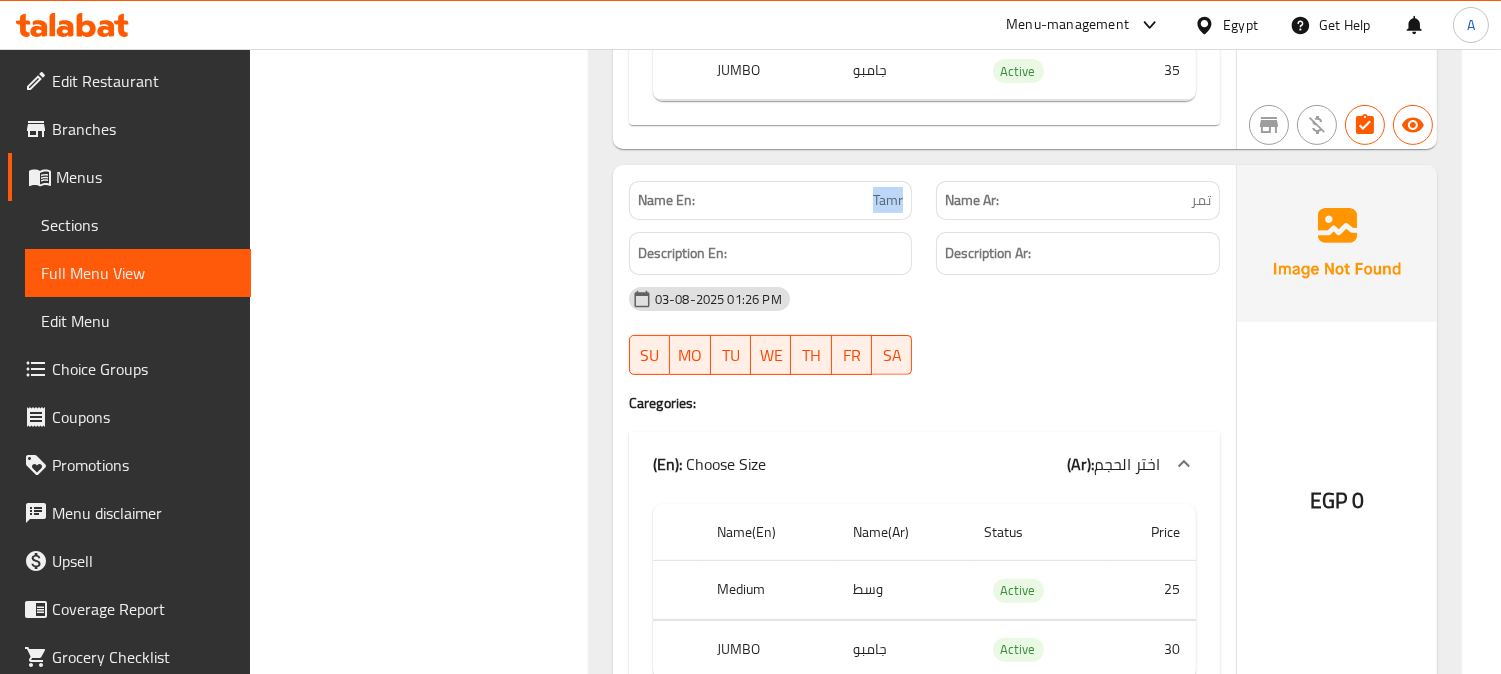 click on "Tamr" at bounding box center [888, 200] 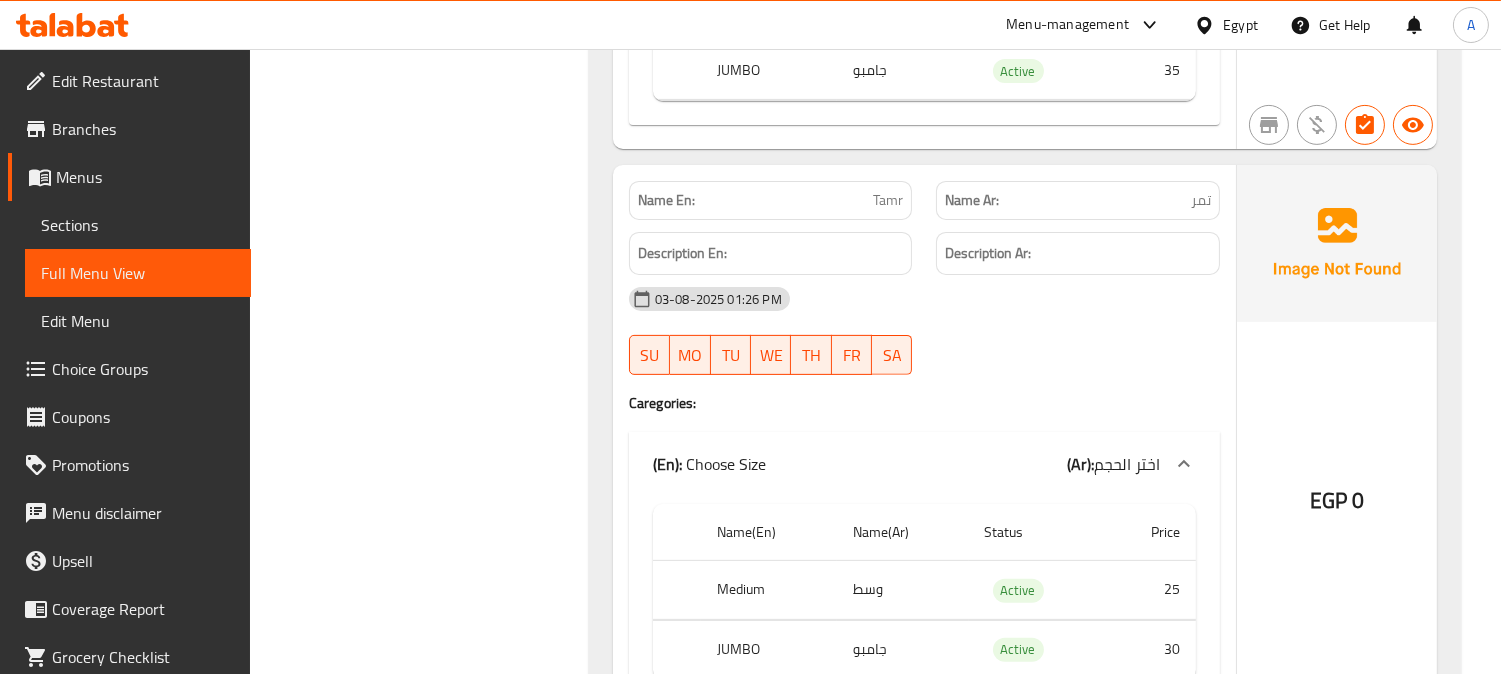 click on "03-08-2025 01:26 PM" at bounding box center [924, 299] 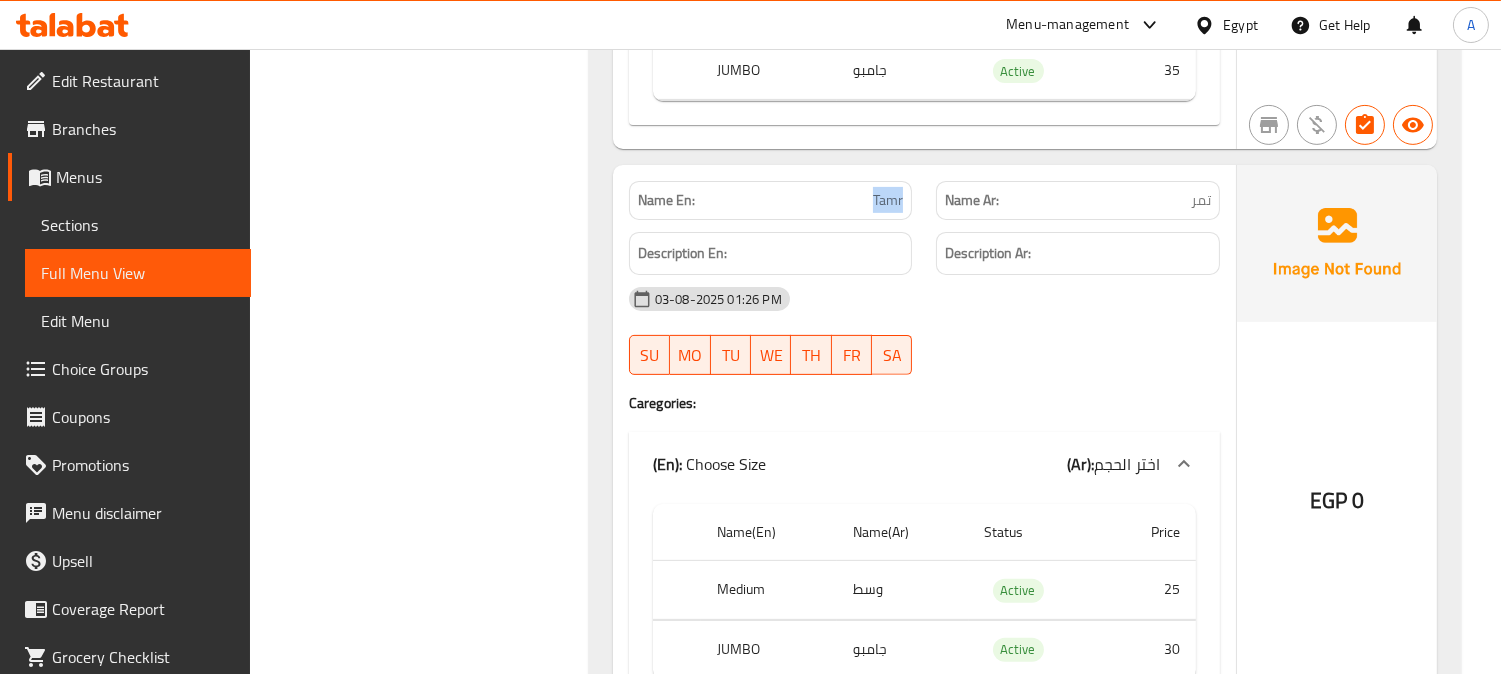 click on "Tamr" at bounding box center [888, 200] 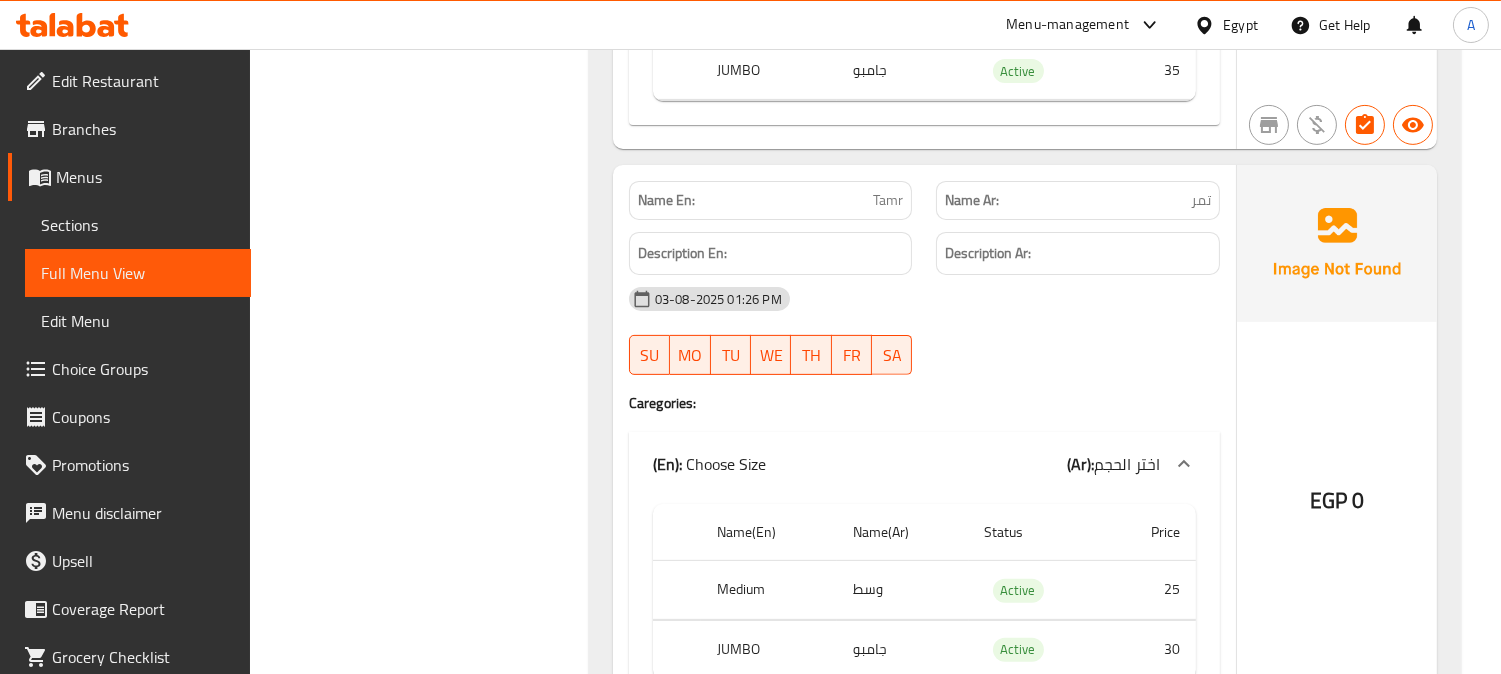 click on "03-08-2025 01:26 PM" at bounding box center (924, 299) 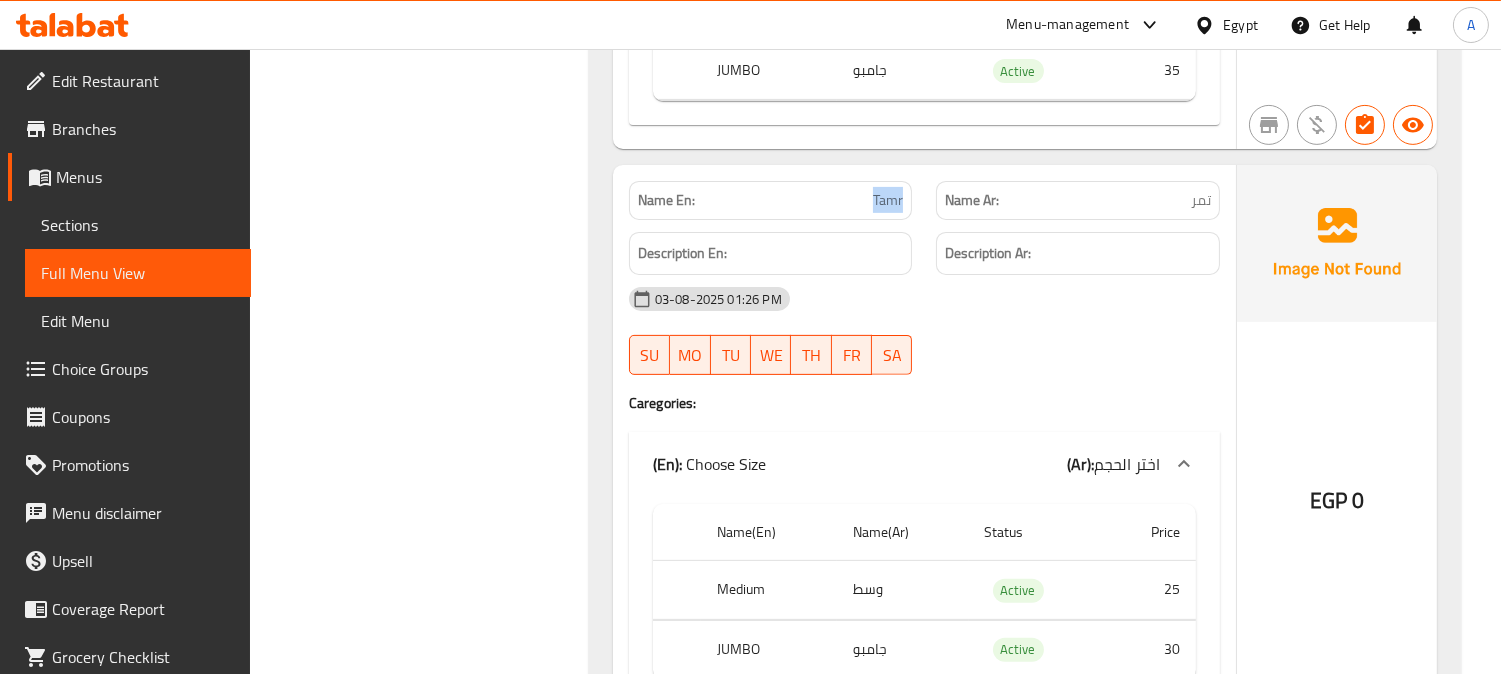 click on "Tamr" at bounding box center (888, 200) 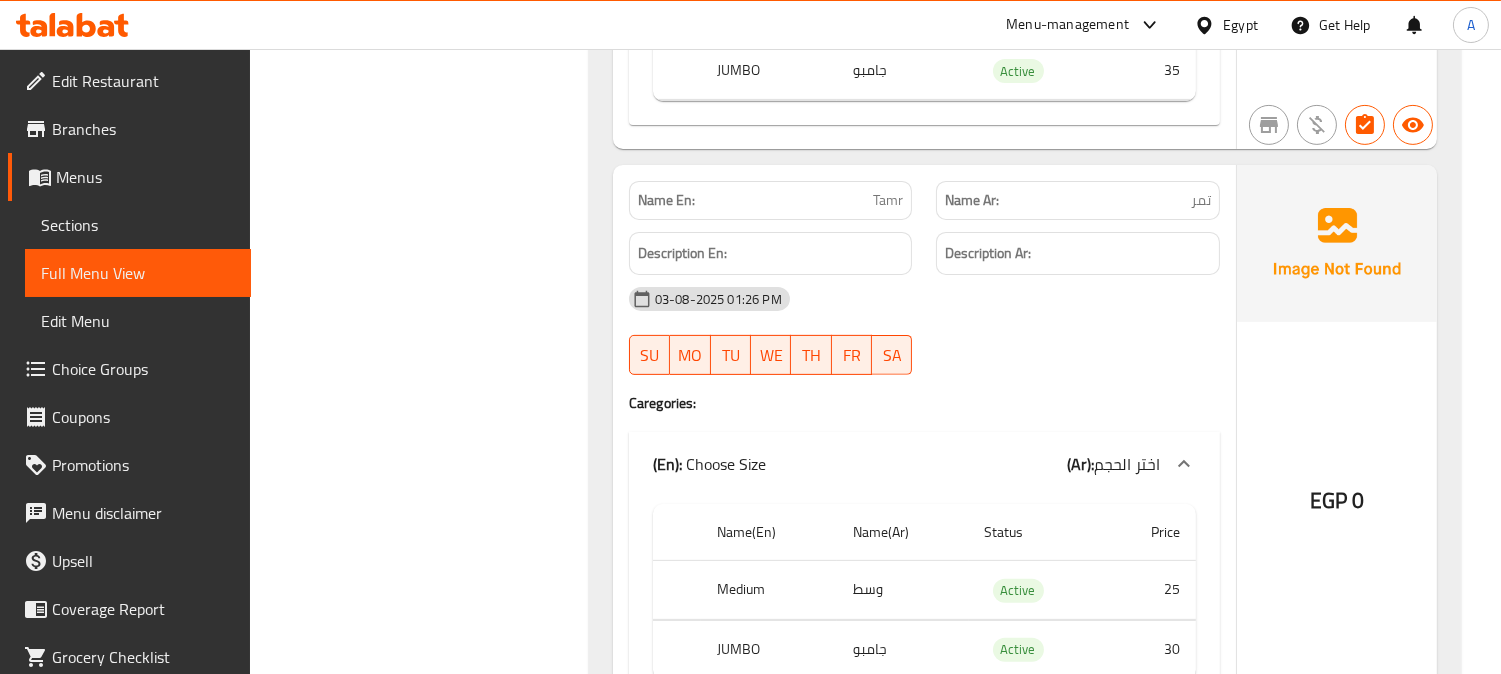 click on "Filter Branches Branches Popular filters Free items Branch specific items Has choices Upsell items Availability filters Available Not available View filters Collapse sections Collapse categories Collapse Choices" at bounding box center [427, 32375] 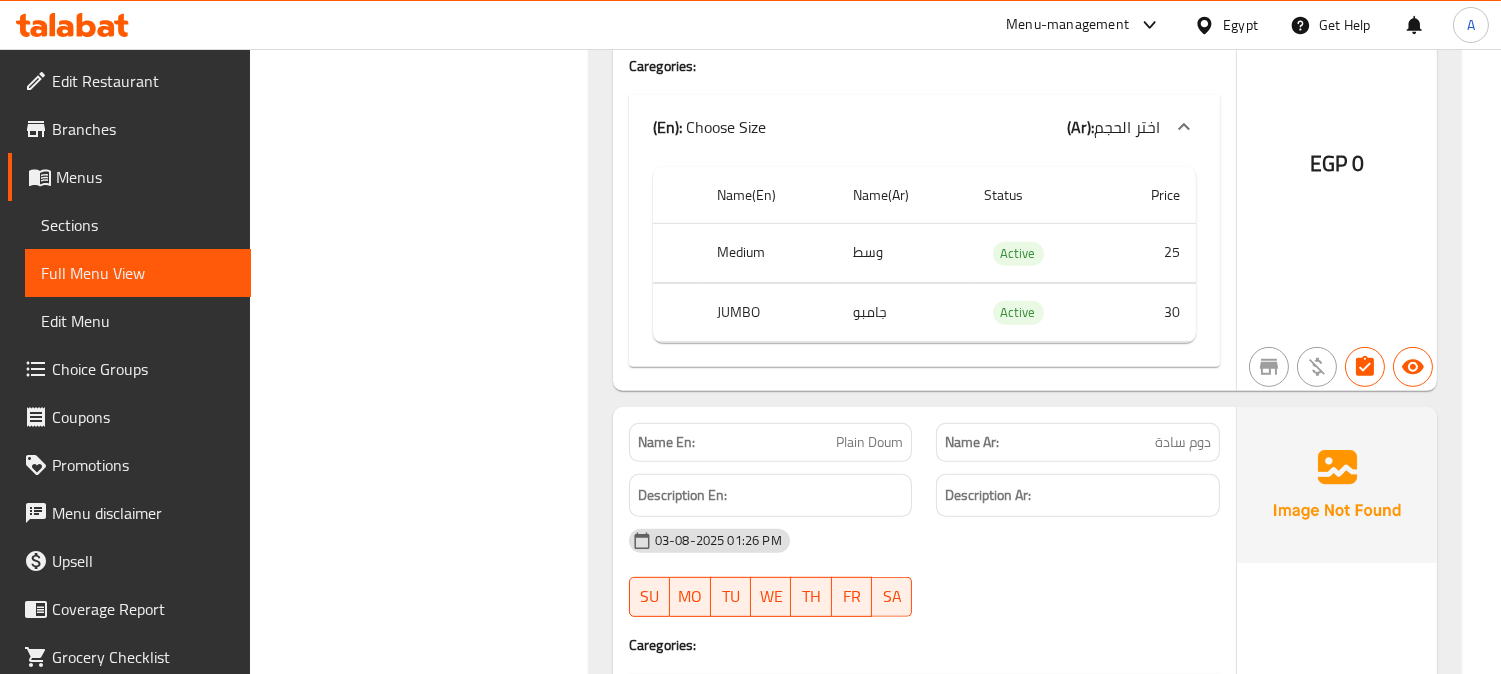 scroll, scrollTop: 1888, scrollLeft: 0, axis: vertical 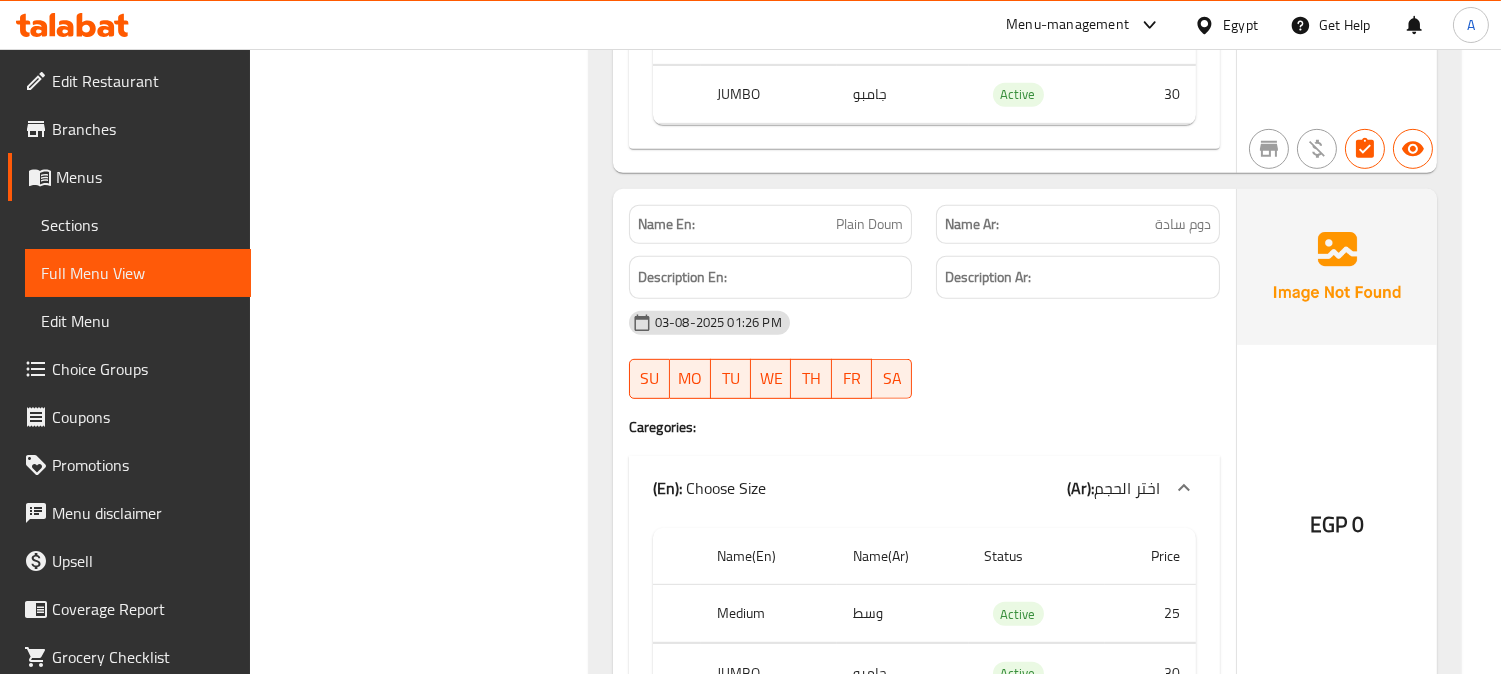 click on "دوم سادة" at bounding box center (1183, 224) 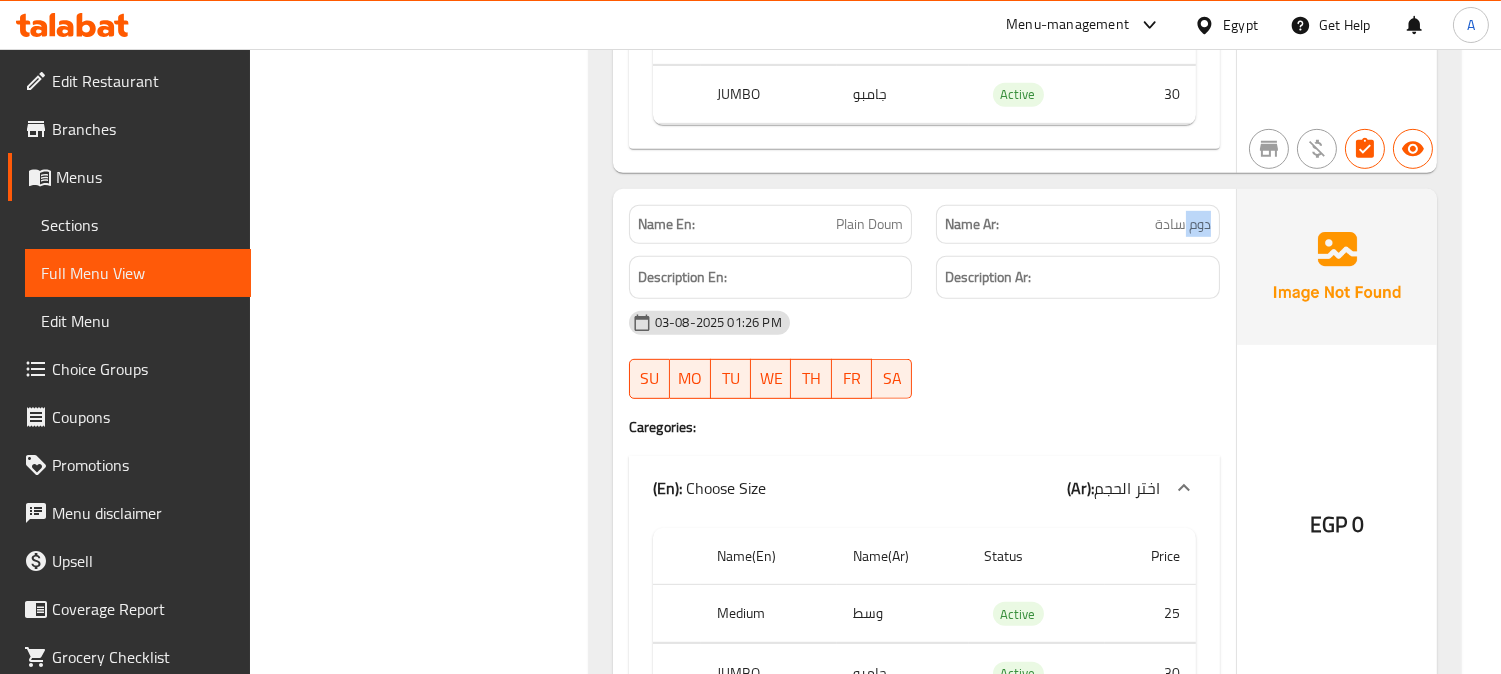 click on "دوم سادة" at bounding box center [1183, 224] 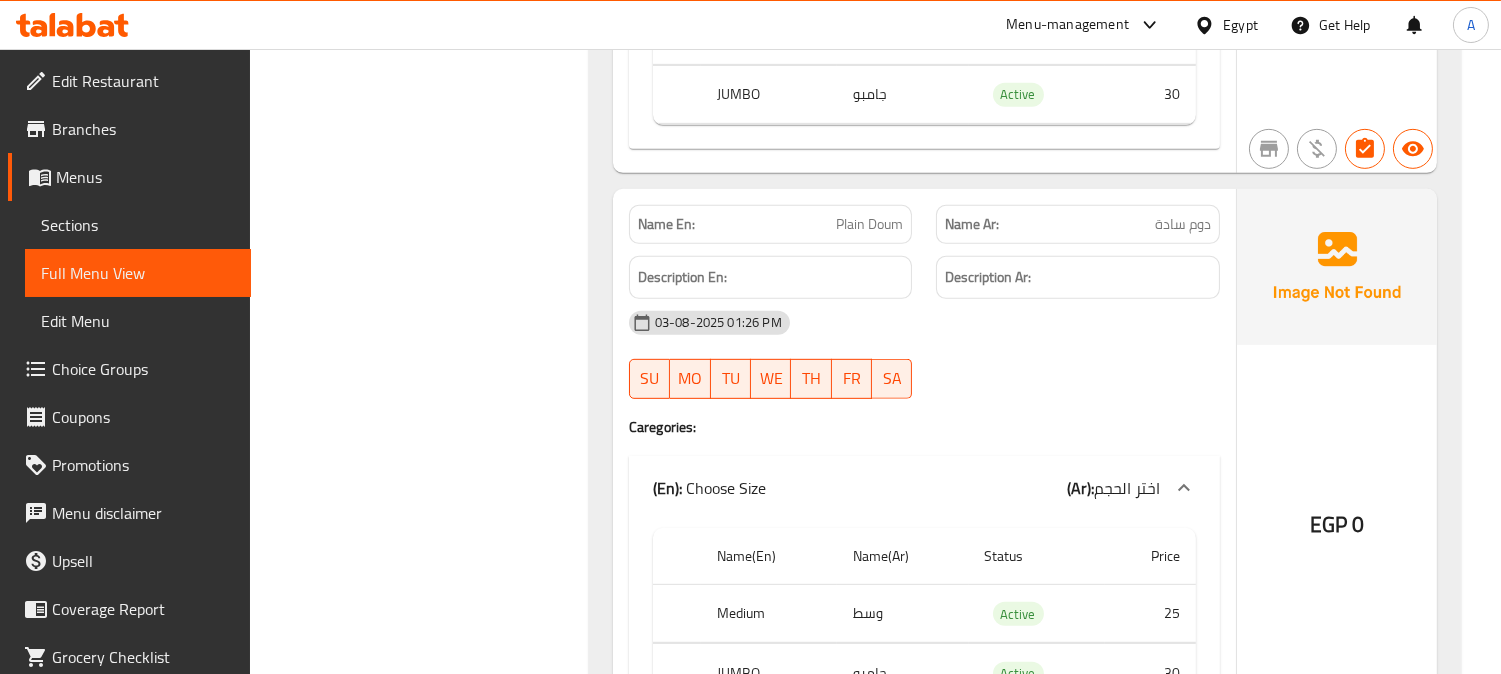 click on "Filter Branches Branches Popular filters Free items Branch specific items Has choices Upsell items Availability filters Available Not available View filters Collapse sections Collapse categories Collapse Choices" at bounding box center (427, 31820) 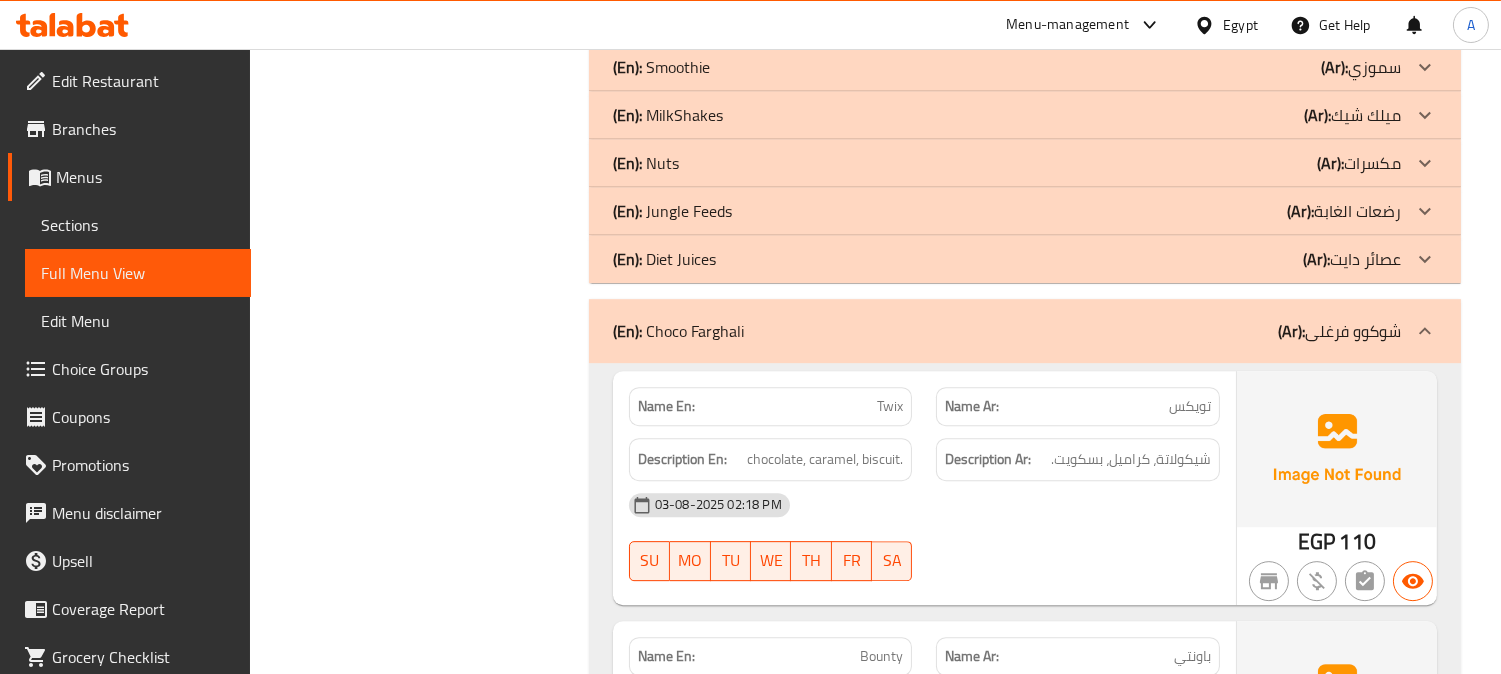 scroll, scrollTop: 11111, scrollLeft: 0, axis: vertical 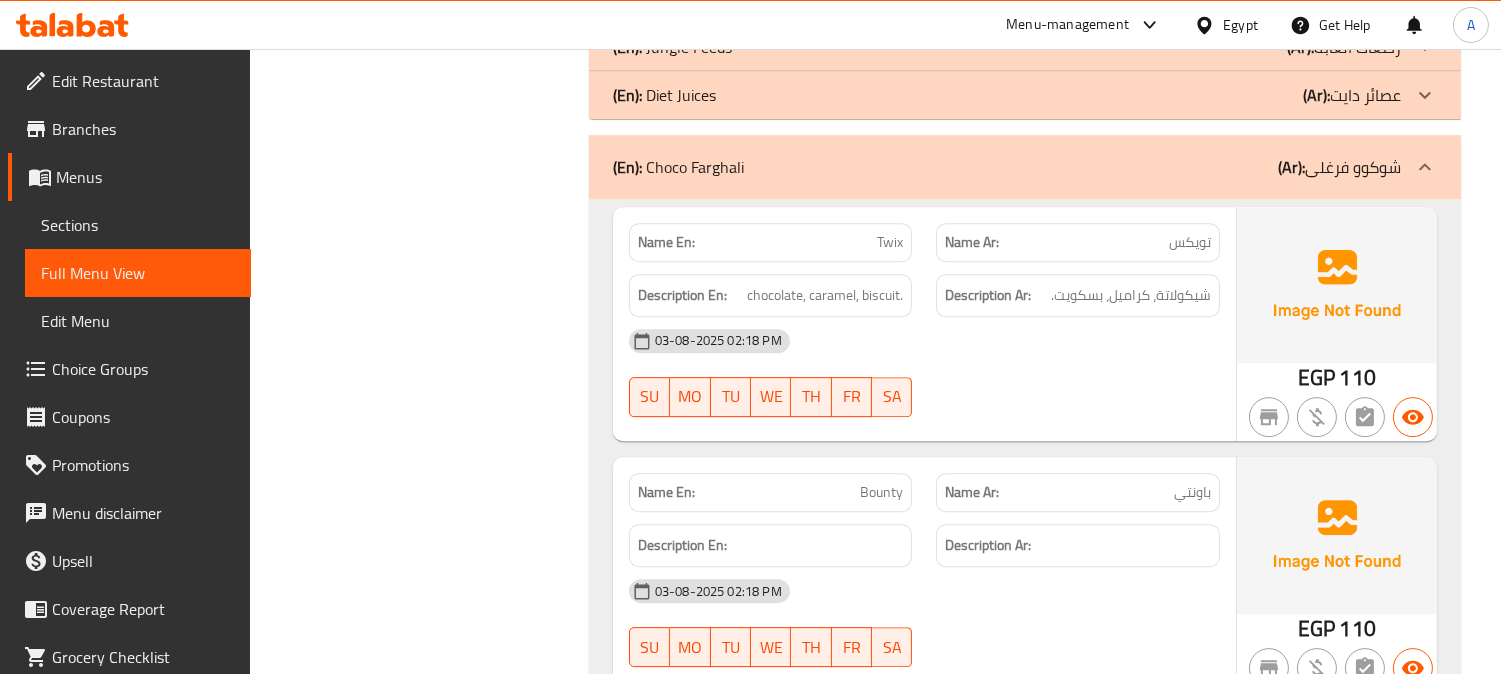 click on "03-08-2025 02:18 PM" at bounding box center (924, -10637) 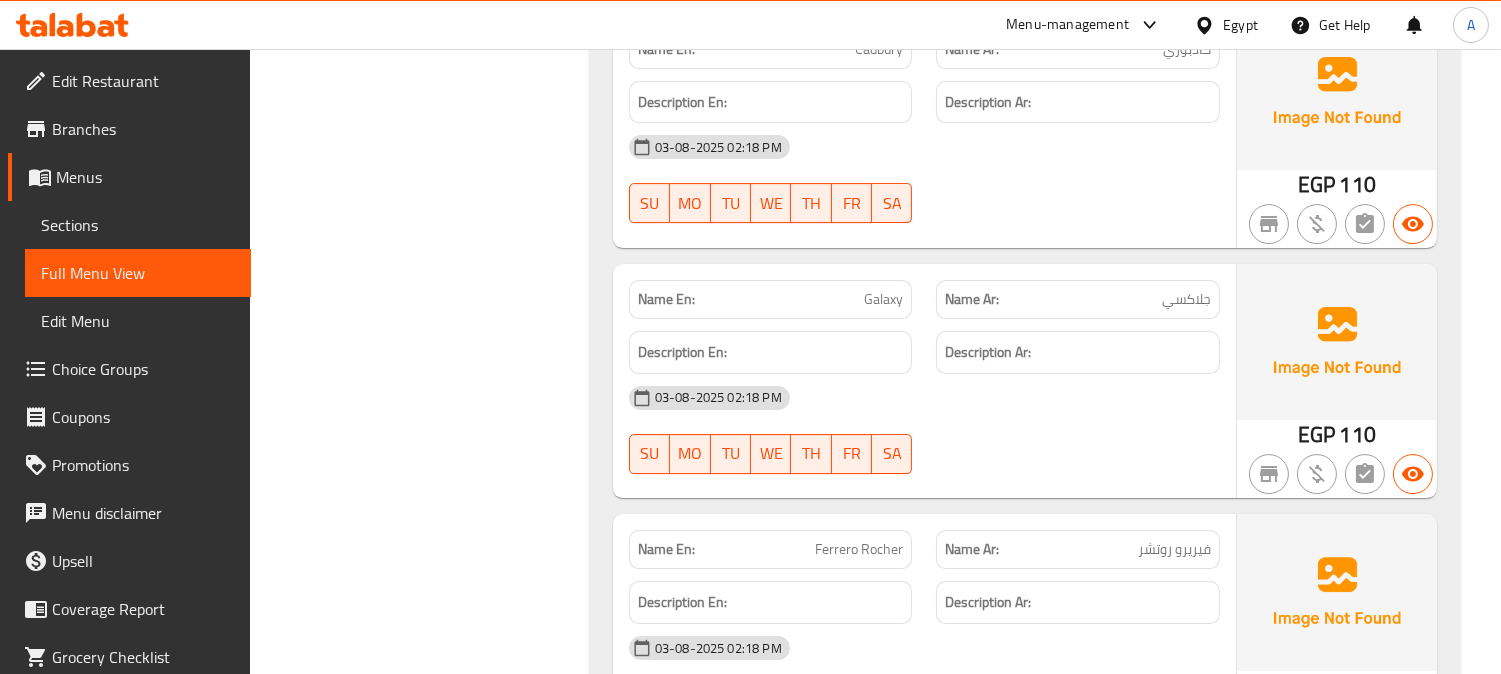 scroll, scrollTop: 12111, scrollLeft: 0, axis: vertical 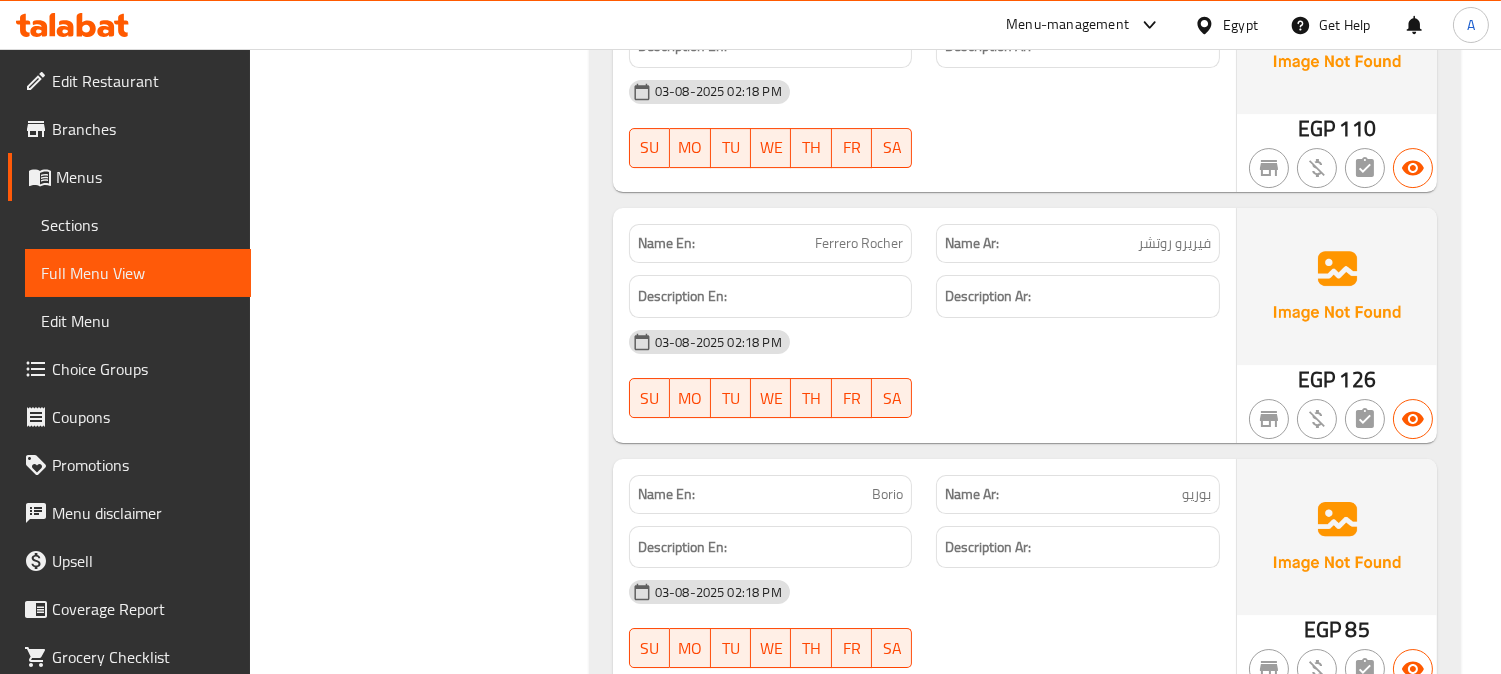 click at bounding box center (1269, -8916) 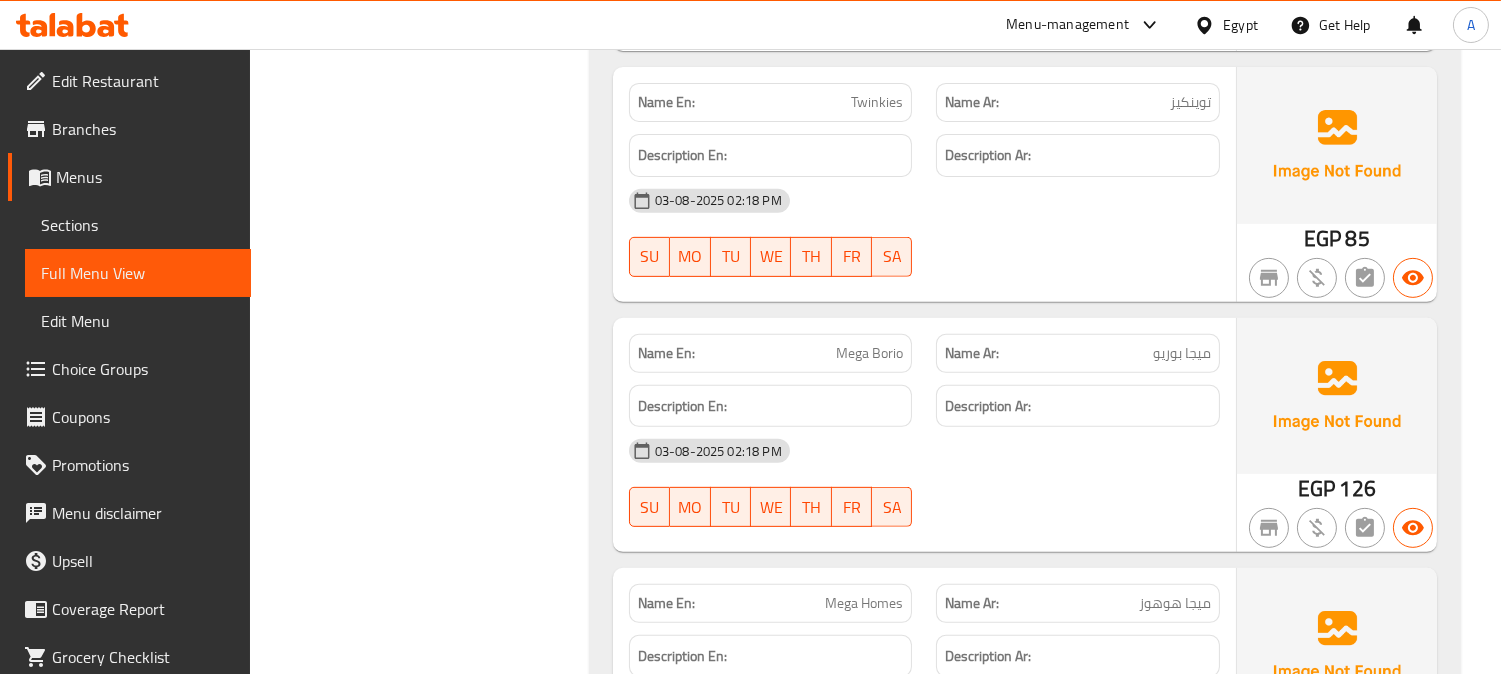 scroll, scrollTop: 15222, scrollLeft: 0, axis: vertical 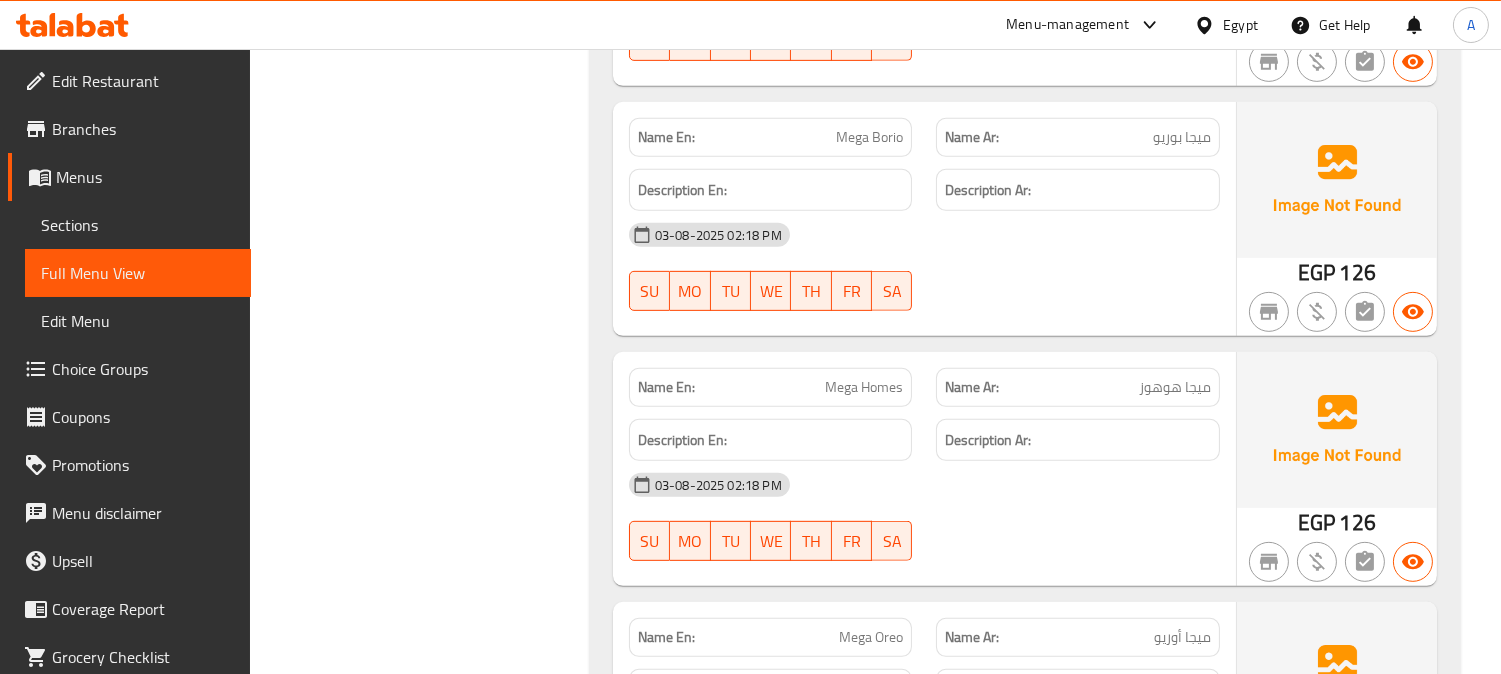 click on "Mega Borio" at bounding box center (888, -5586) 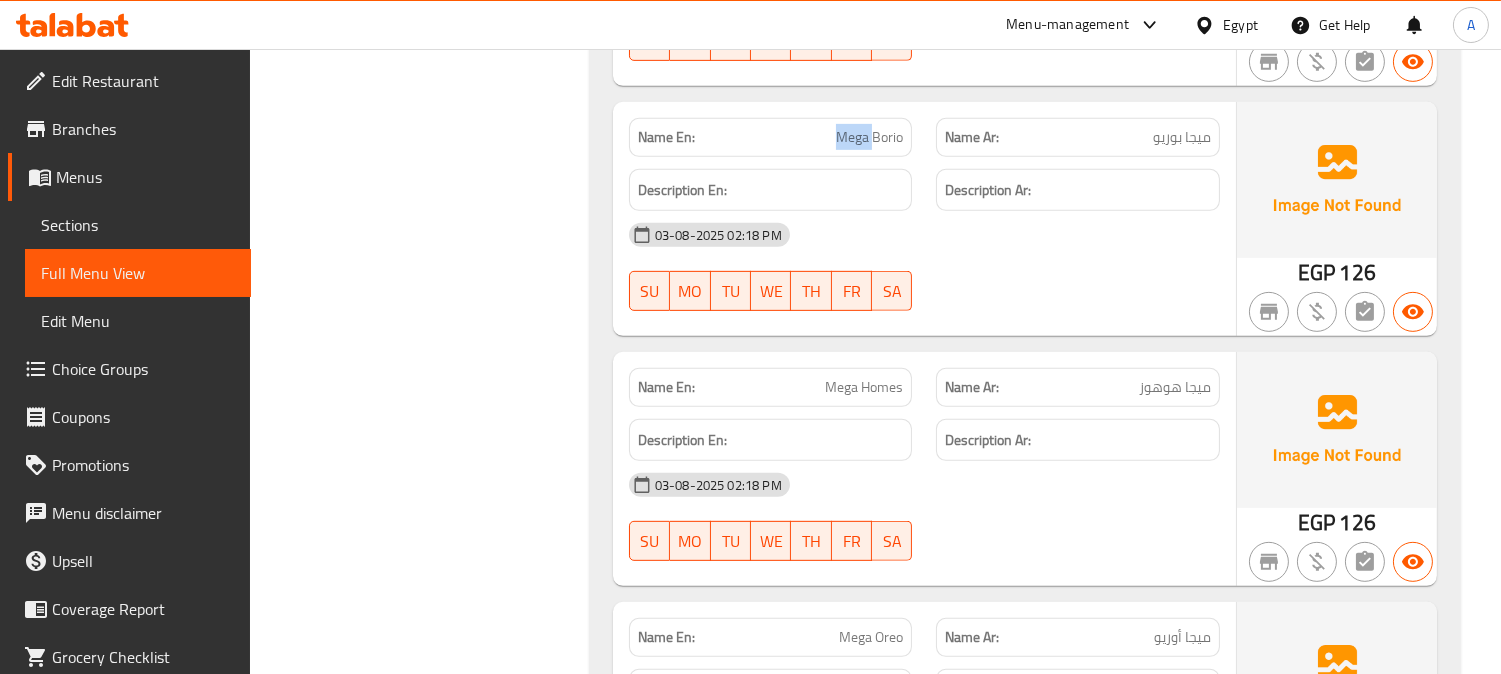 click on "Mega Borio" at bounding box center [888, -5586] 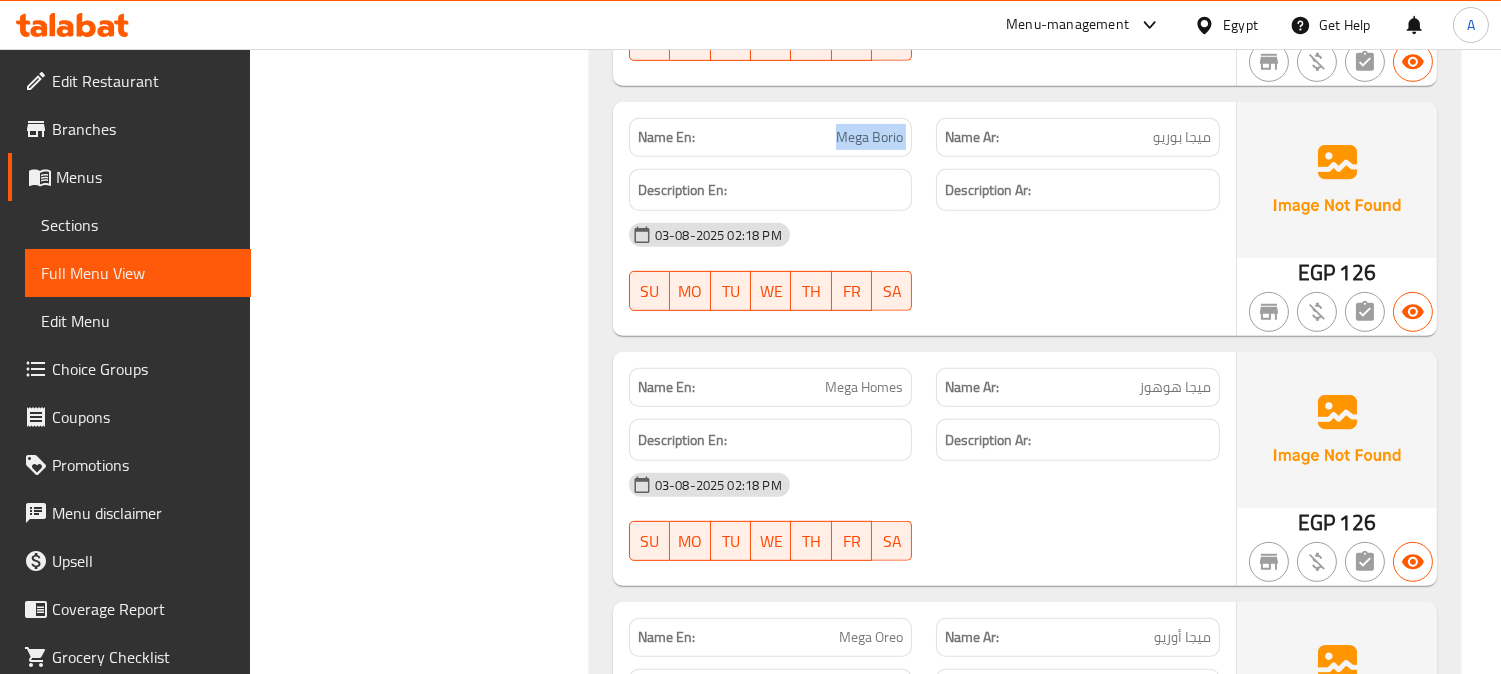 click on "Mega Borio" at bounding box center [888, -5586] 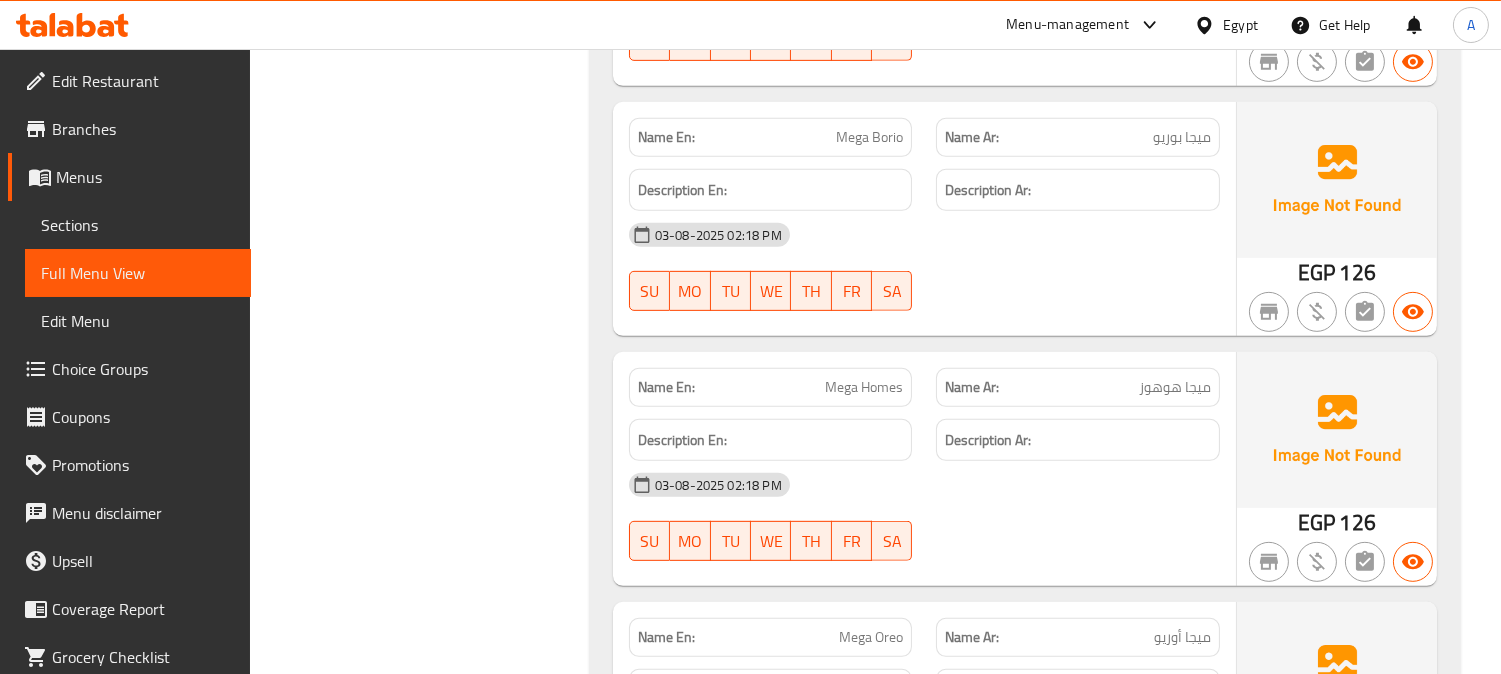 click on "Mega Homes" at bounding box center (835, -5008) 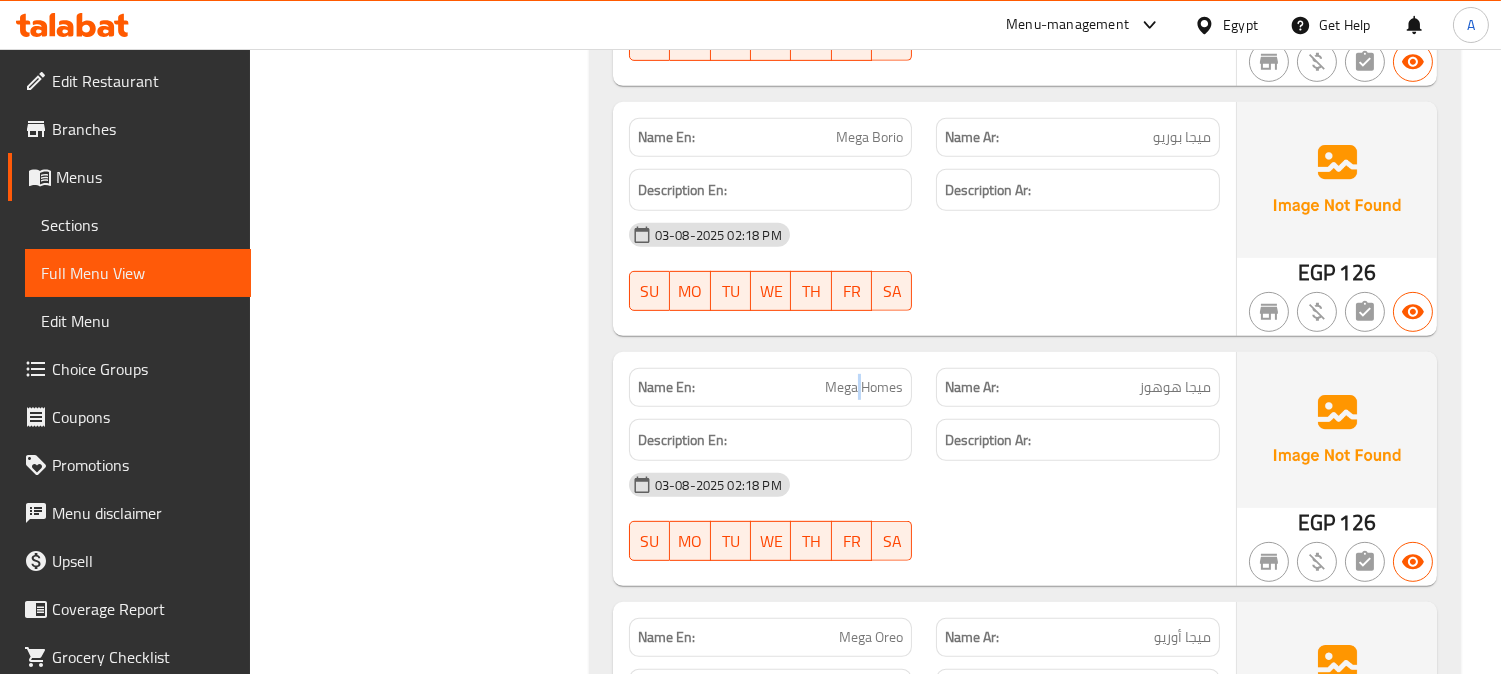 click on "Mega Homes" at bounding box center (835, -5008) 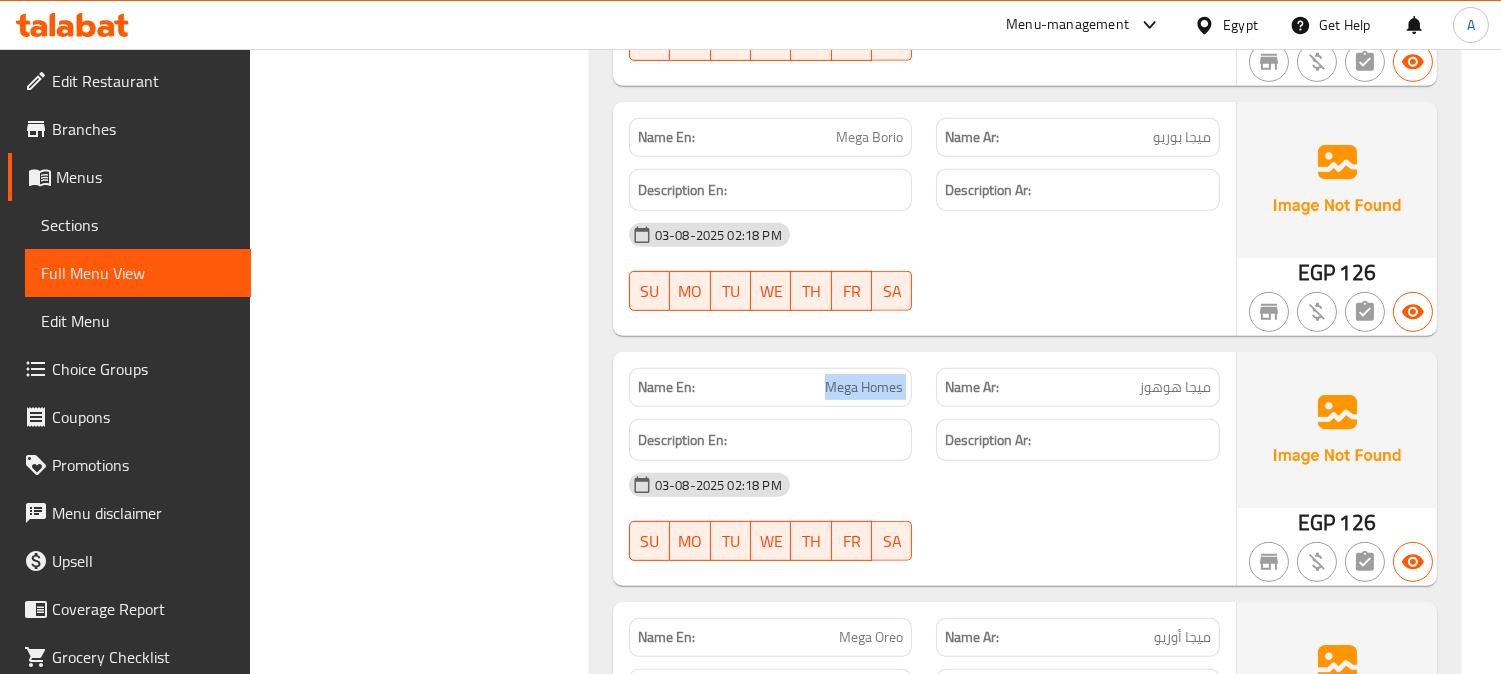 click on "Mega Homes" at bounding box center [835, -5008] 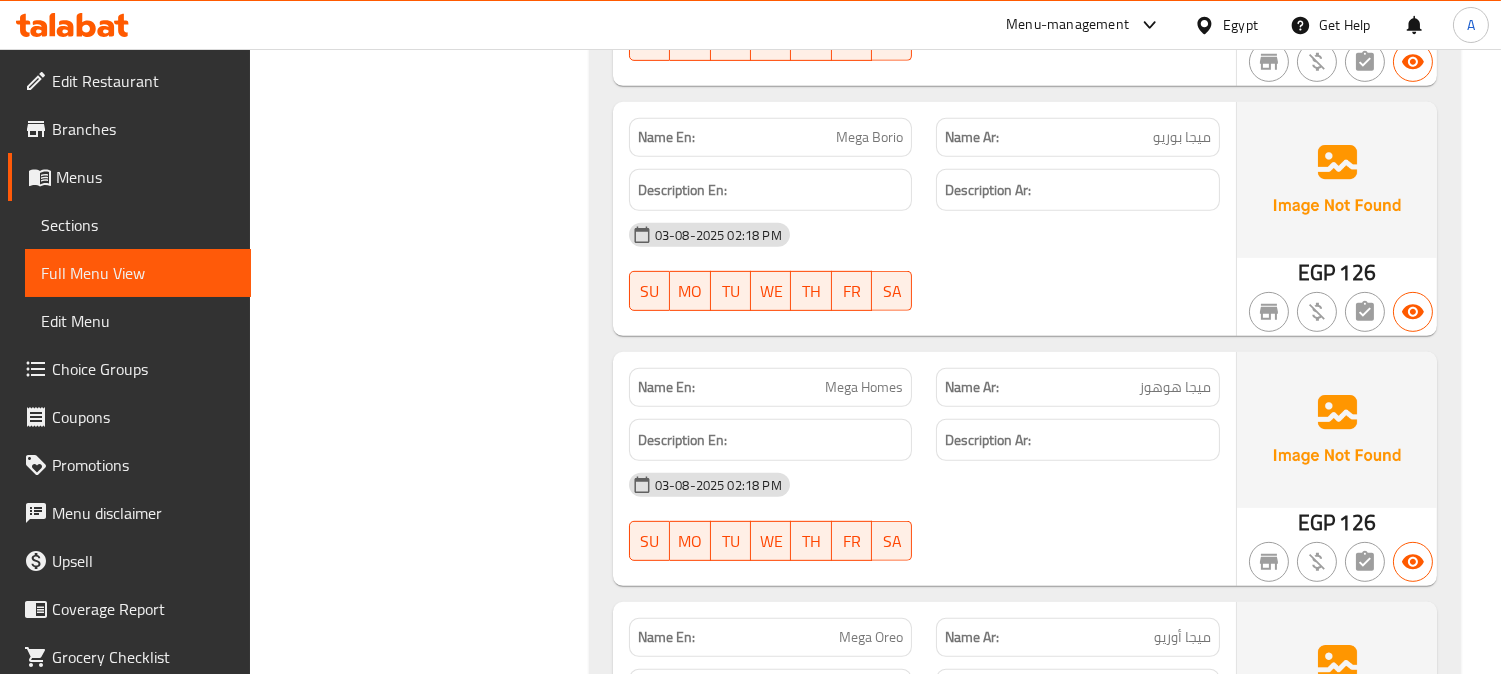click on "Description Ar:" at bounding box center (1078, -4955) 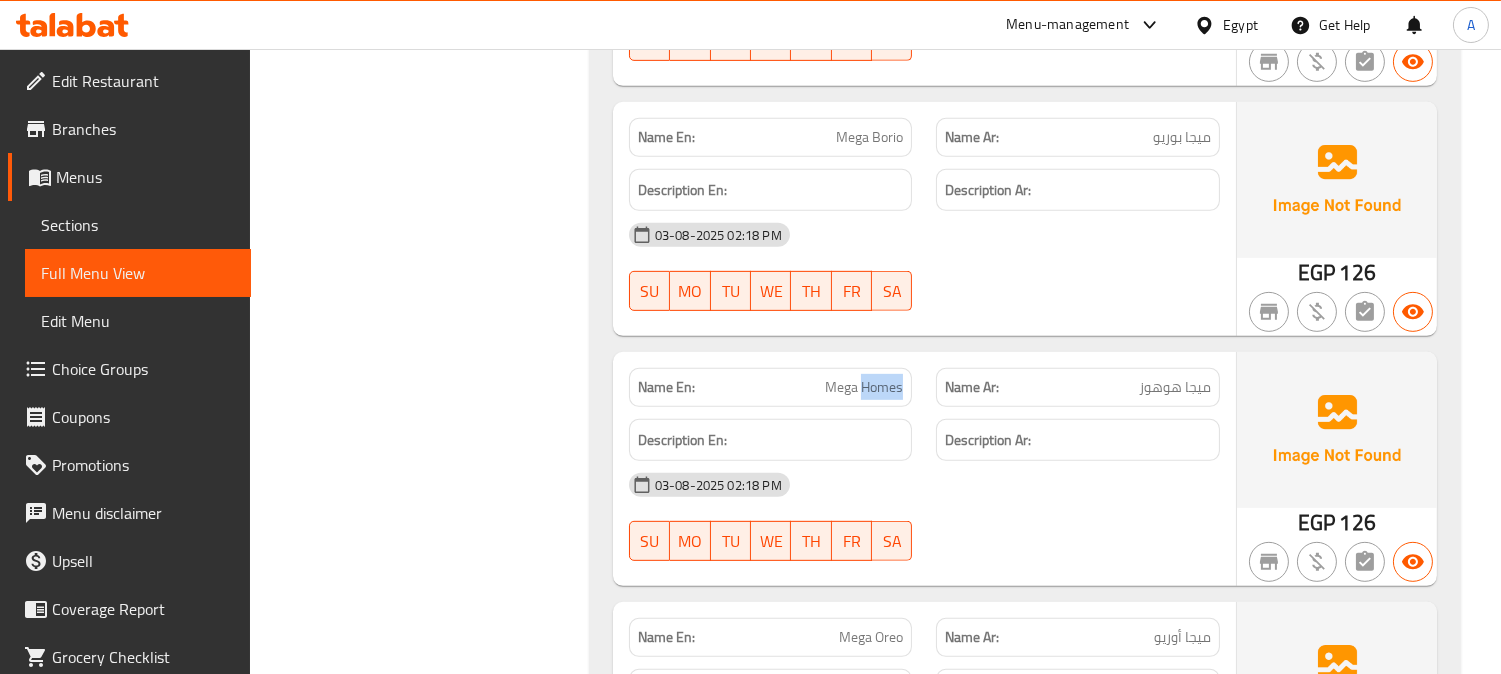 click on "Mega Homes" at bounding box center [835, -5008] 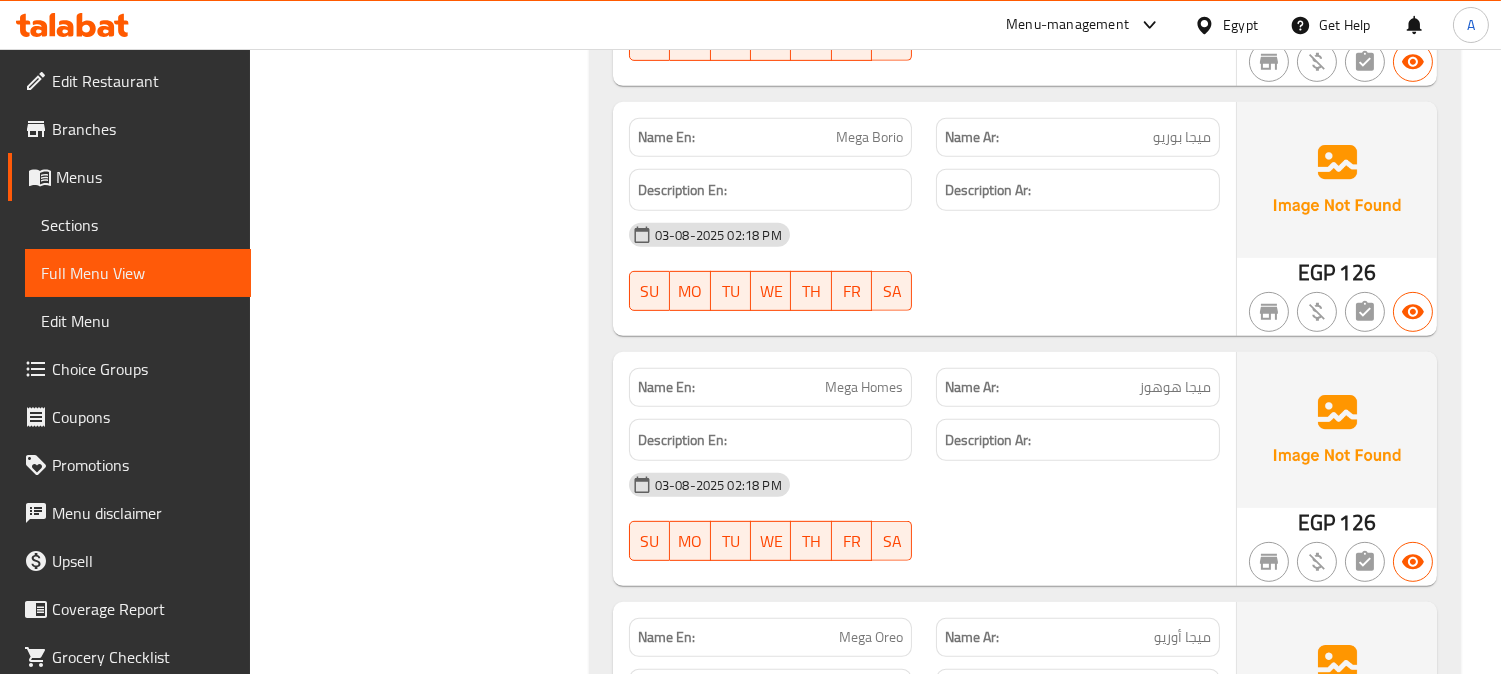 click on "Description Ar:" at bounding box center [1078, -4955] 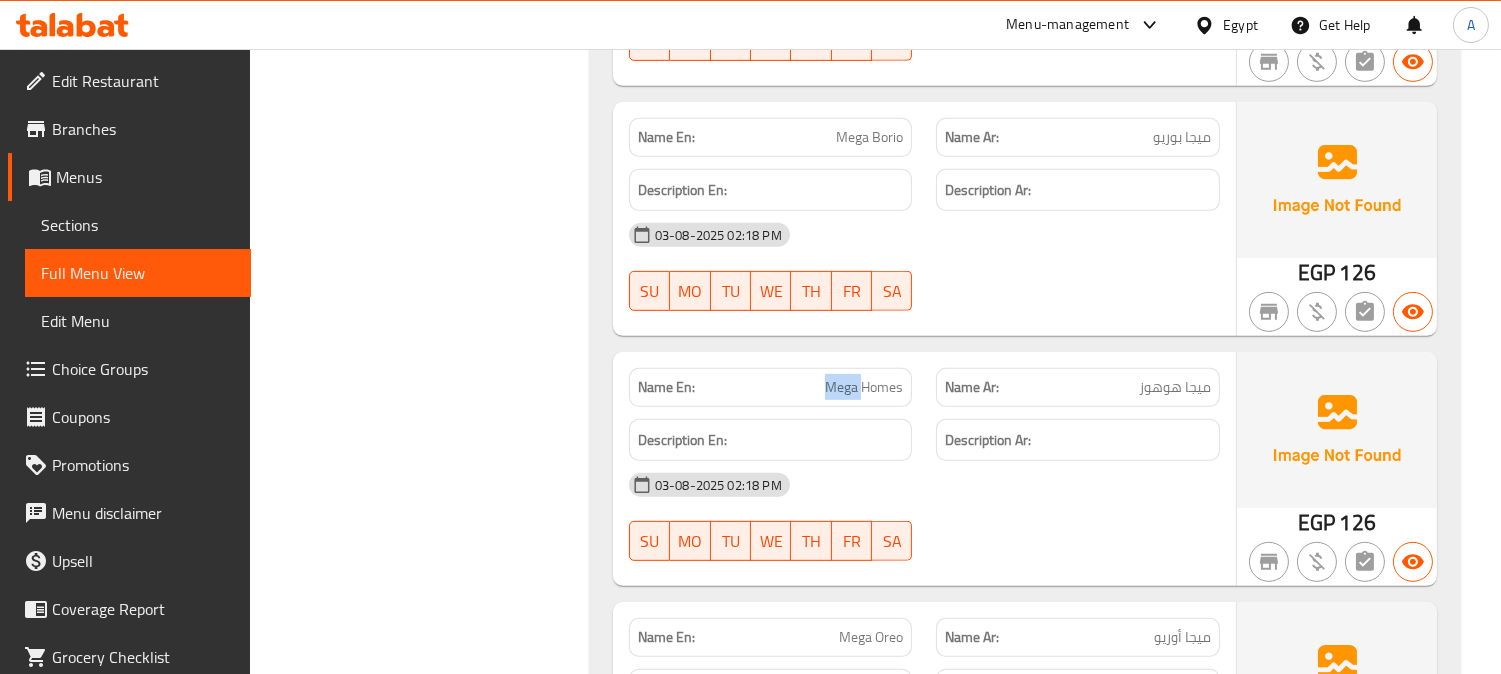 click on "Mega Homes" at bounding box center (835, -5008) 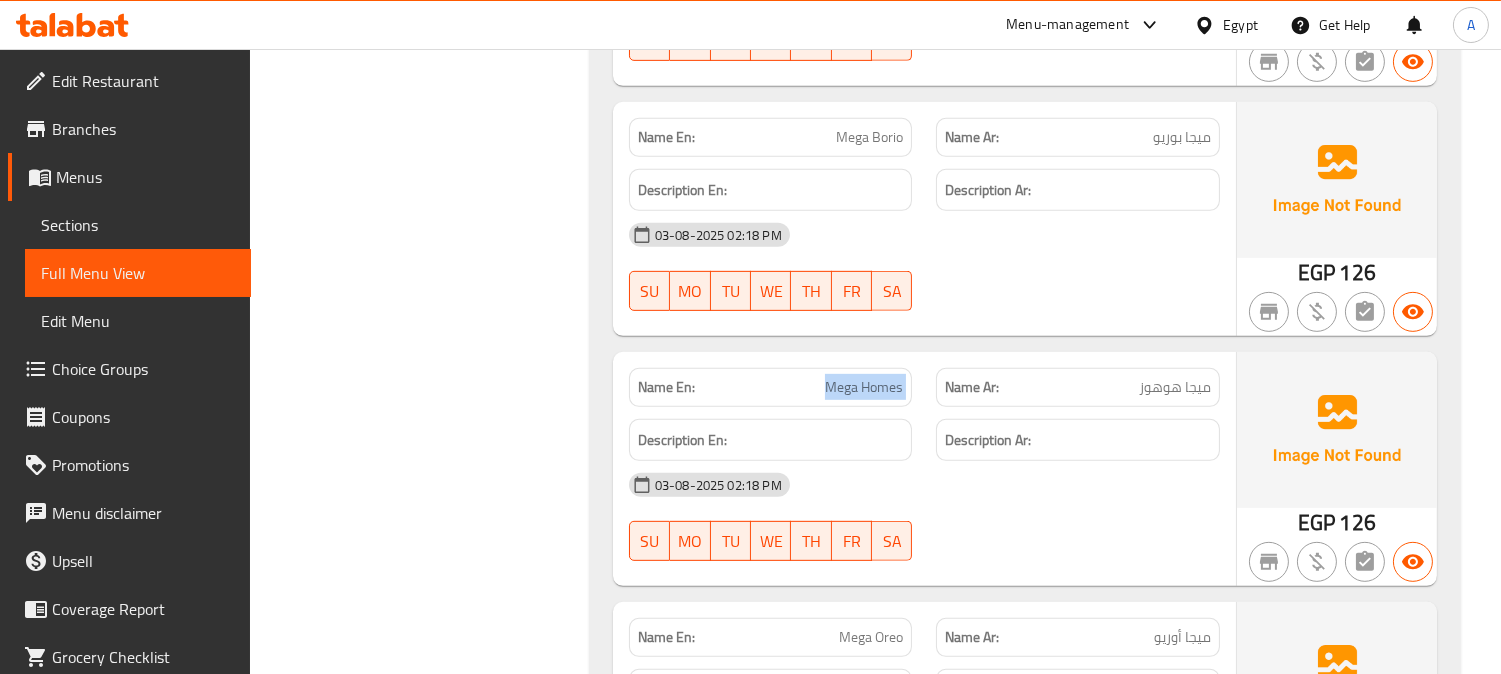 click on "Mega Homes" at bounding box center [835, -5008] 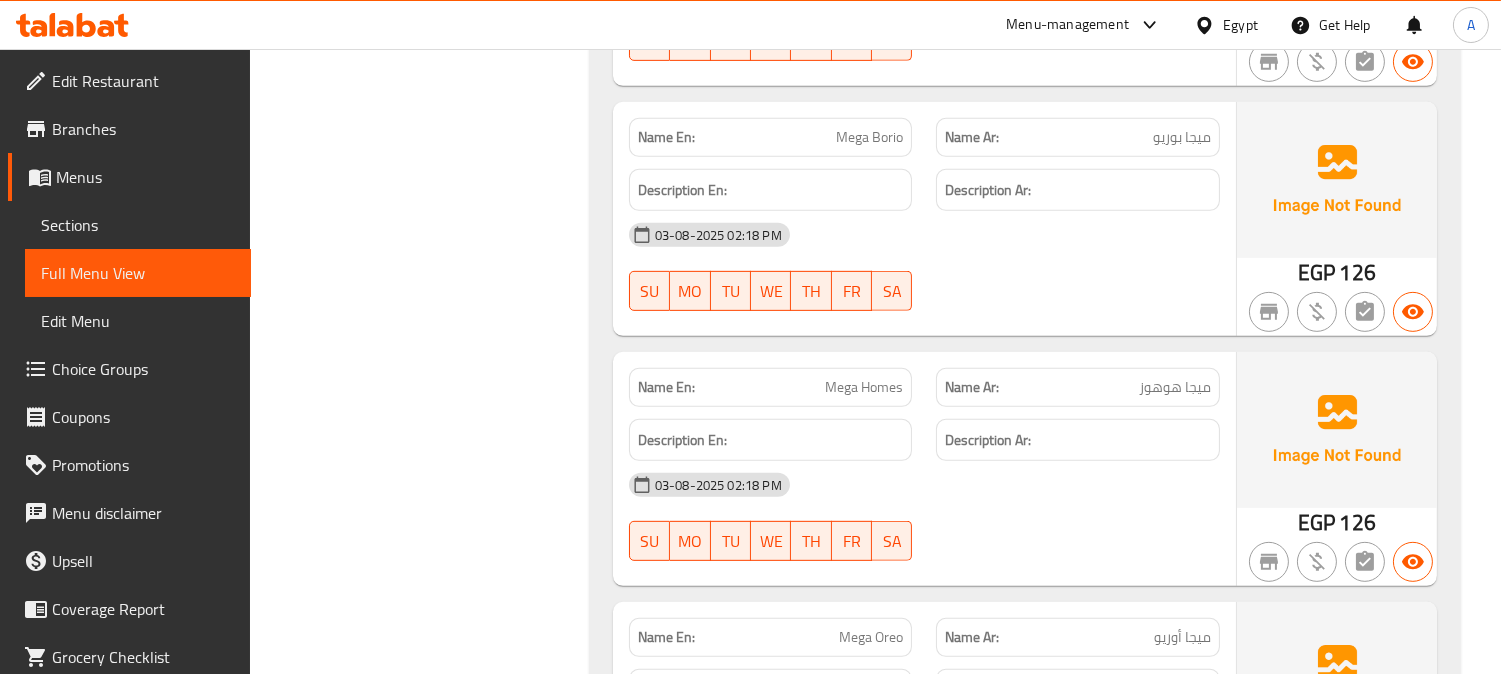 drag, startPoint x: 1098, startPoint y: 468, endPoint x: 1082, endPoint y: 473, distance: 16.763054 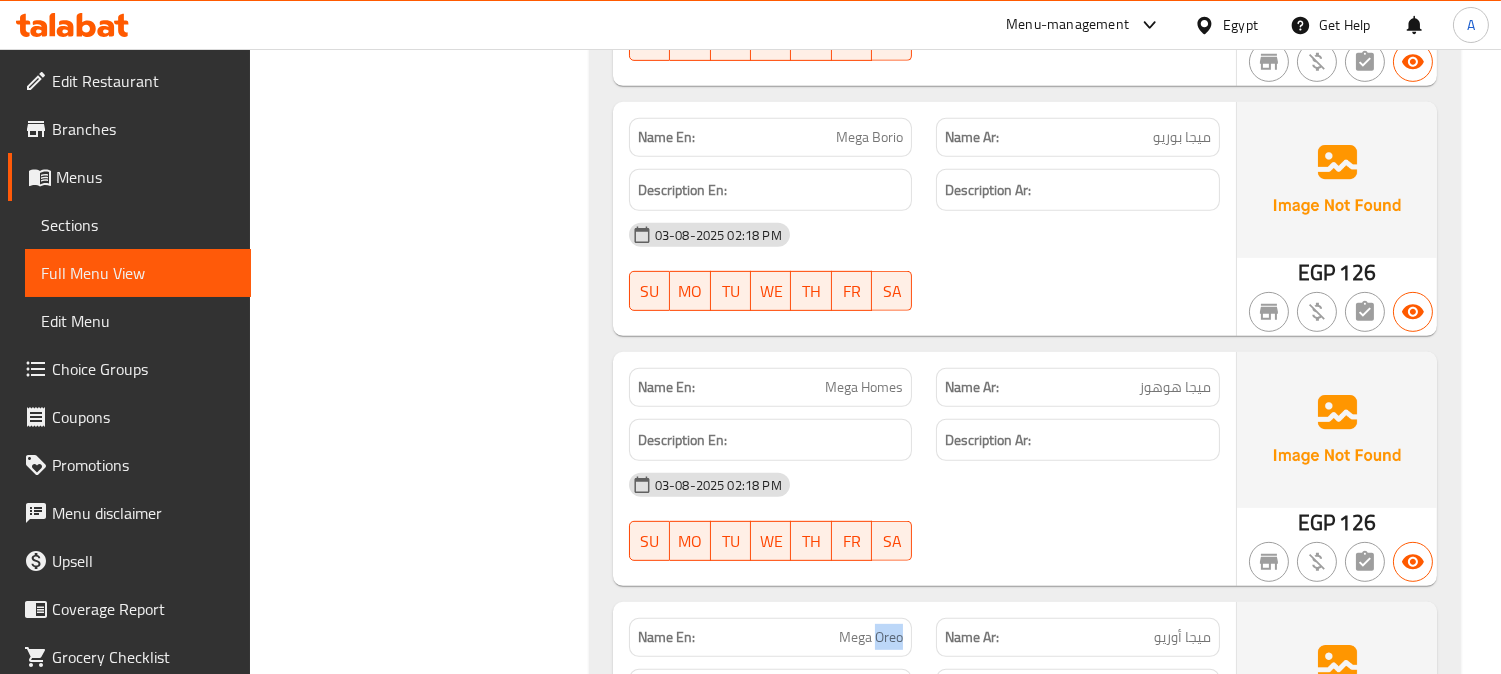 click on "Mega Oreo" at bounding box center [871, 637] 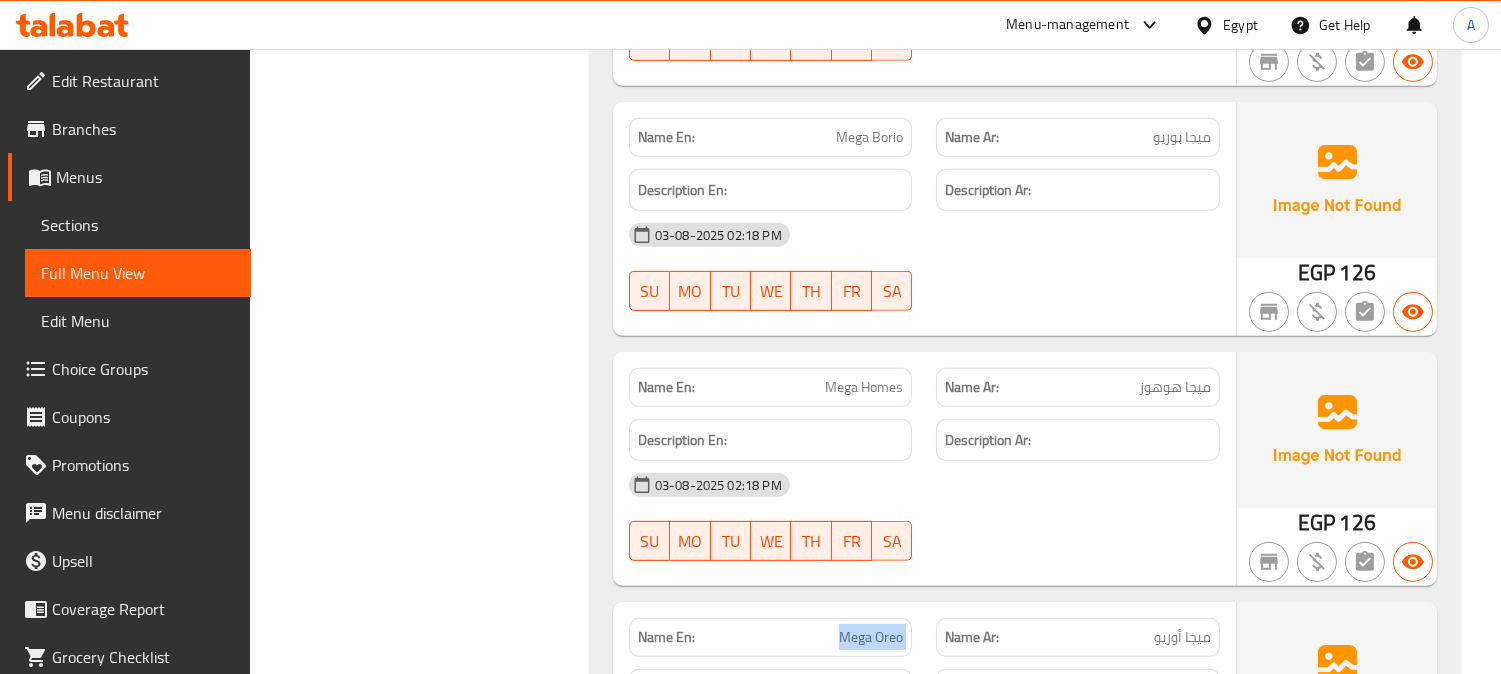 click on "Mega Oreo" at bounding box center (871, 637) 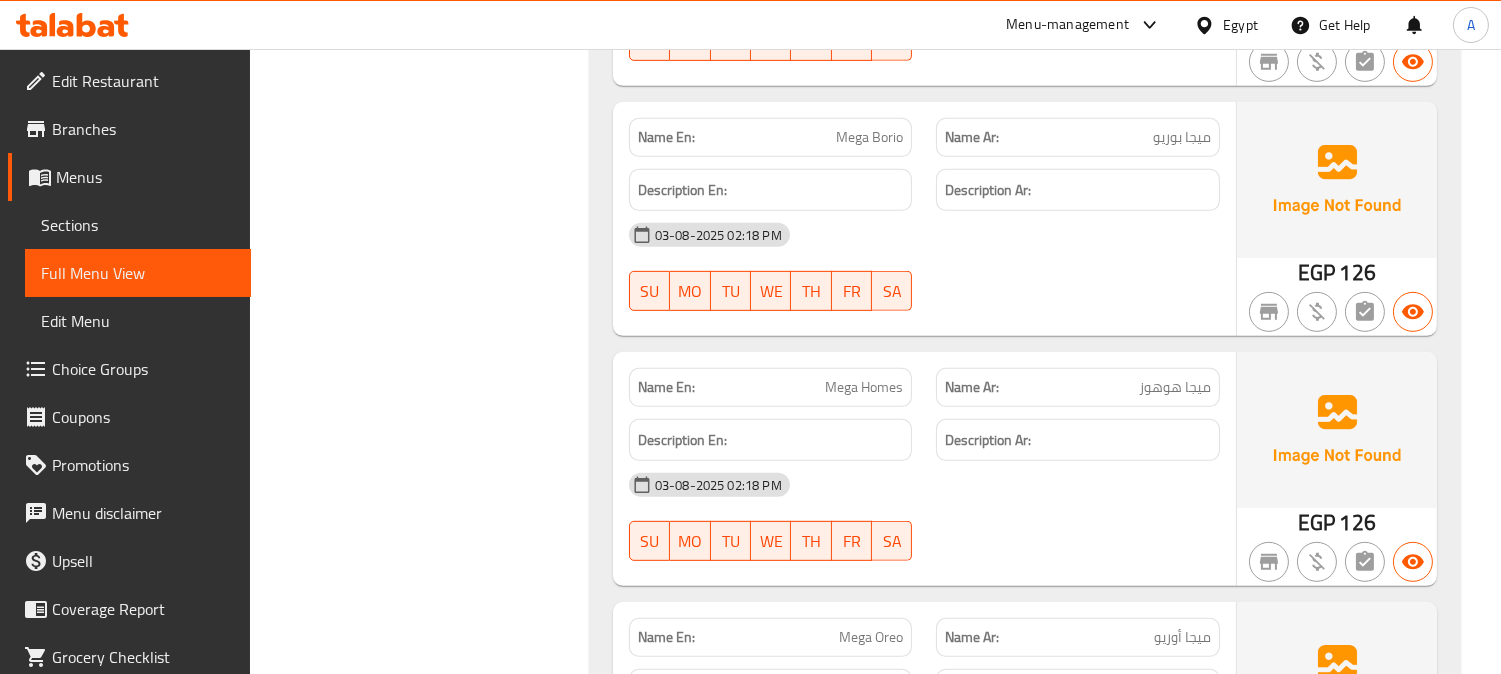 click at bounding box center [1078, -5412] 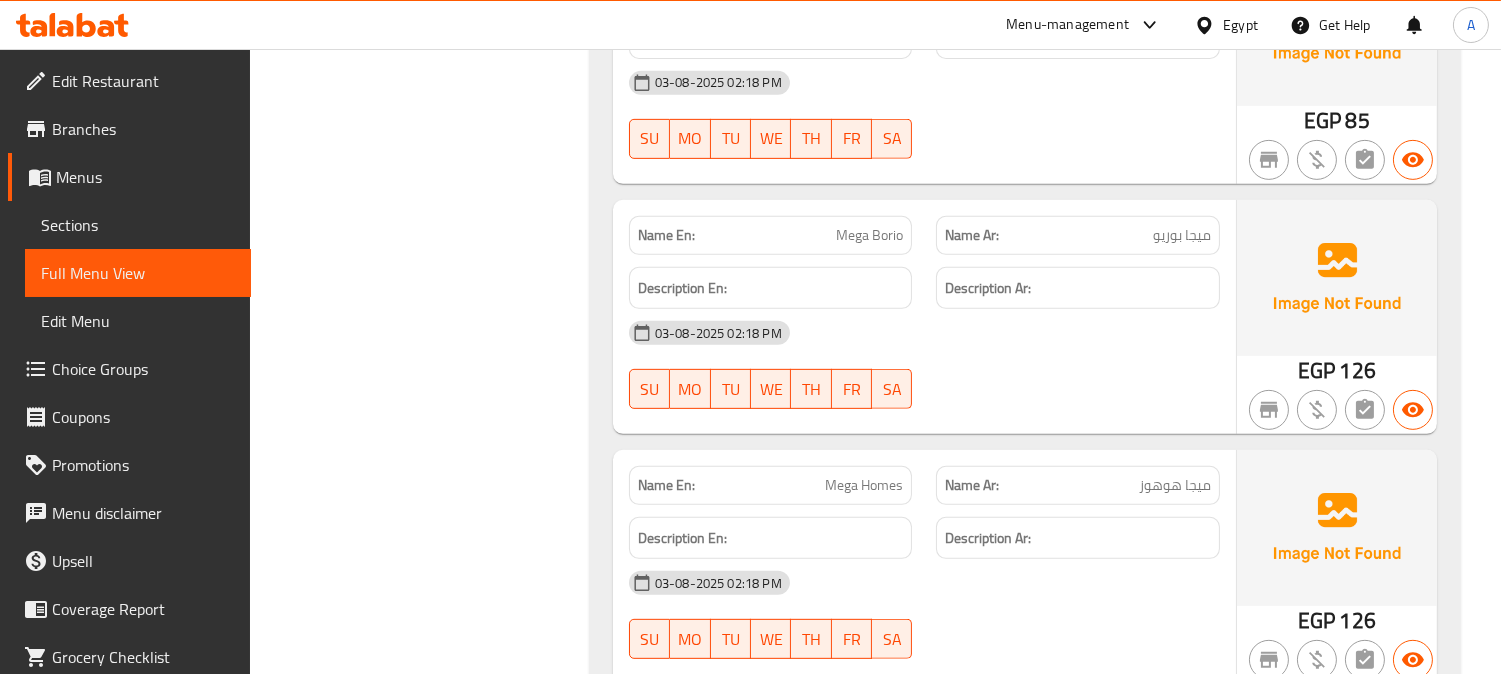 scroll, scrollTop: 15111, scrollLeft: 0, axis: vertical 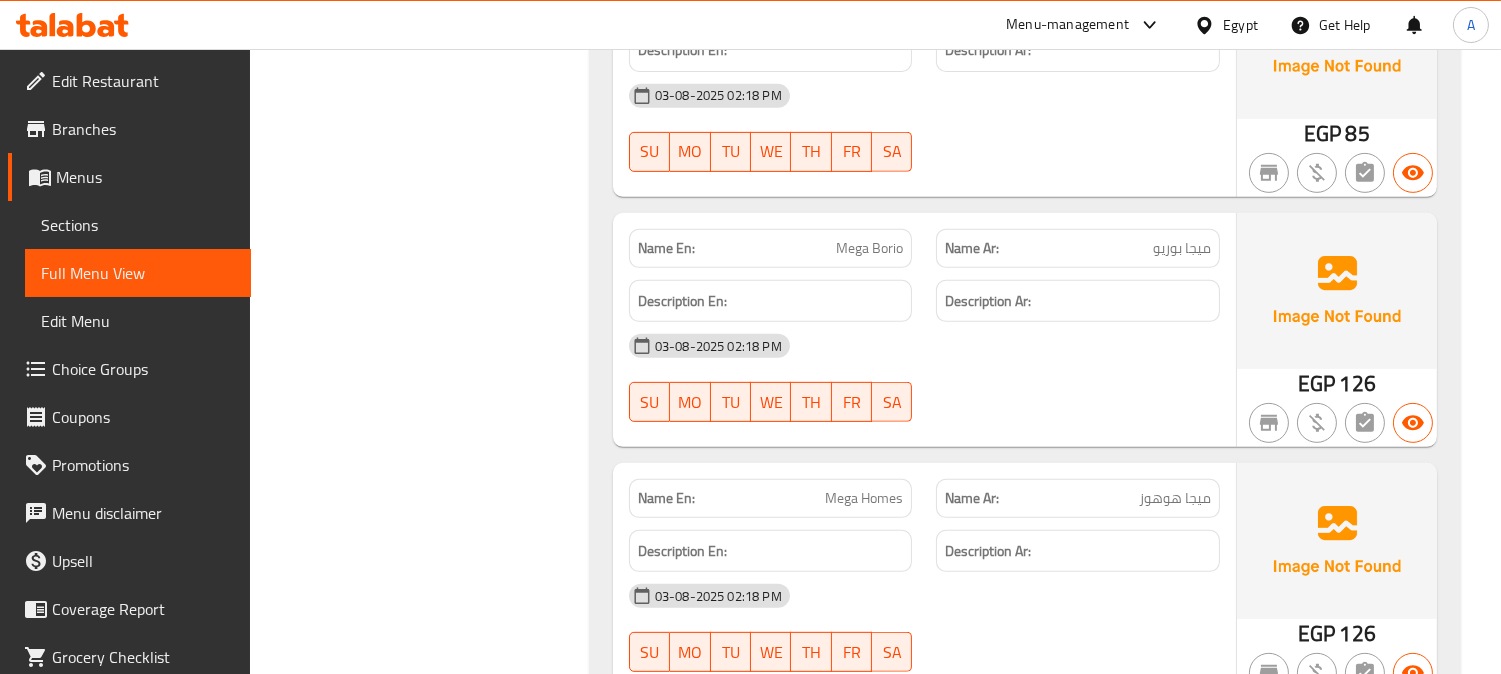 click on "Mega Borio" at bounding box center [888, -5475] 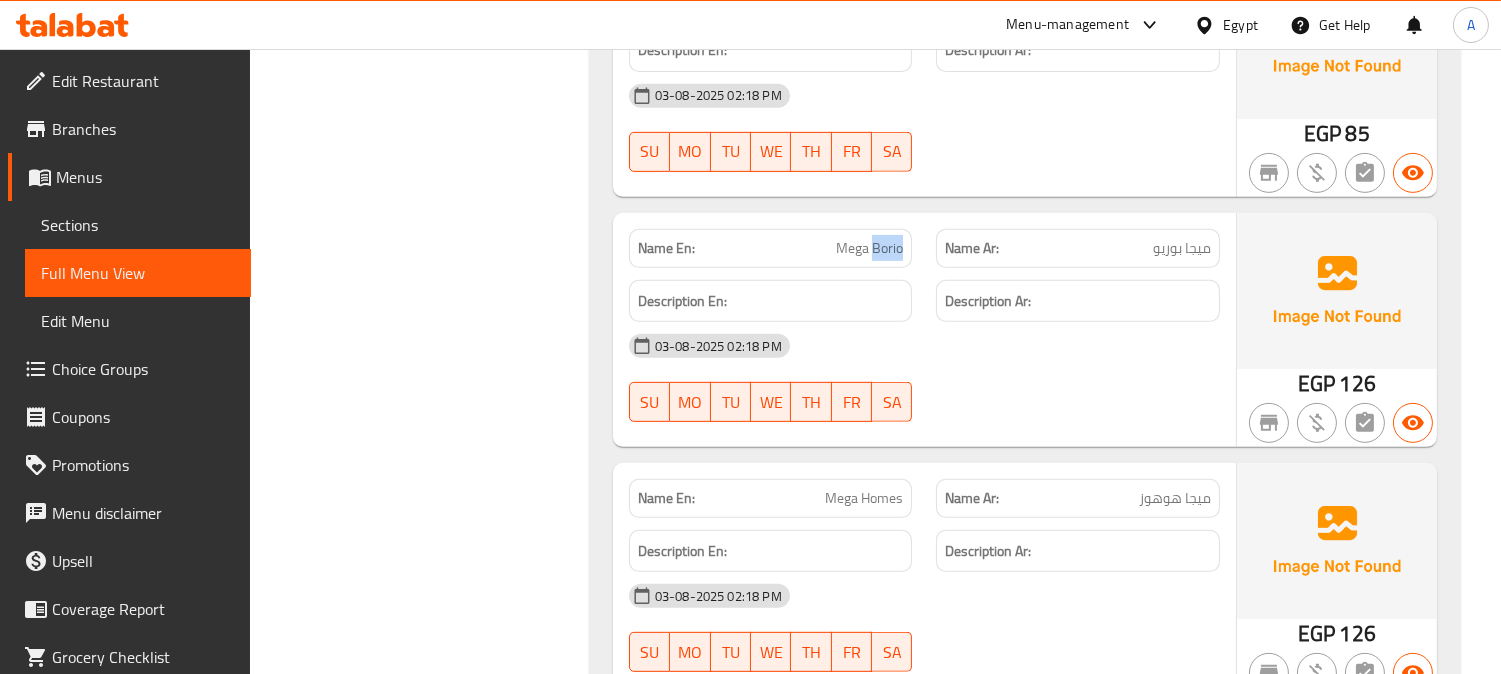 click on "Mega Borio" at bounding box center [888, -5475] 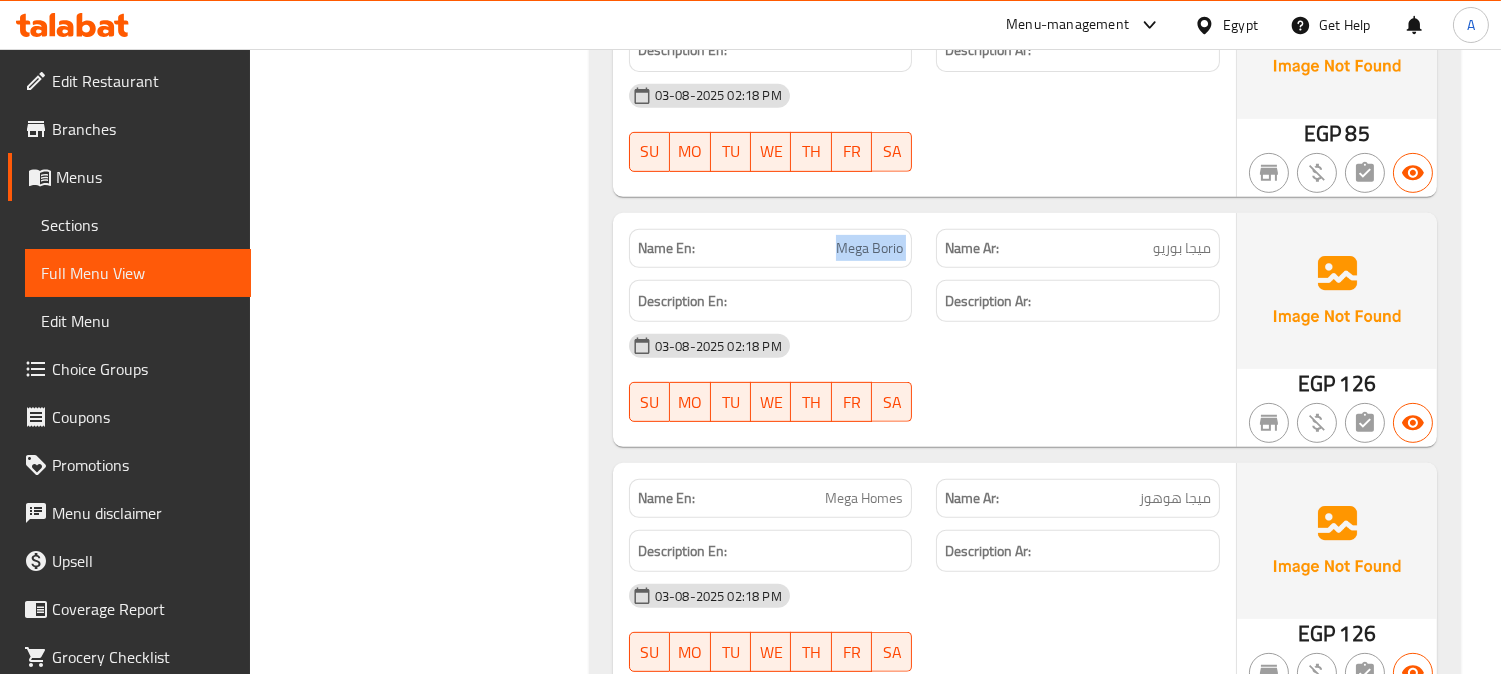 click on "Mega Borio" at bounding box center [888, -5475] 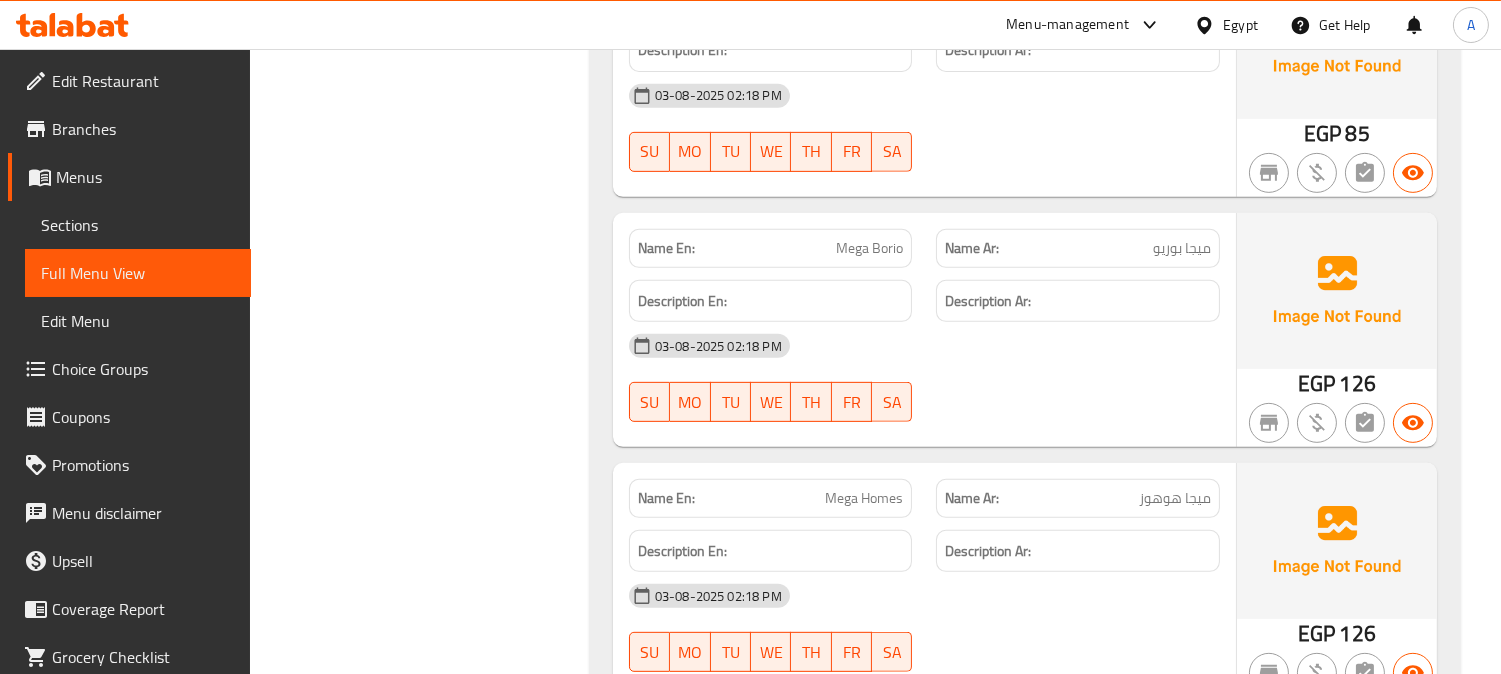 click at bounding box center (1078, -5301) 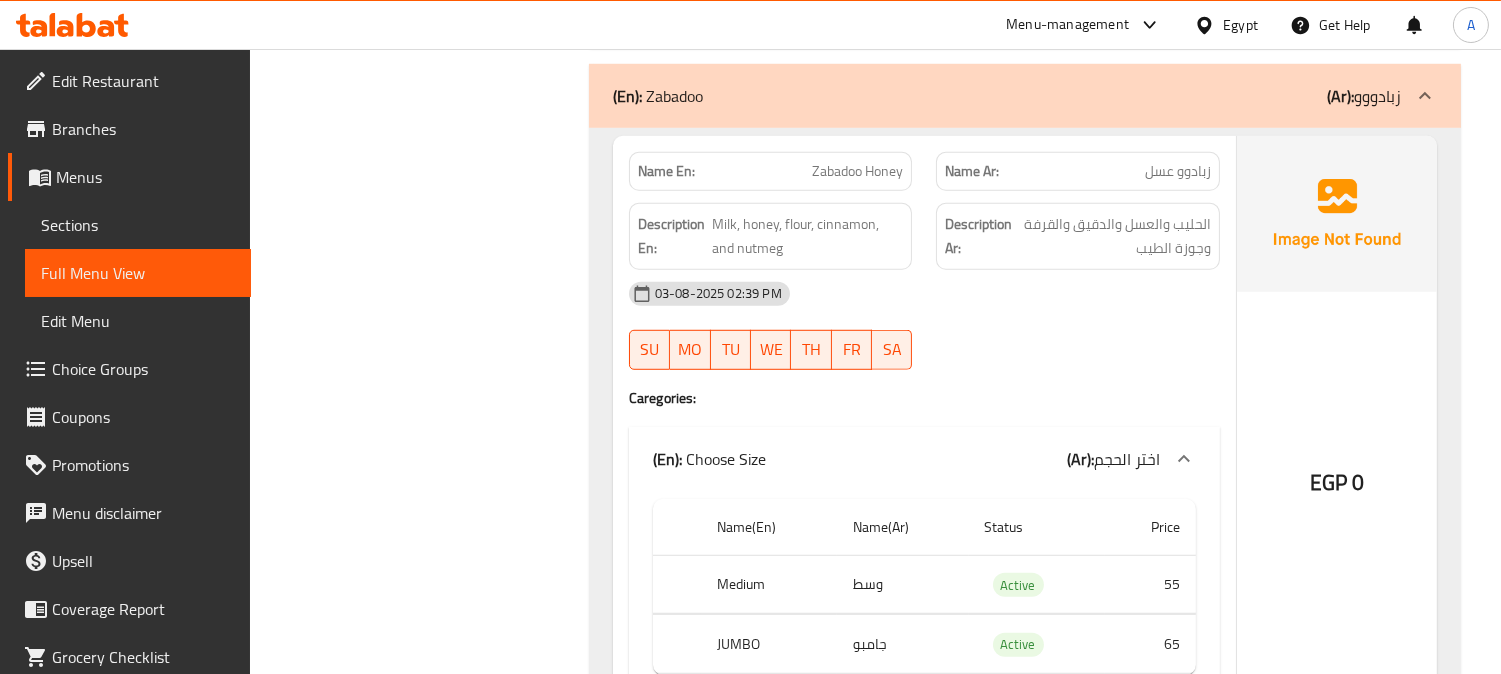 scroll, scrollTop: 16000, scrollLeft: 0, axis: vertical 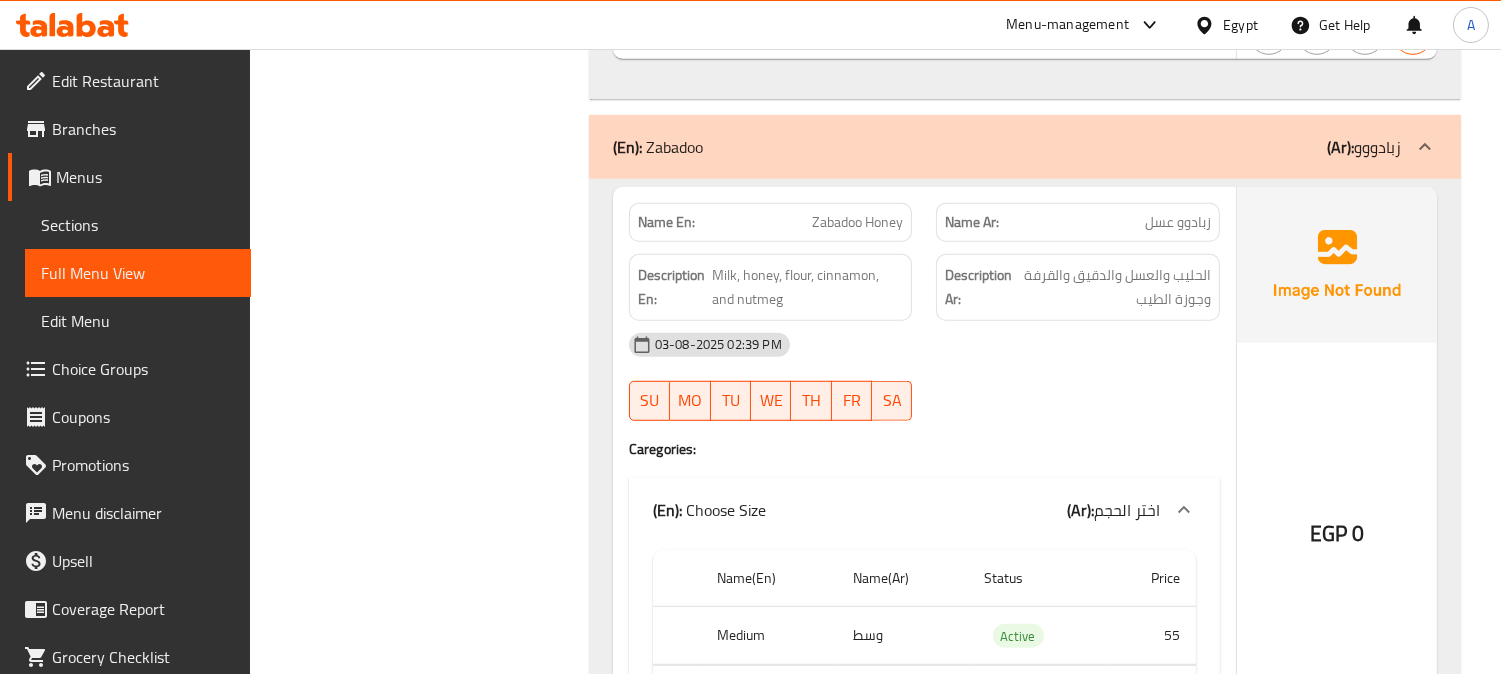 click on "Zabadoo Honey" at bounding box center [887, -15624] 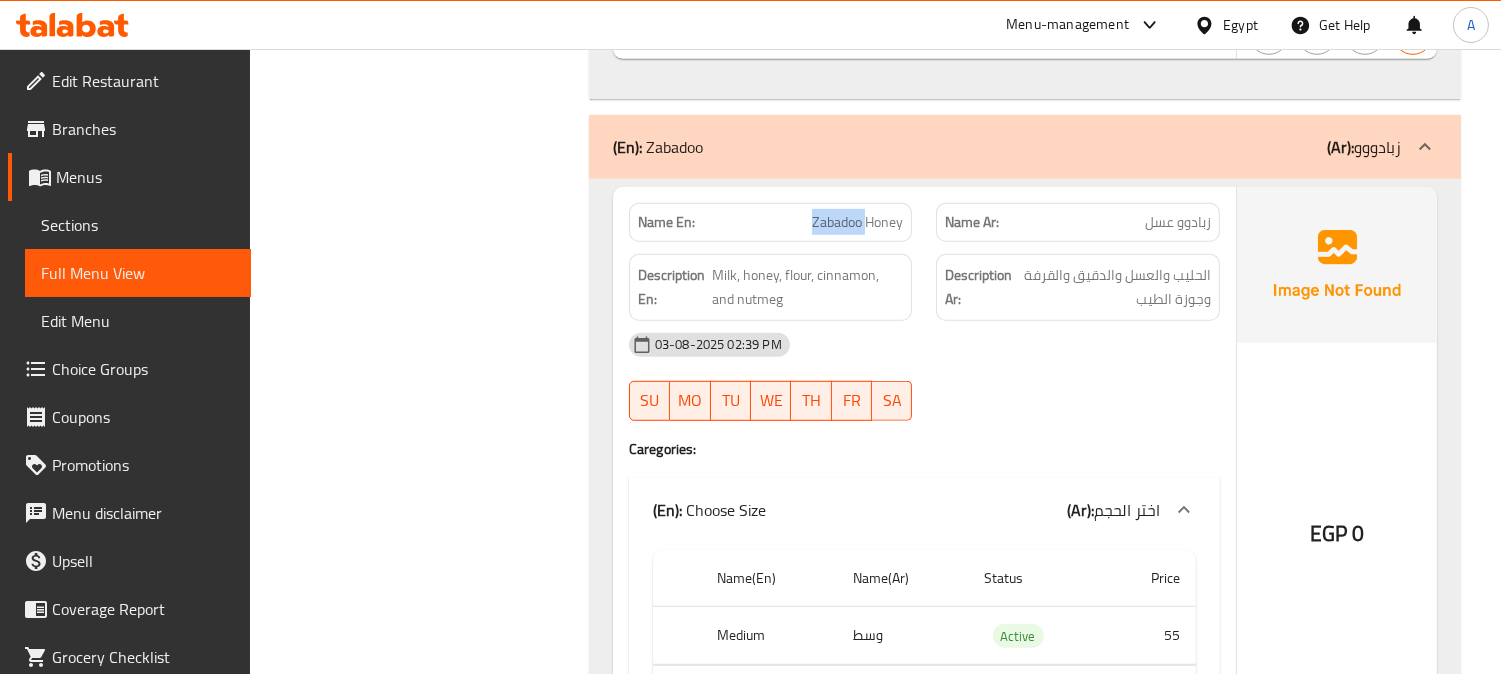 click on "Zabadoo Honey" at bounding box center (887, -15624) 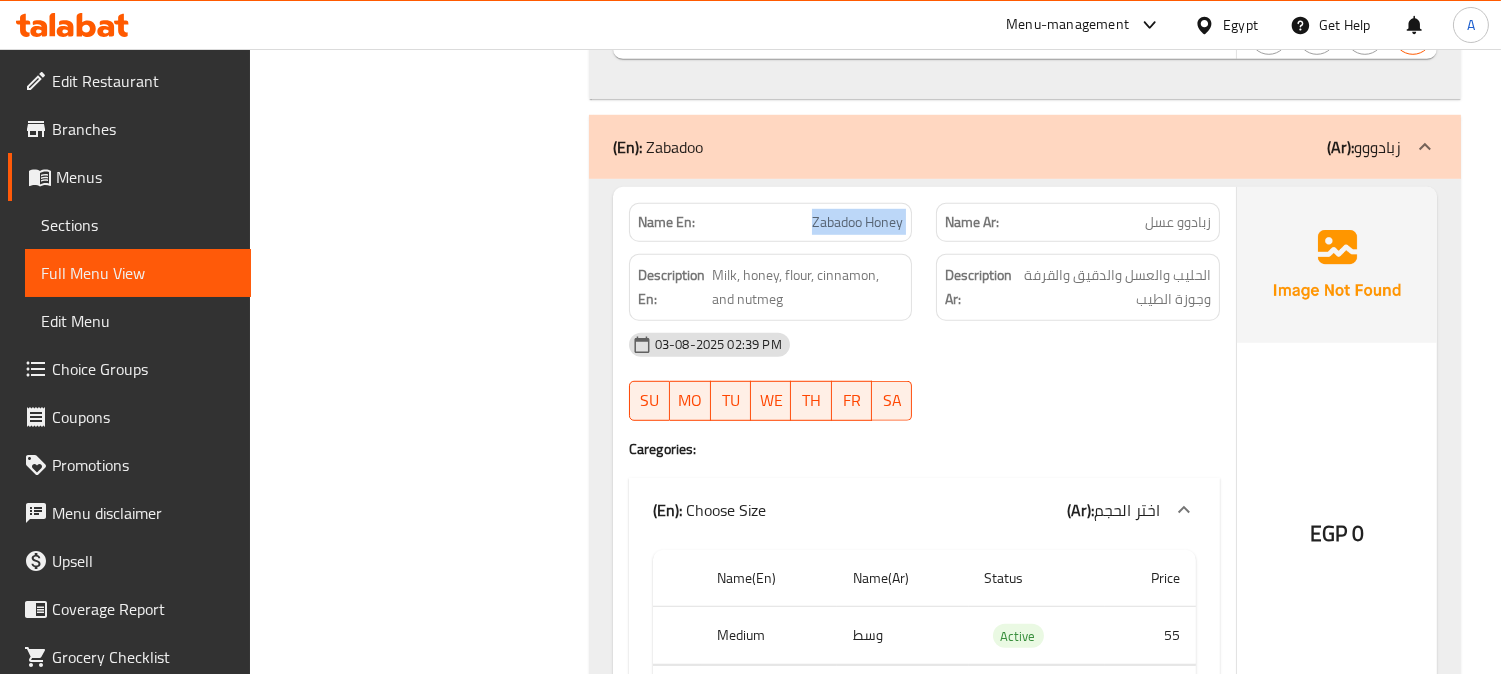 click on "Zabadoo Honey" at bounding box center (887, -15624) 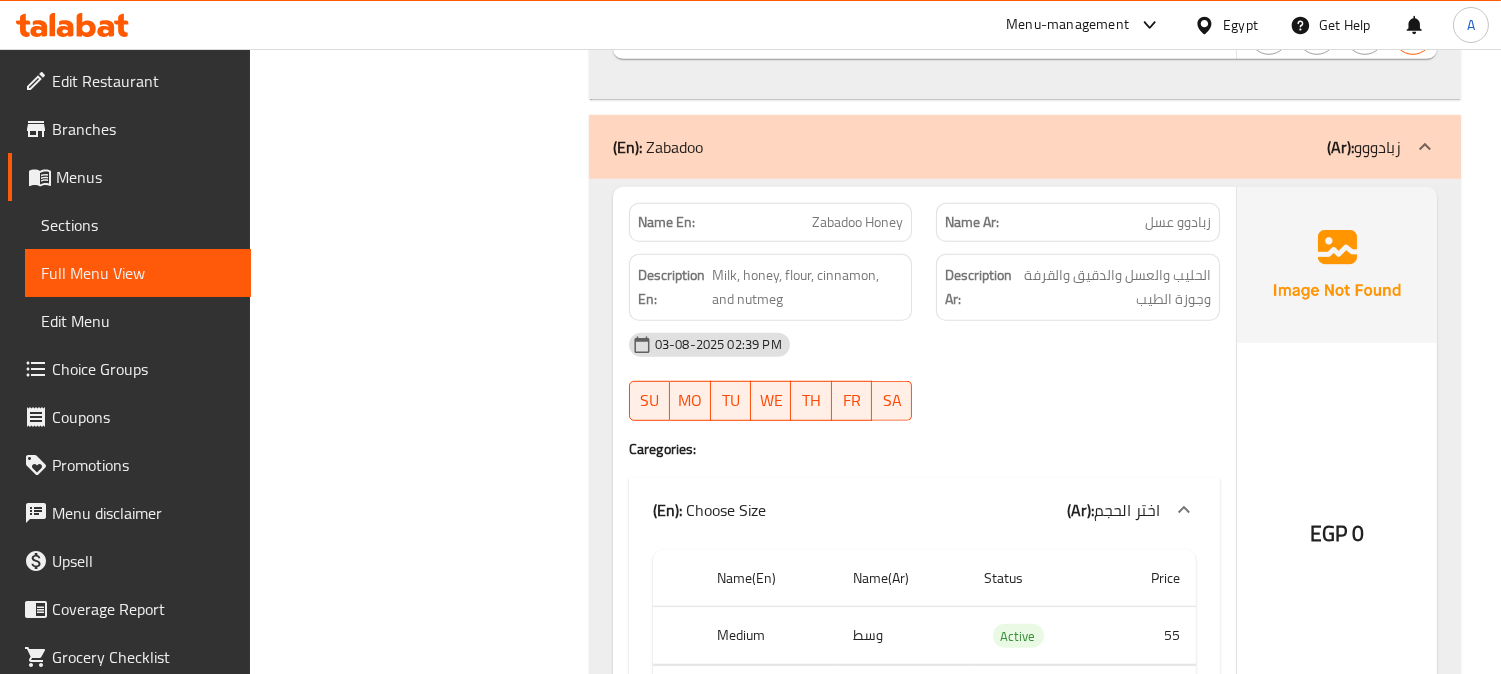 click on "03-08-2025 02:39 PM" at bounding box center [924, -15526] 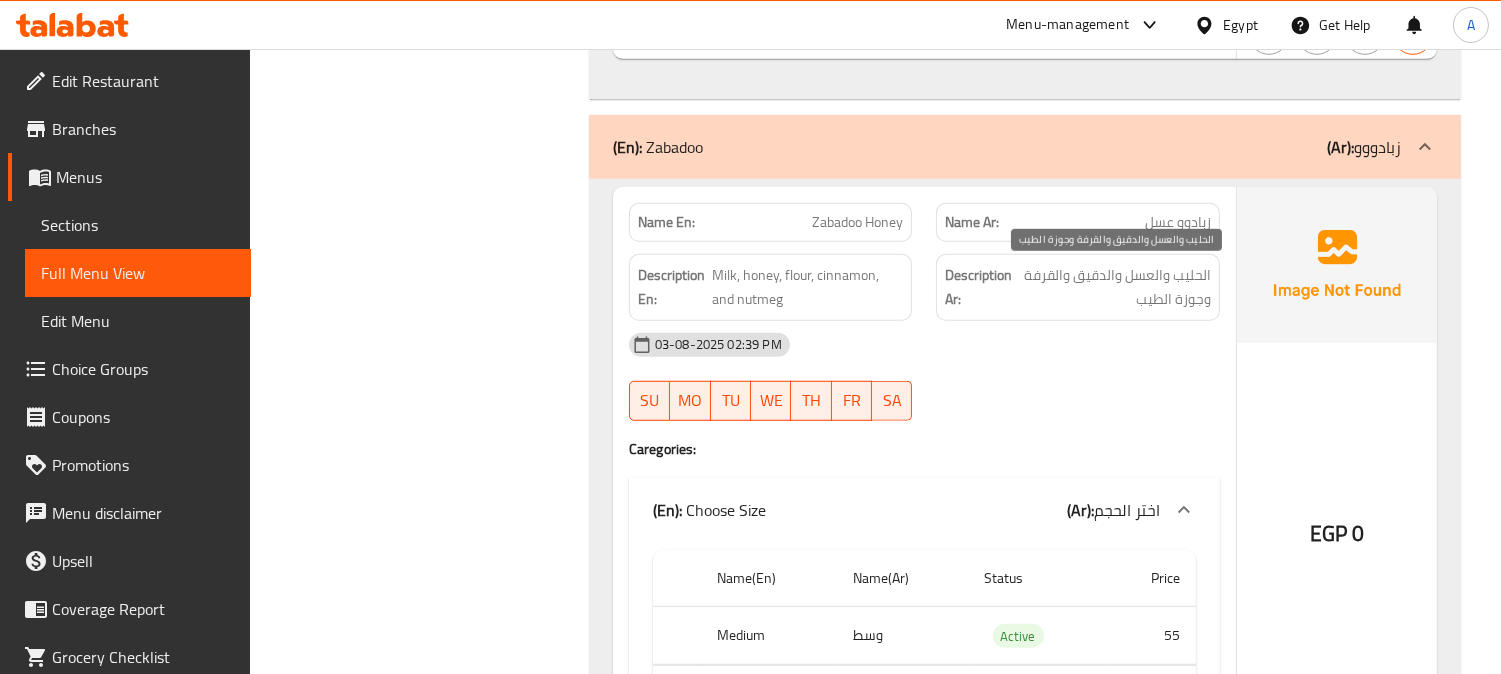 scroll, scrollTop: 16111, scrollLeft: 0, axis: vertical 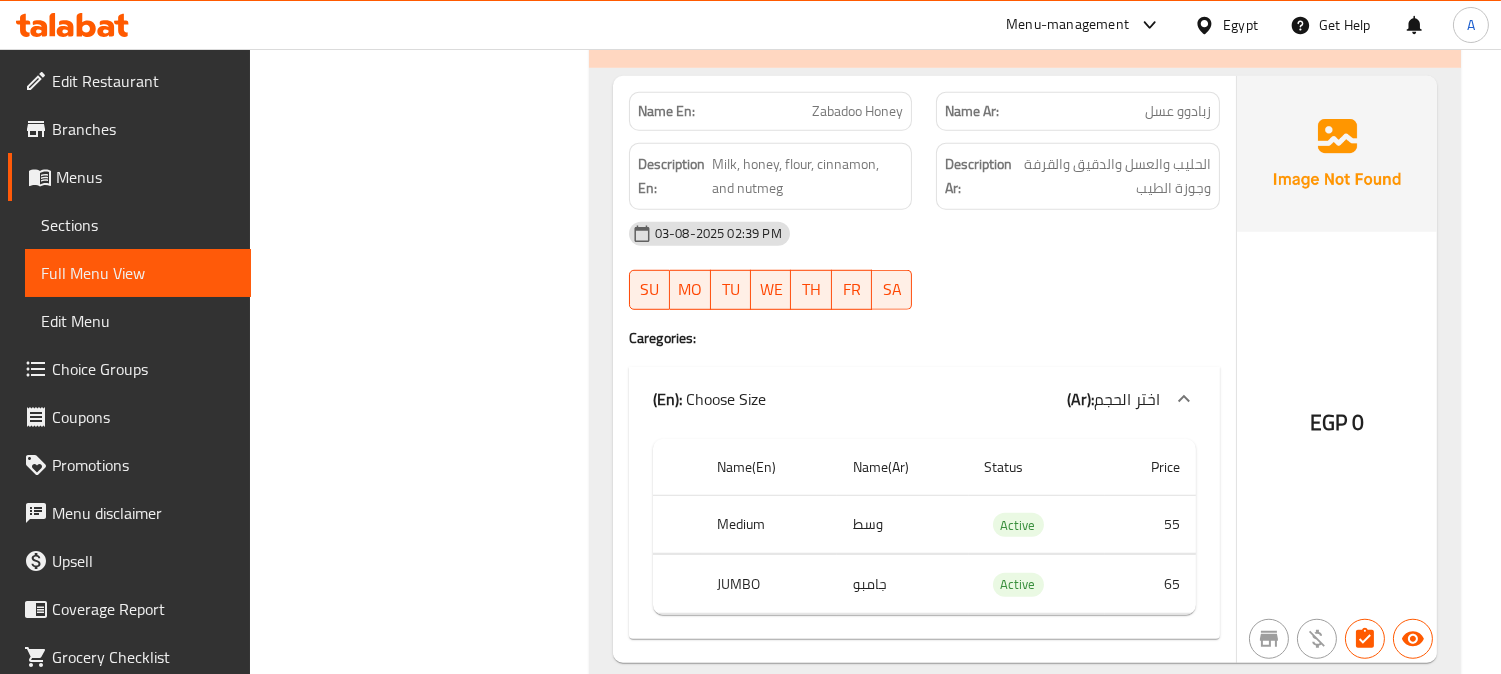 click on "Name Ar: زبادوو عسل" at bounding box center [1078, -15735] 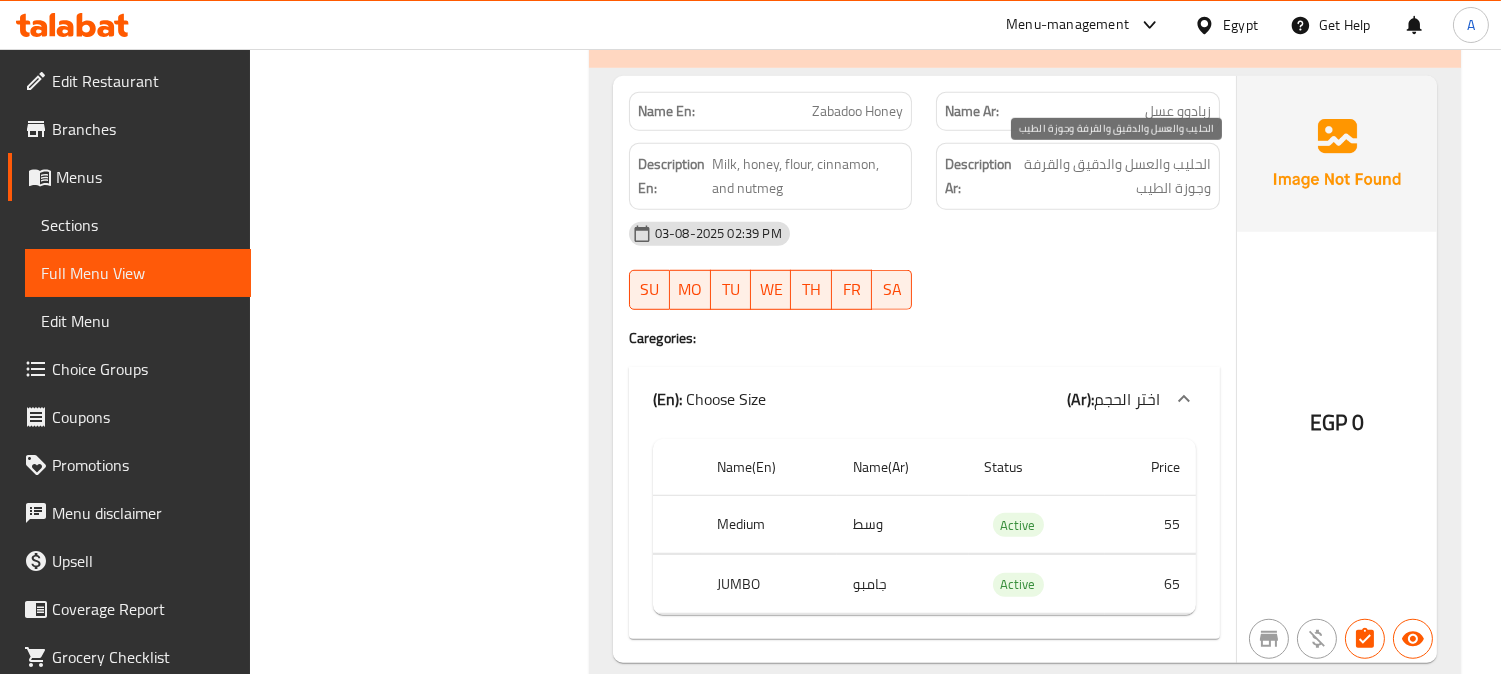 click on "الحليب والعسل والدقيق والقرفة وجوزة الطيب" at bounding box center (1113, 176) 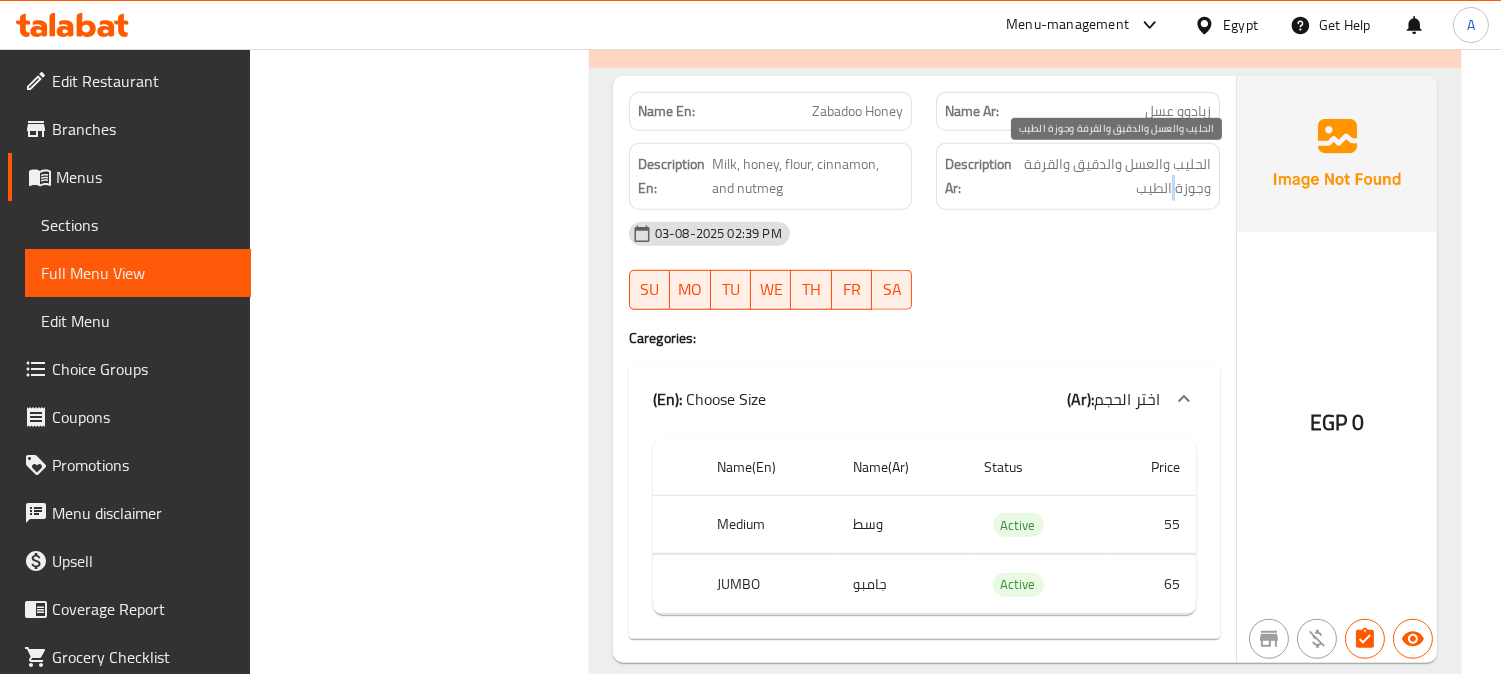 click on "الحليب والعسل والدقيق والقرفة وجوزة الطيب" at bounding box center [1113, 176] 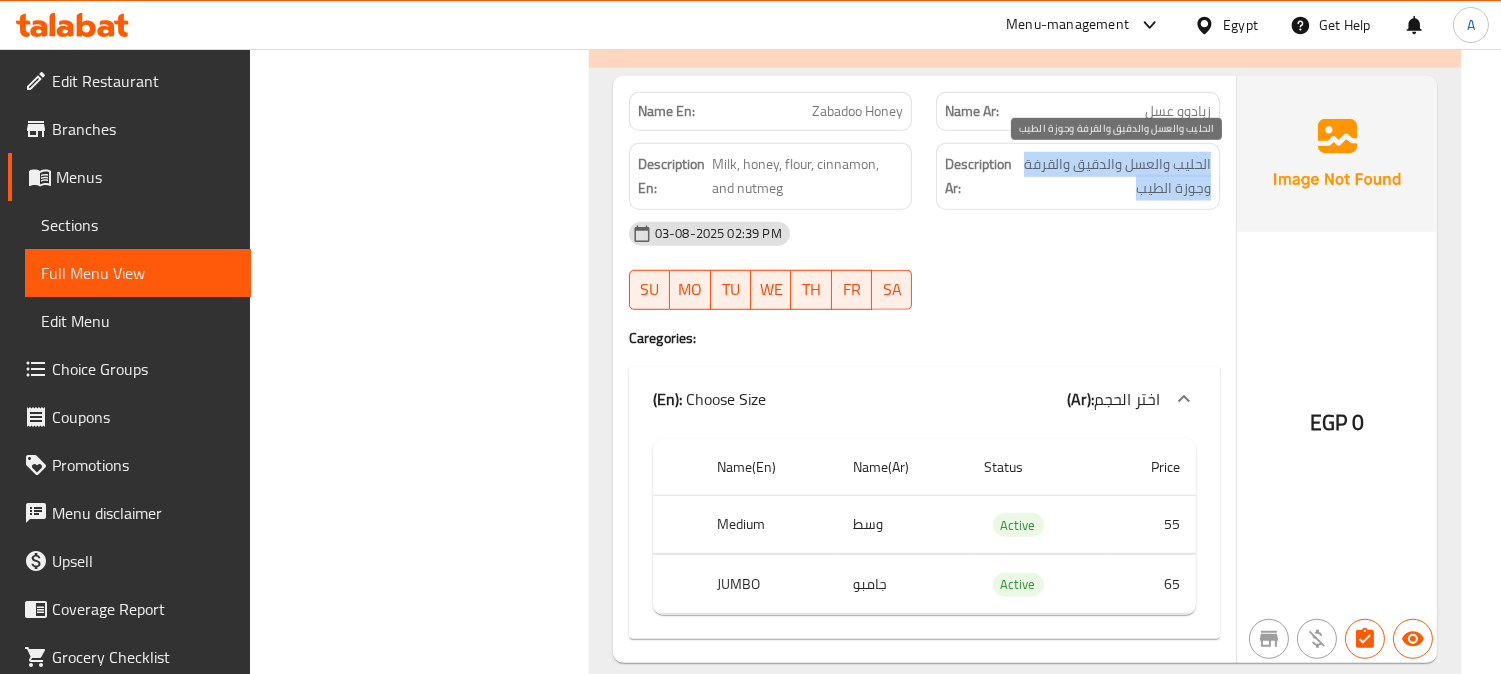 click on "الحليب والعسل والدقيق والقرفة وجوزة الطيب" at bounding box center [1113, 176] 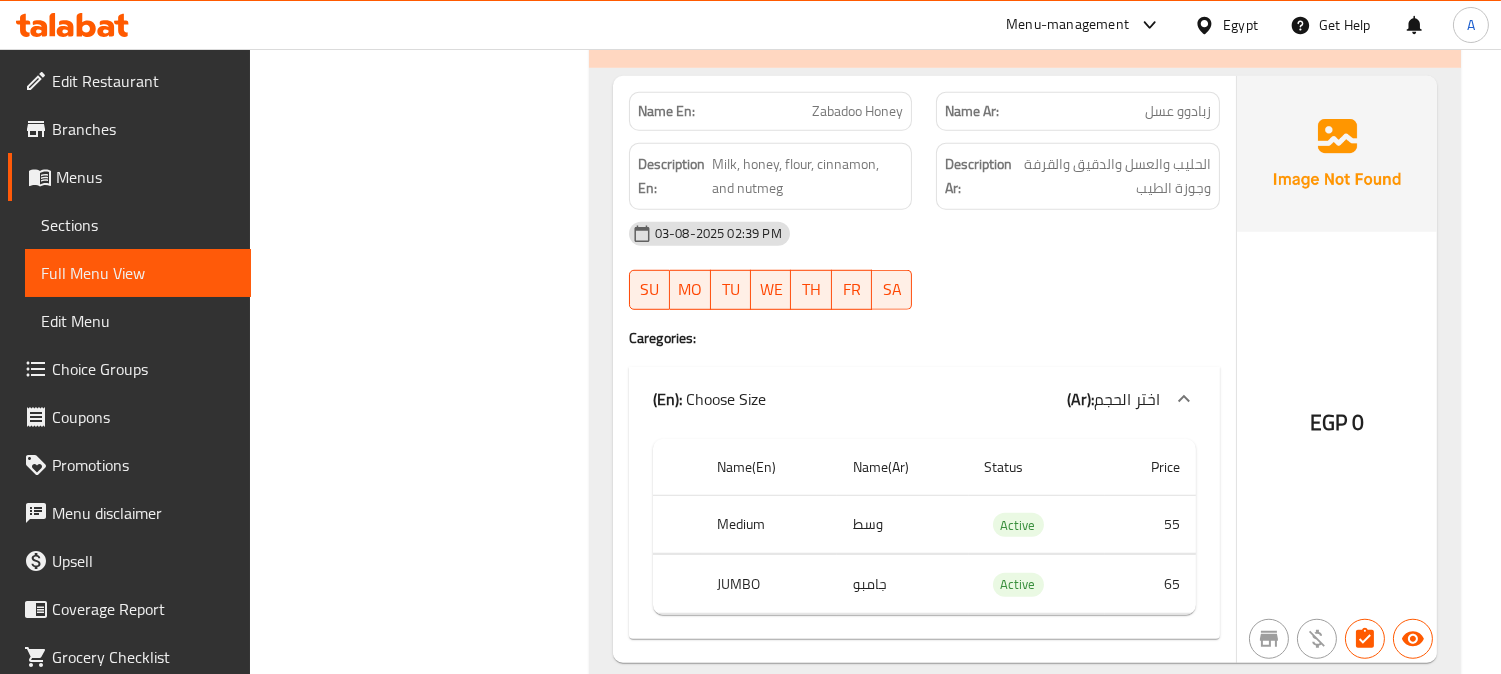 click on "Description Ar:" at bounding box center (988, -15682) 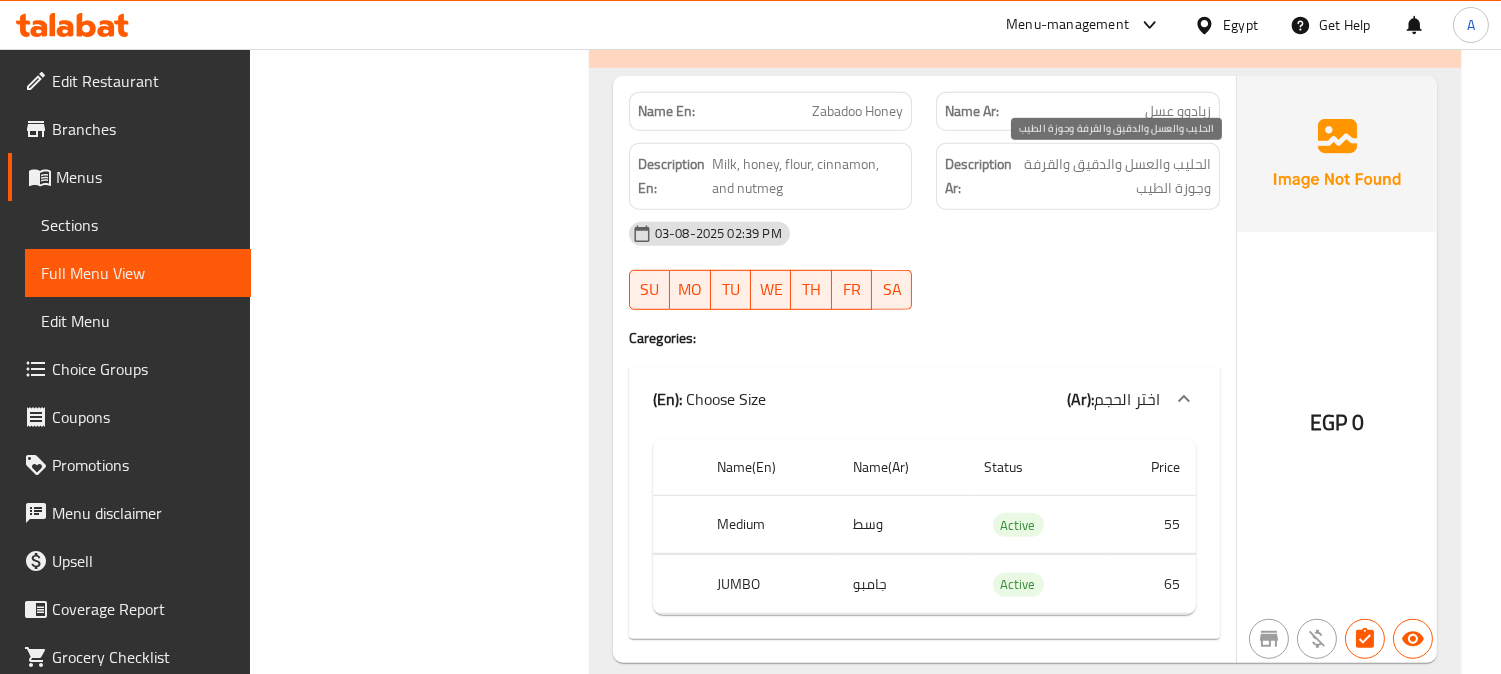 click on "الحليب والعسل والدقيق والقرفة وجوزة الطيب" at bounding box center (1113, 176) 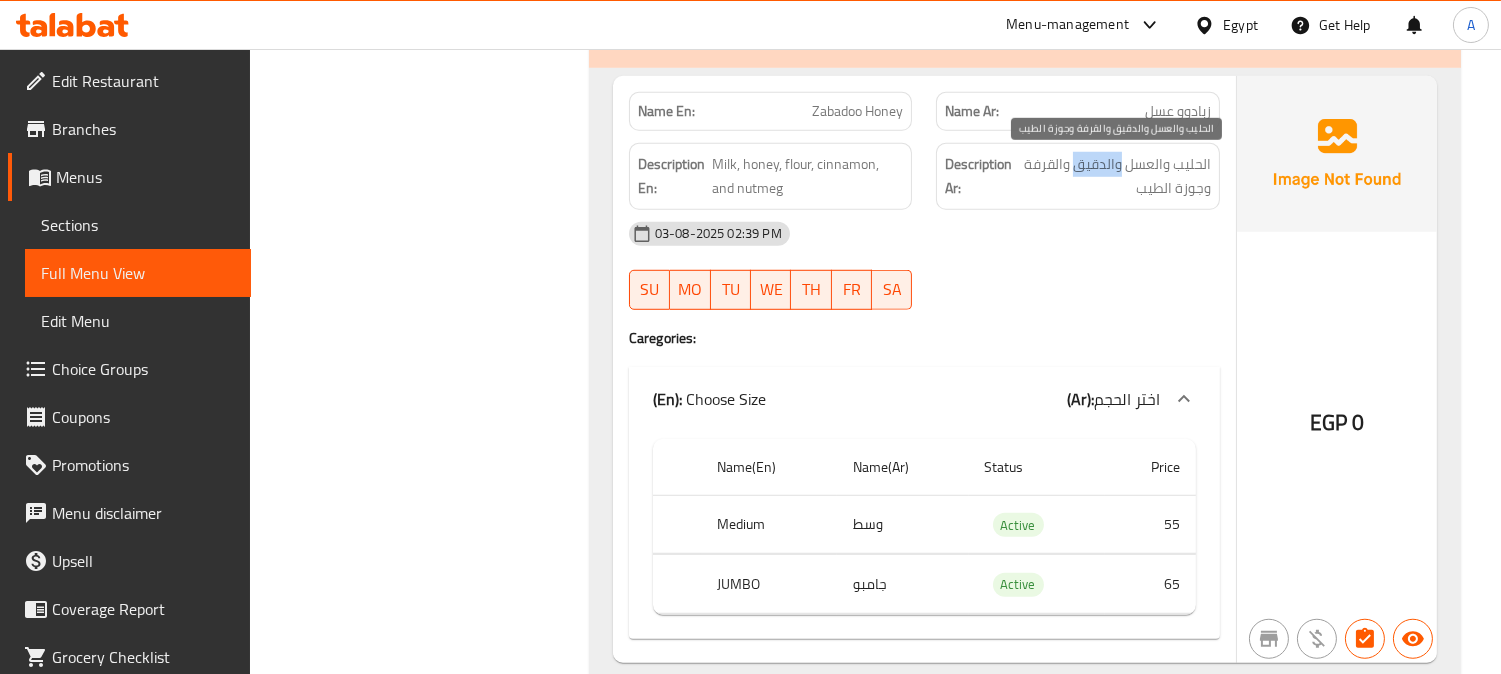 click on "الحليب والعسل والدقيق والقرفة وجوزة الطيب" at bounding box center (1113, 176) 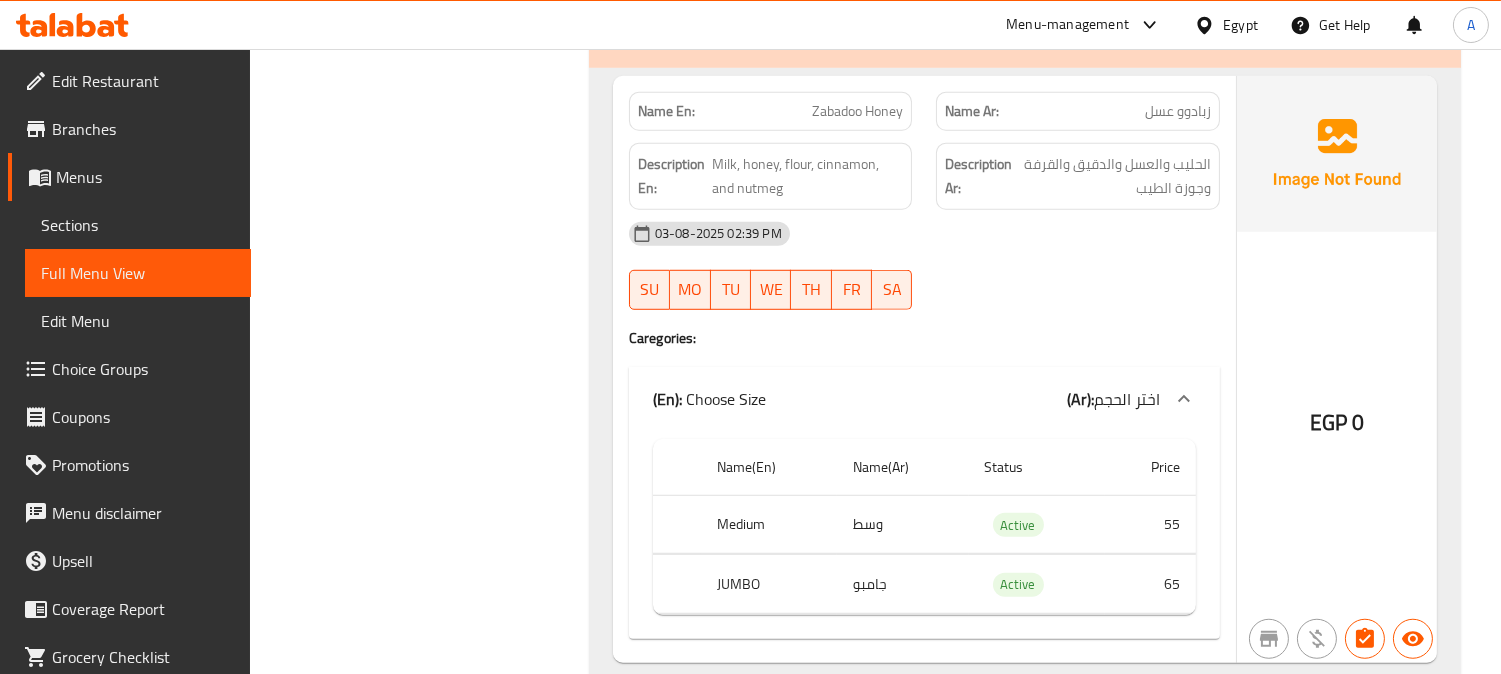 click on "03-08-2025 02:39 PM" at bounding box center [924, -15637] 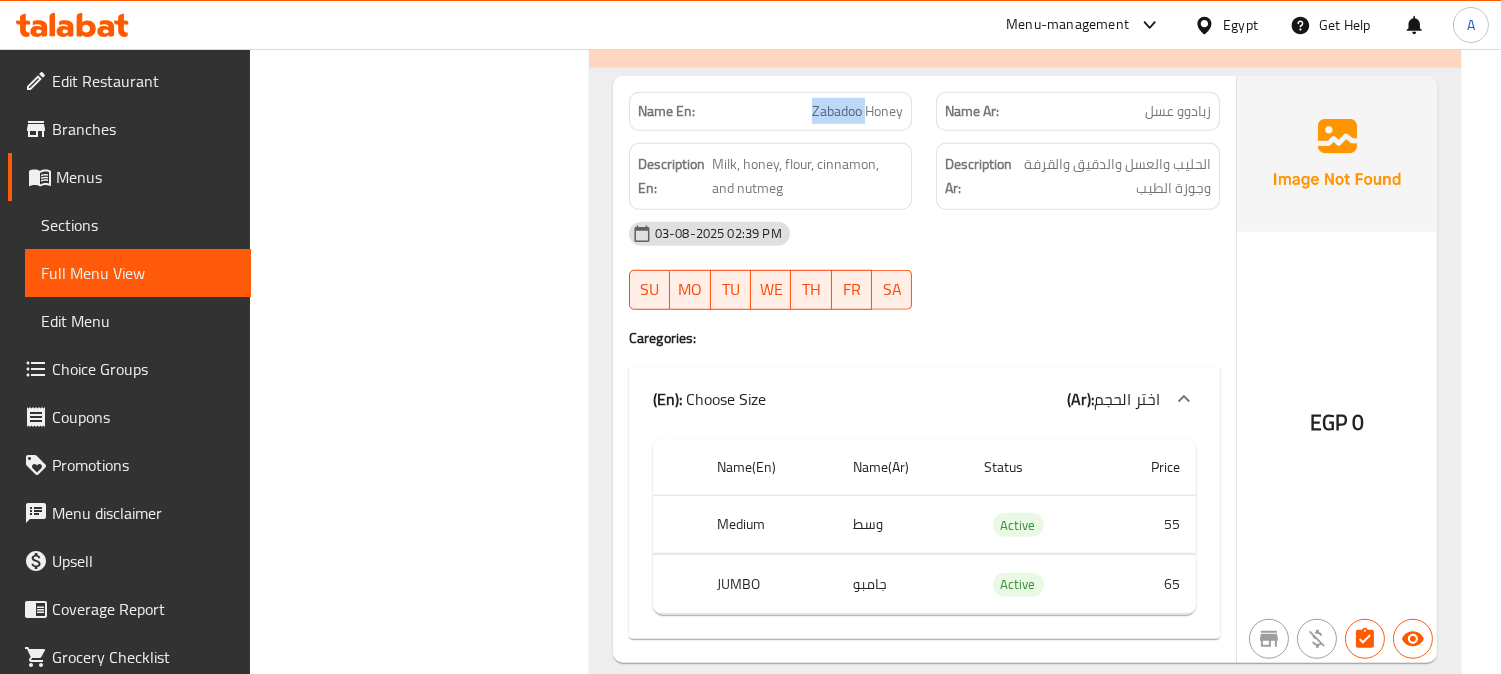 click on "Zabadoo Honey" at bounding box center [887, -15735] 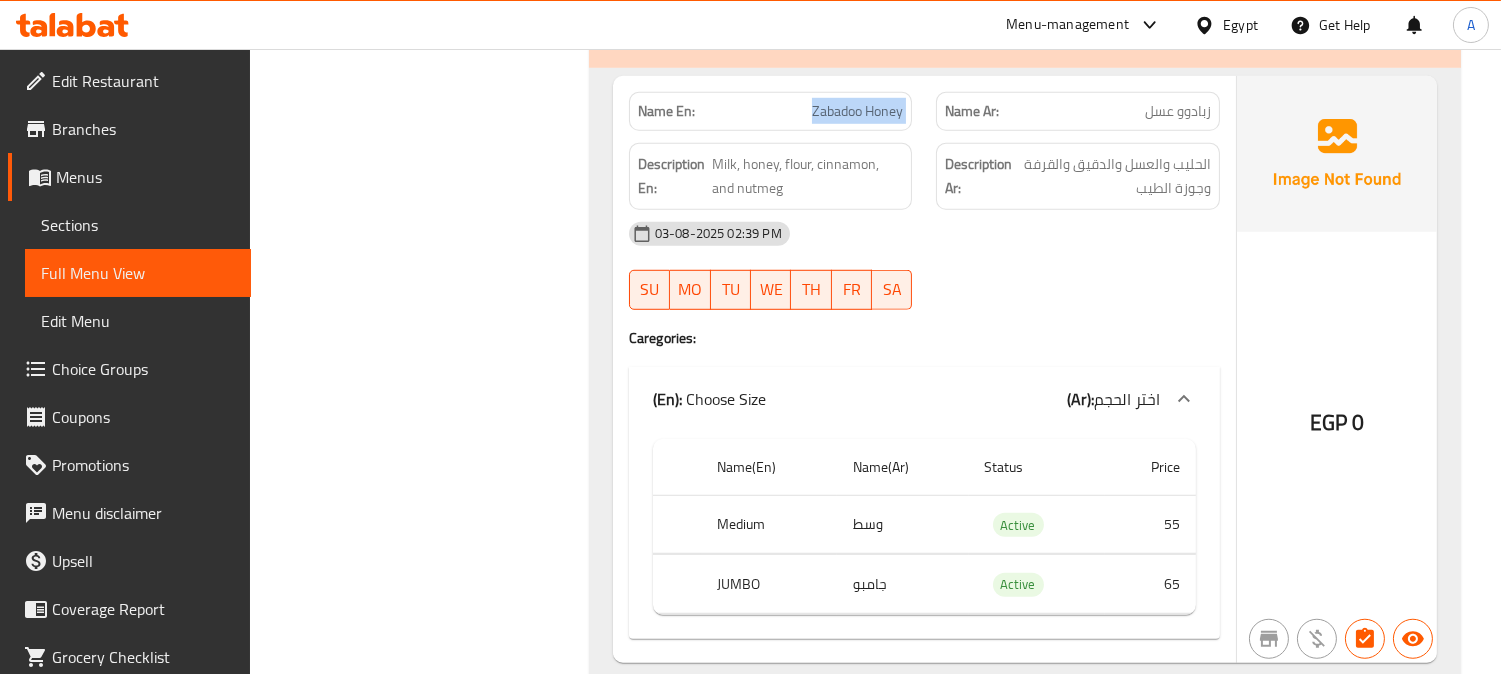 click on "Zabadoo Honey" at bounding box center [887, -15735] 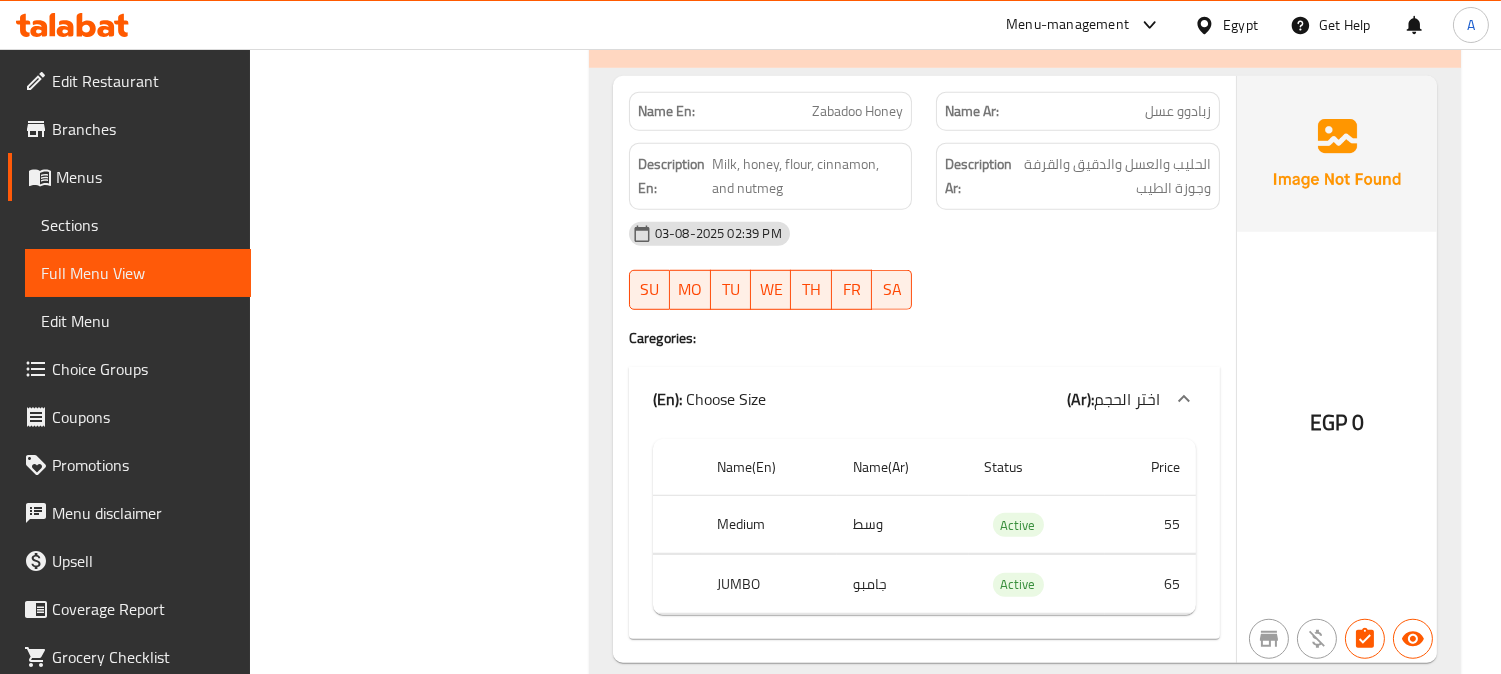 click on "Zabadoo Honey" at bounding box center (887, -15735) 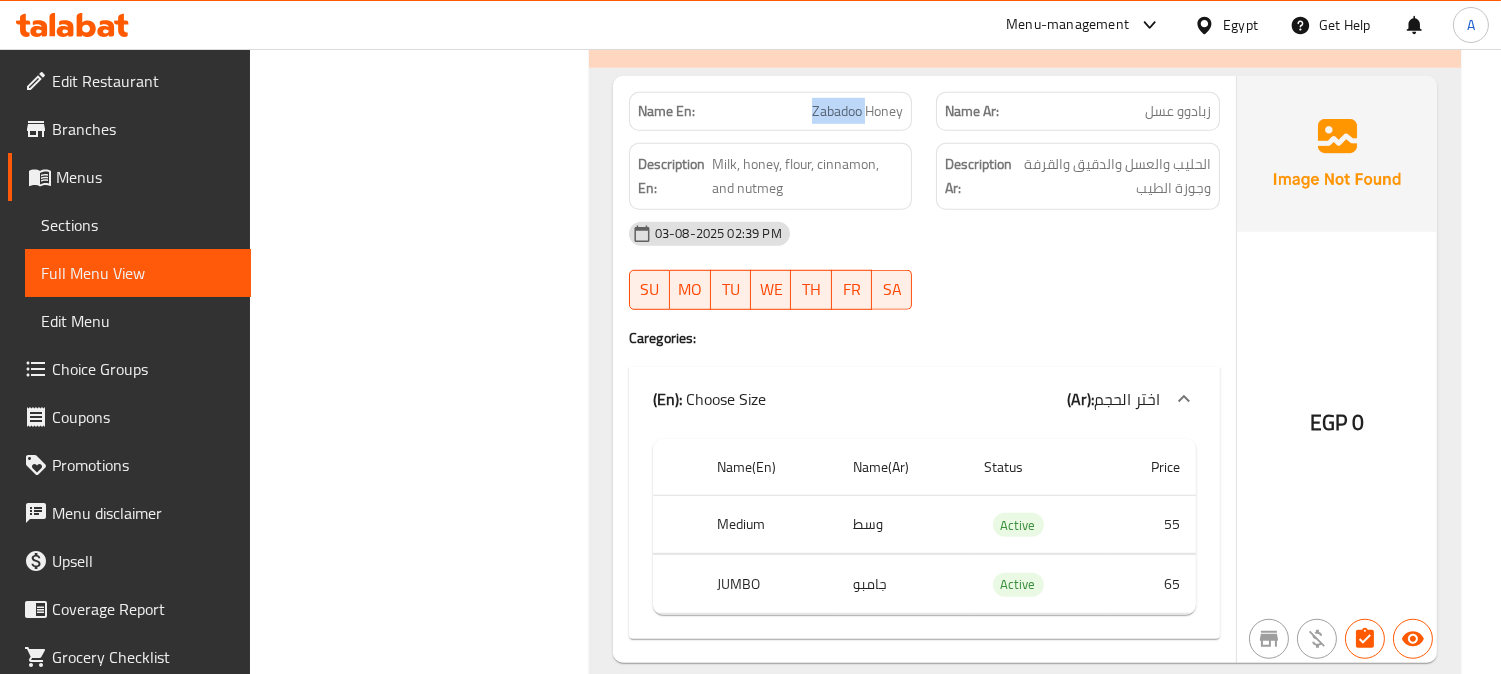 click on "Zabadoo Honey" at bounding box center (887, -15735) 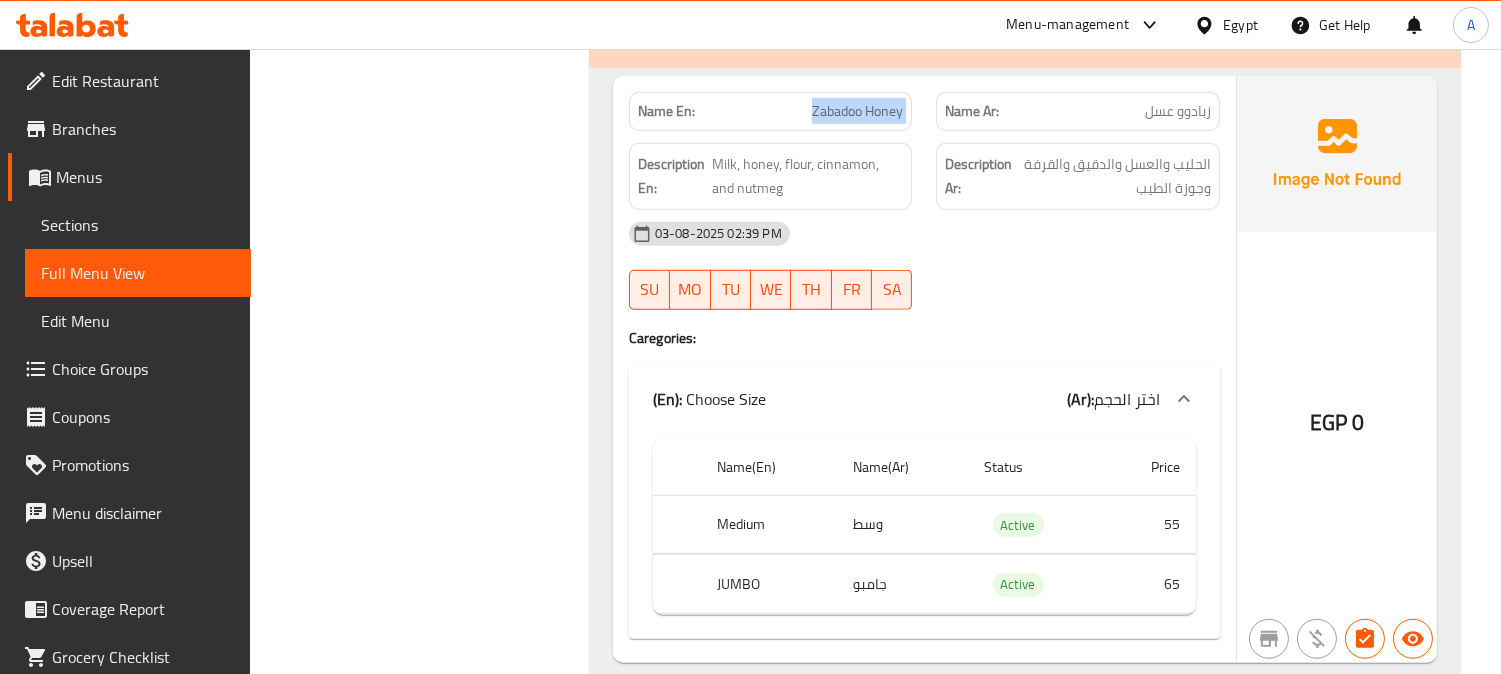 click on "Zabadoo Honey" at bounding box center (887, -15735) 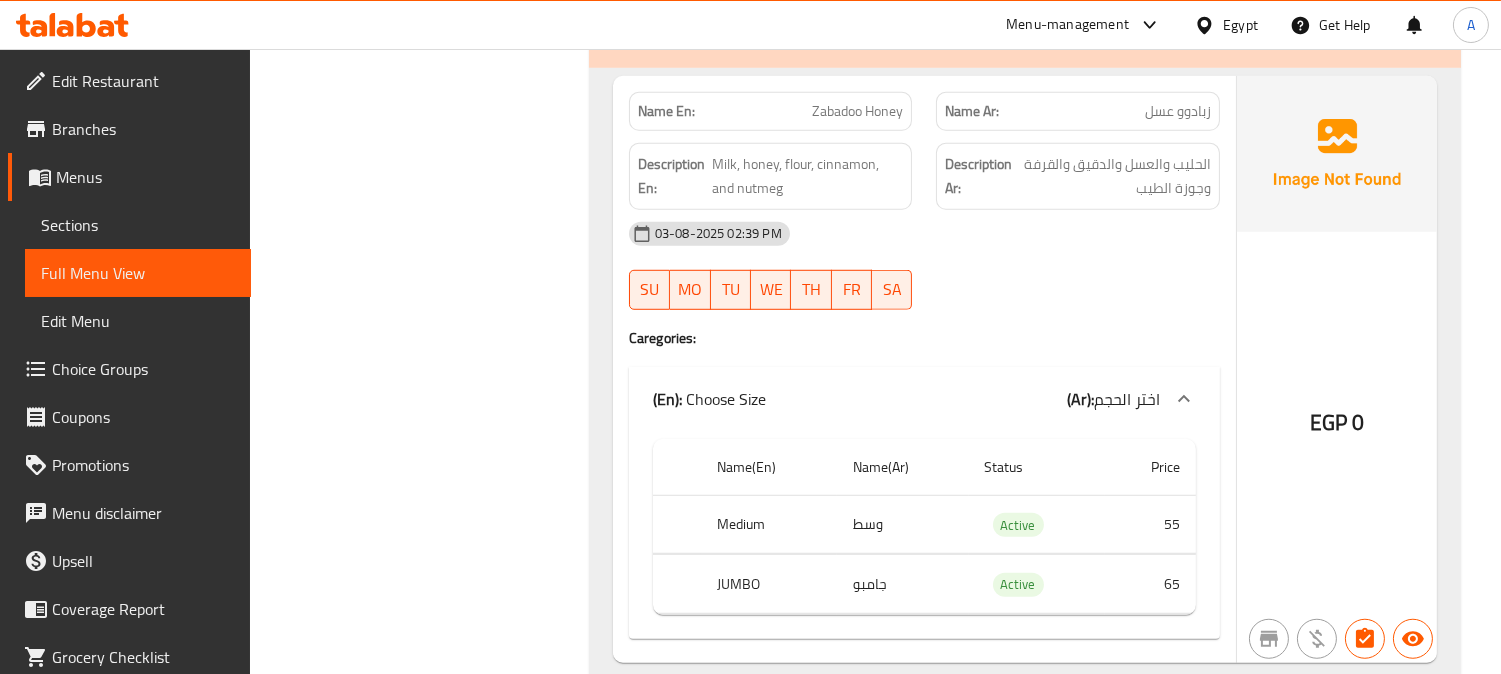 click on "03-08-2025 02:39 PM SU MO TU WE TH FR SA" at bounding box center [924, -15605] 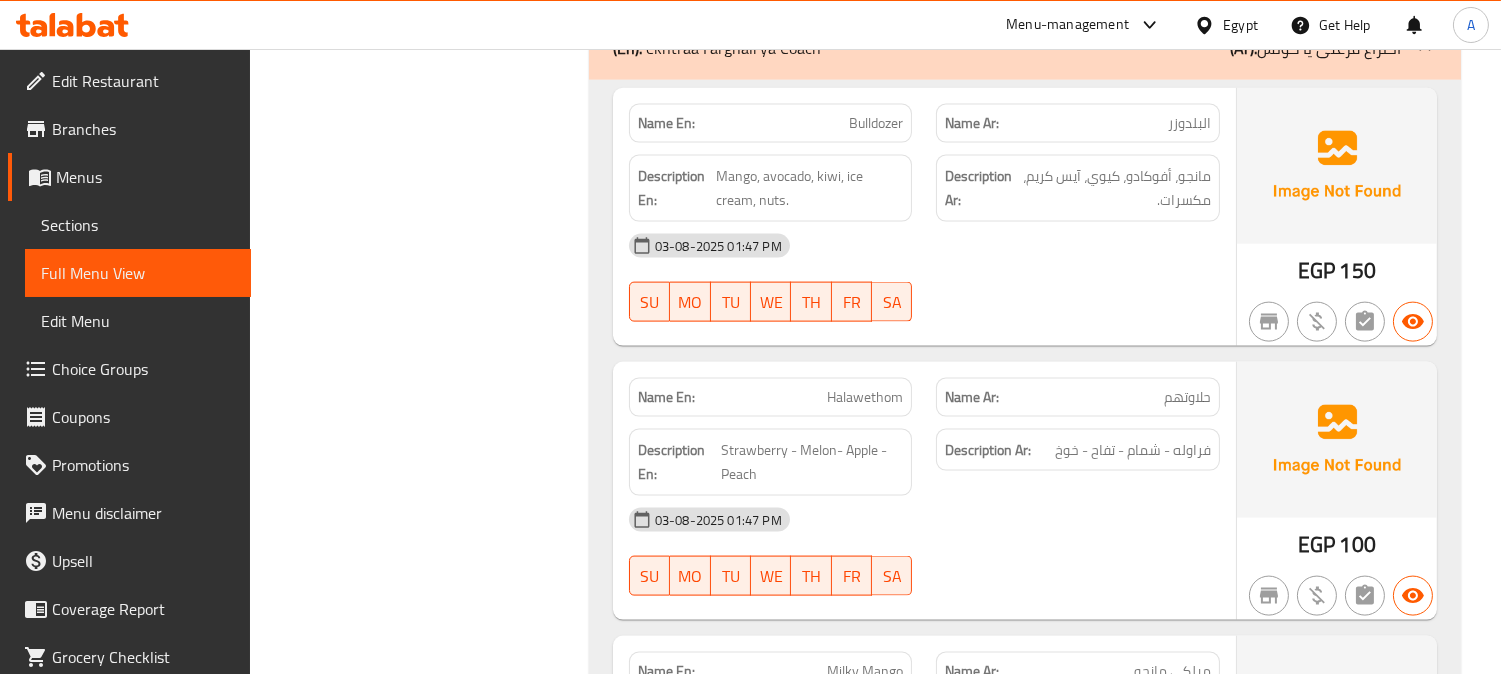 scroll, scrollTop: 18555, scrollLeft: 0, axis: vertical 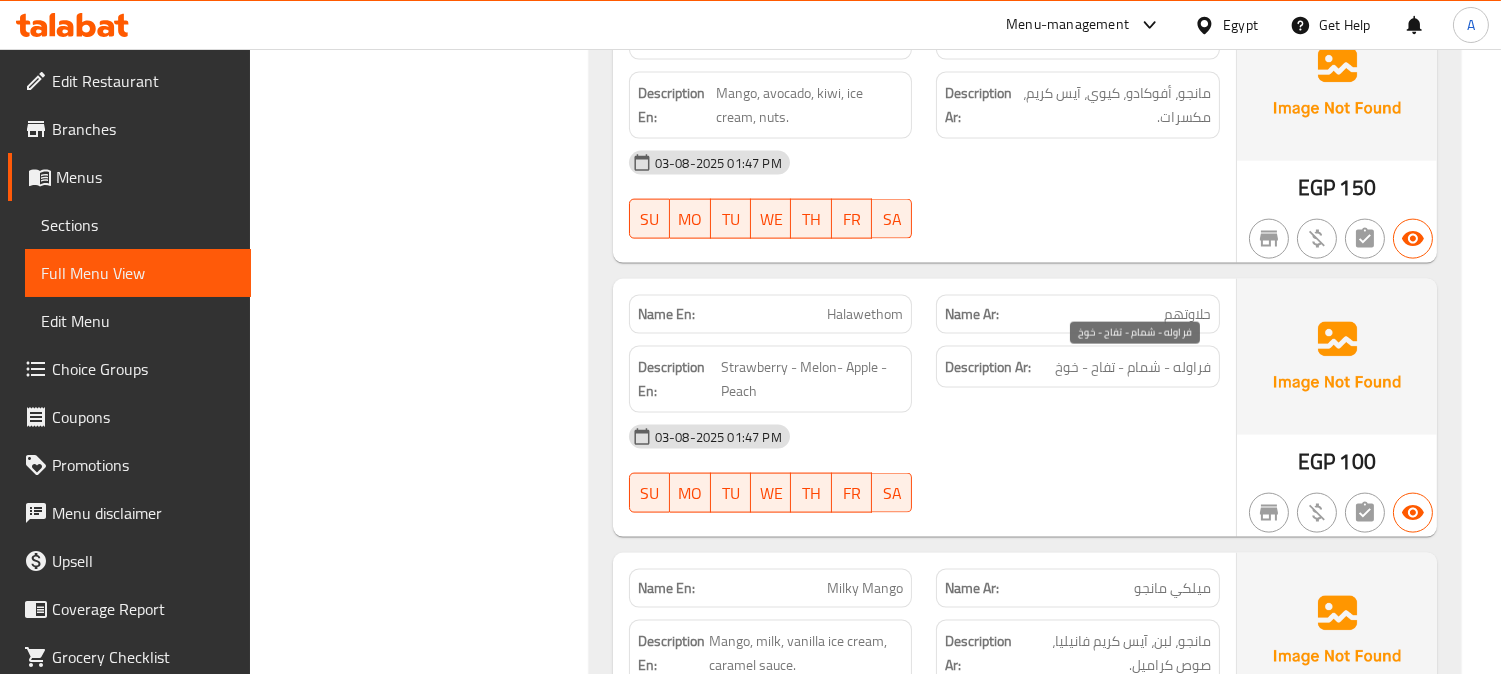 click on "فراوله - شمام - تفاح - خوخ" at bounding box center (1133, 367) 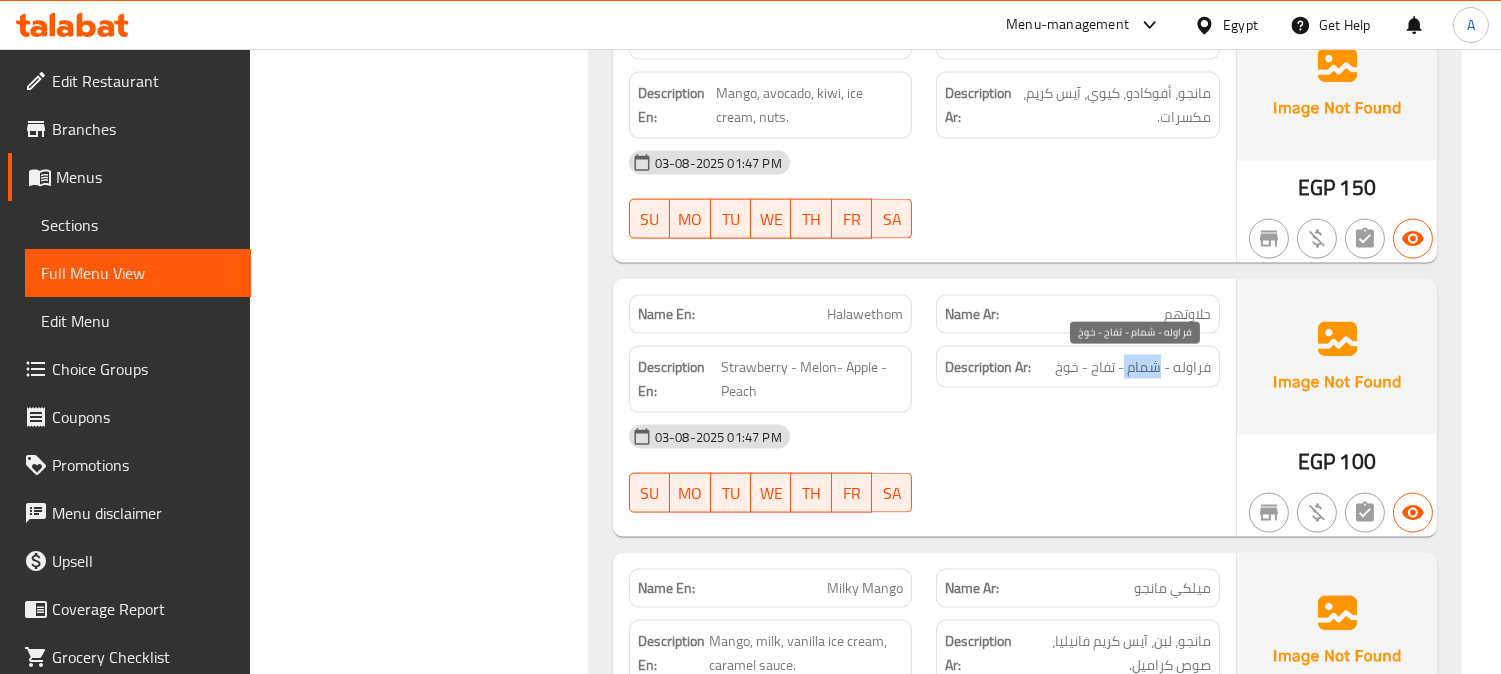 click on "فراوله - شمام - تفاح - خوخ" at bounding box center (1133, 367) 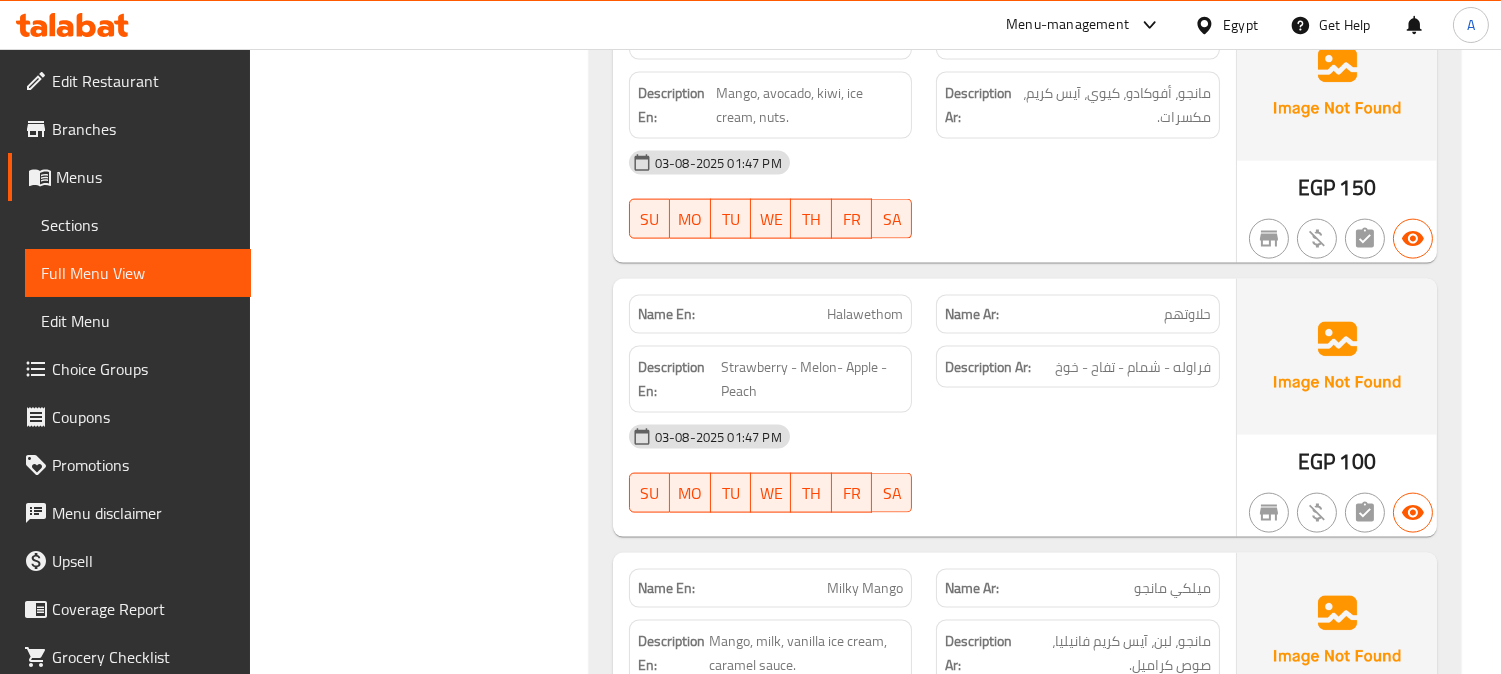 click on "03-08-2025 01:47 PM" at bounding box center (924, -17502) 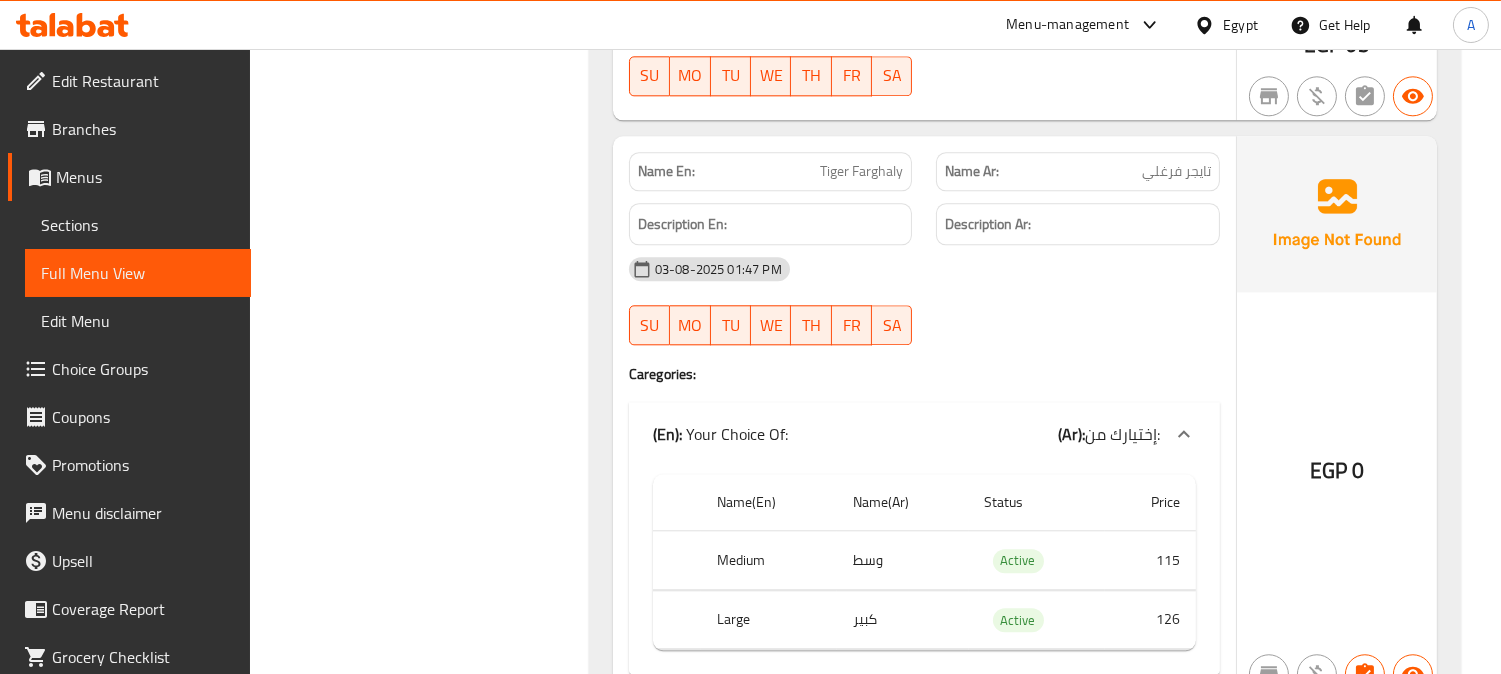 scroll, scrollTop: 22666, scrollLeft: 0, axis: vertical 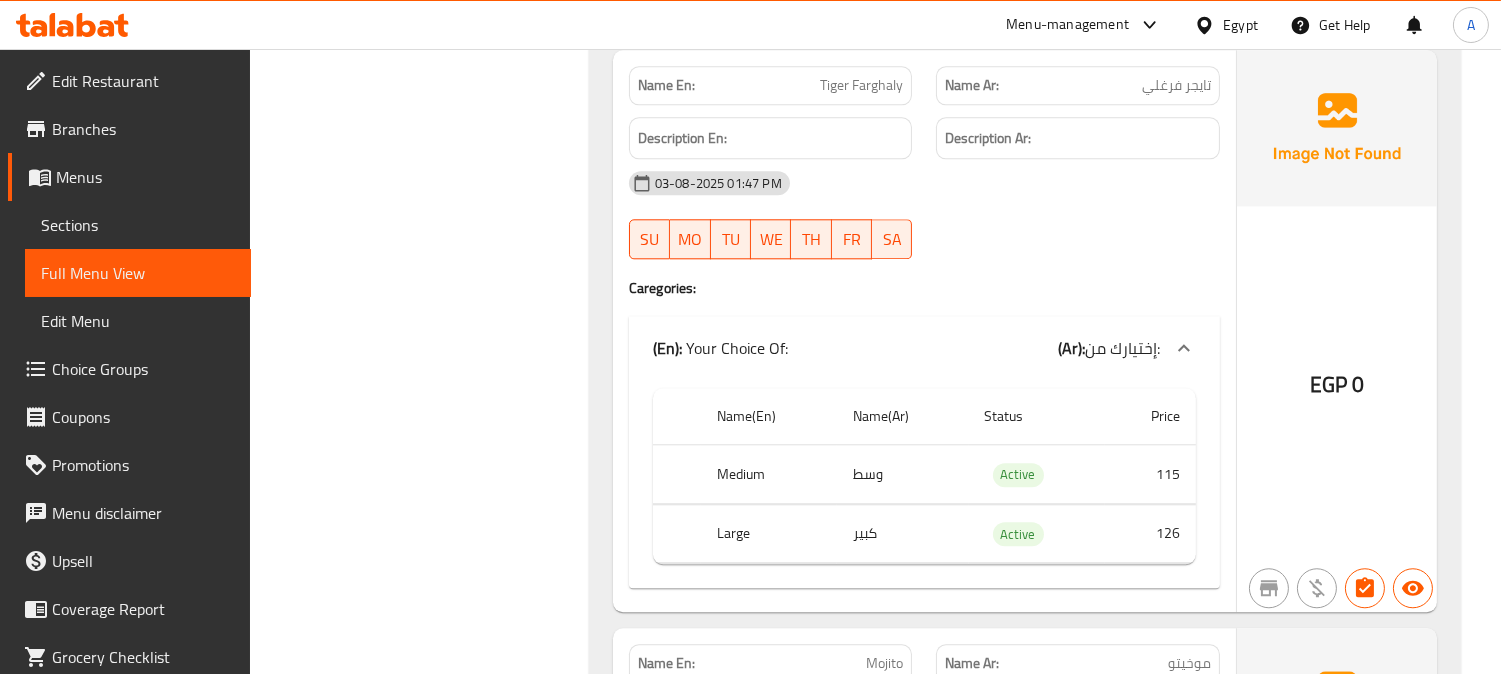 click on "Tiger Farghaly" at bounding box center [862, -15345] 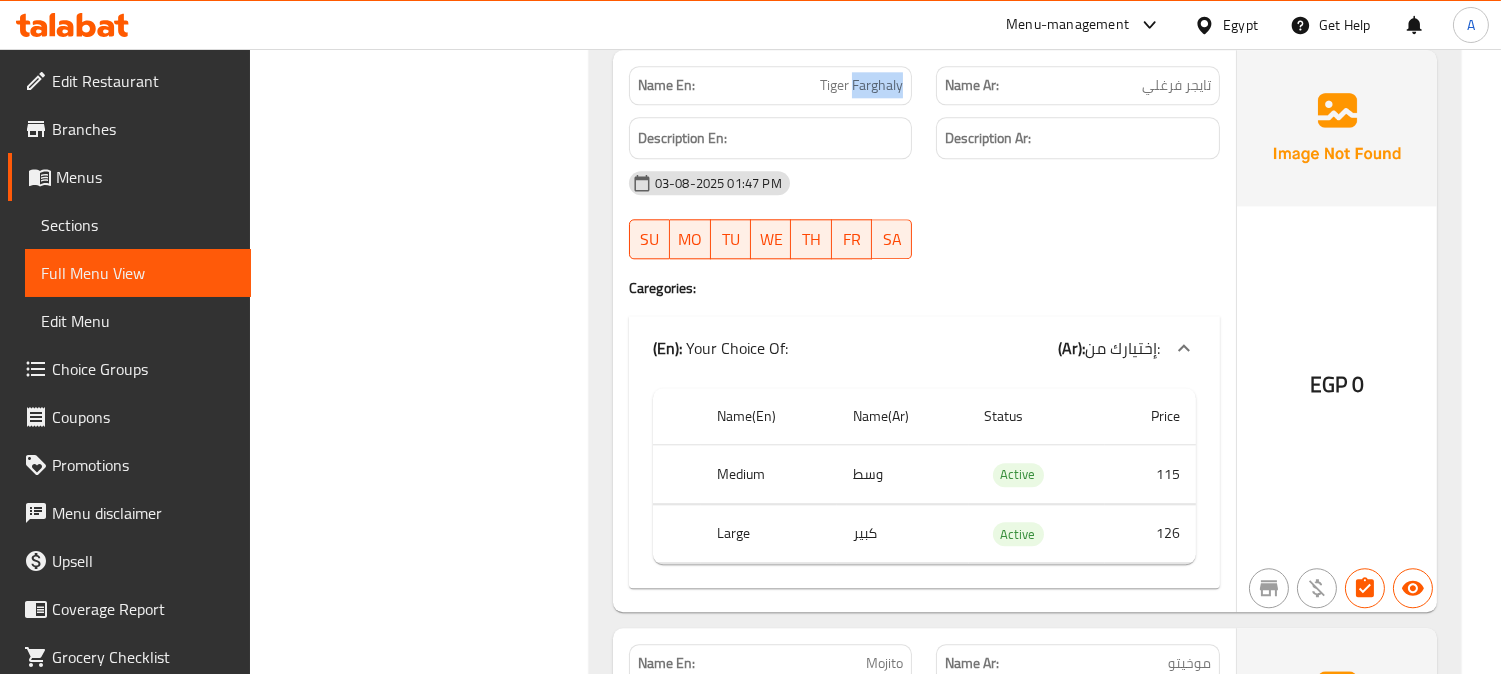 click on "Tiger Farghaly" at bounding box center (862, -15345) 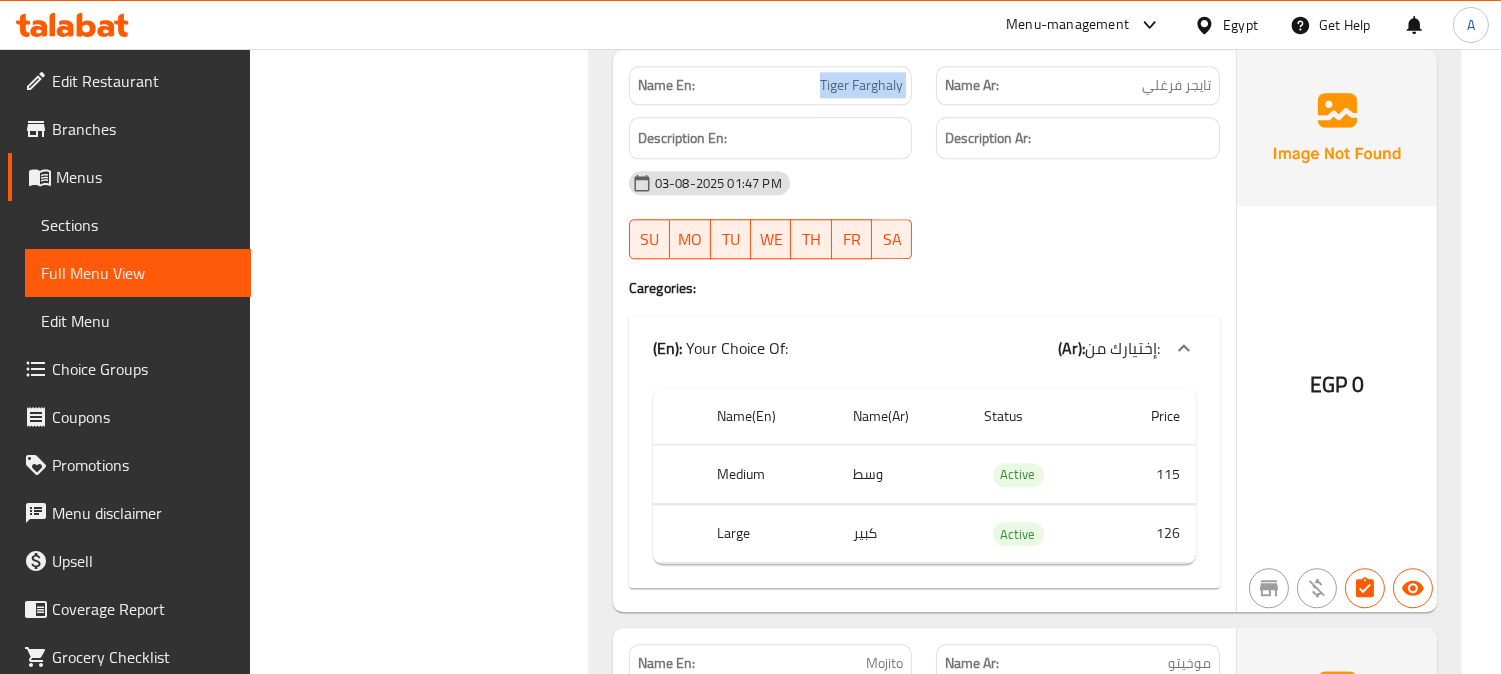 click on "Tiger Farghaly" at bounding box center (862, -15345) 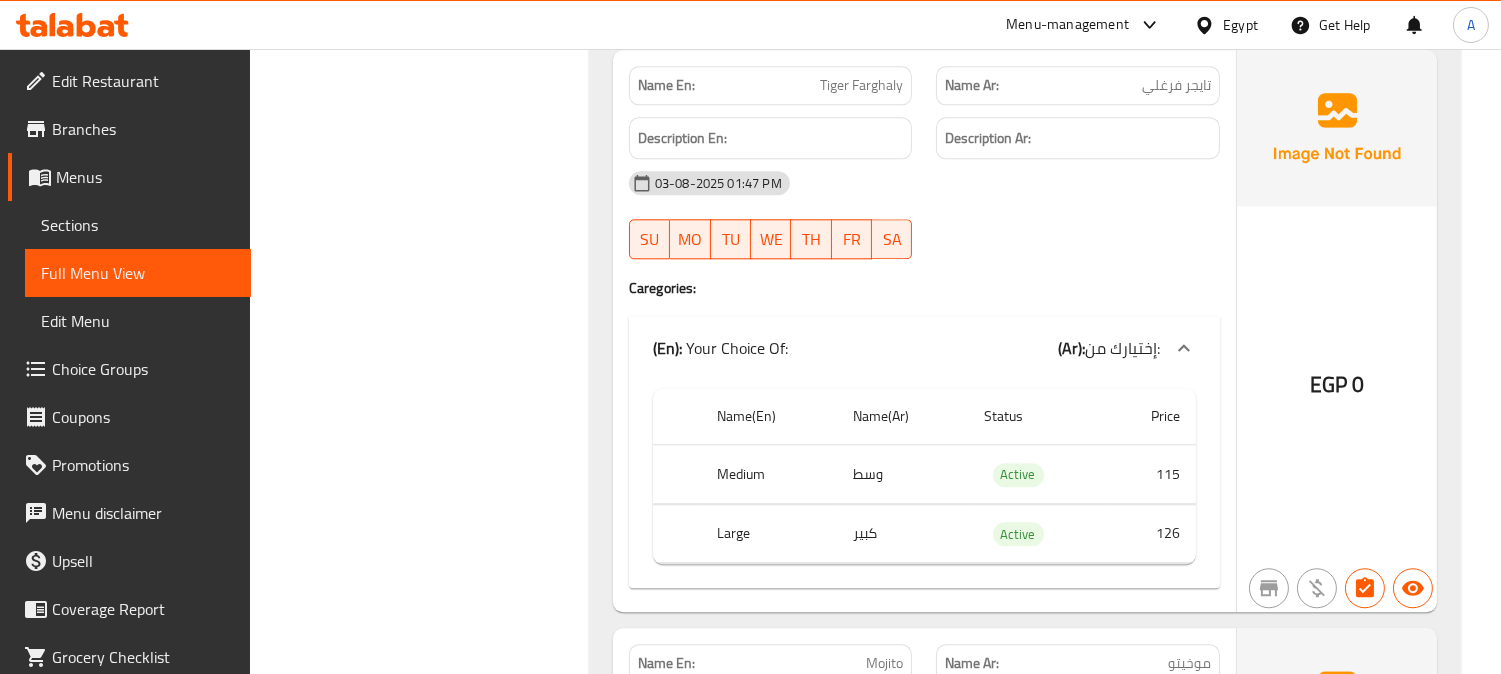 click on "Filter Branches Branches Popular filters Free items Branch specific items Has choices Upsell items Availability filters Available Not available View filters Collapse sections Collapse categories Collapse Choices" at bounding box center [427, 11051] 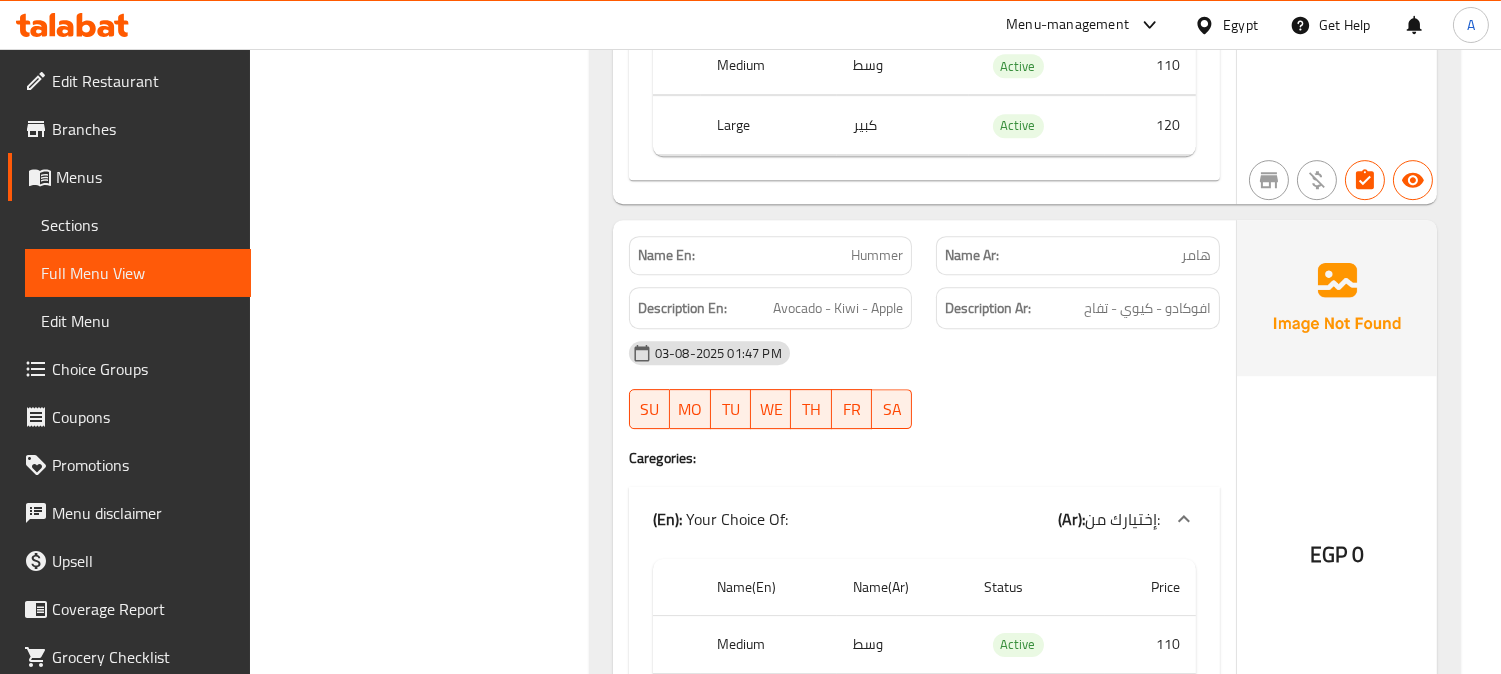 scroll, scrollTop: 25000, scrollLeft: 0, axis: vertical 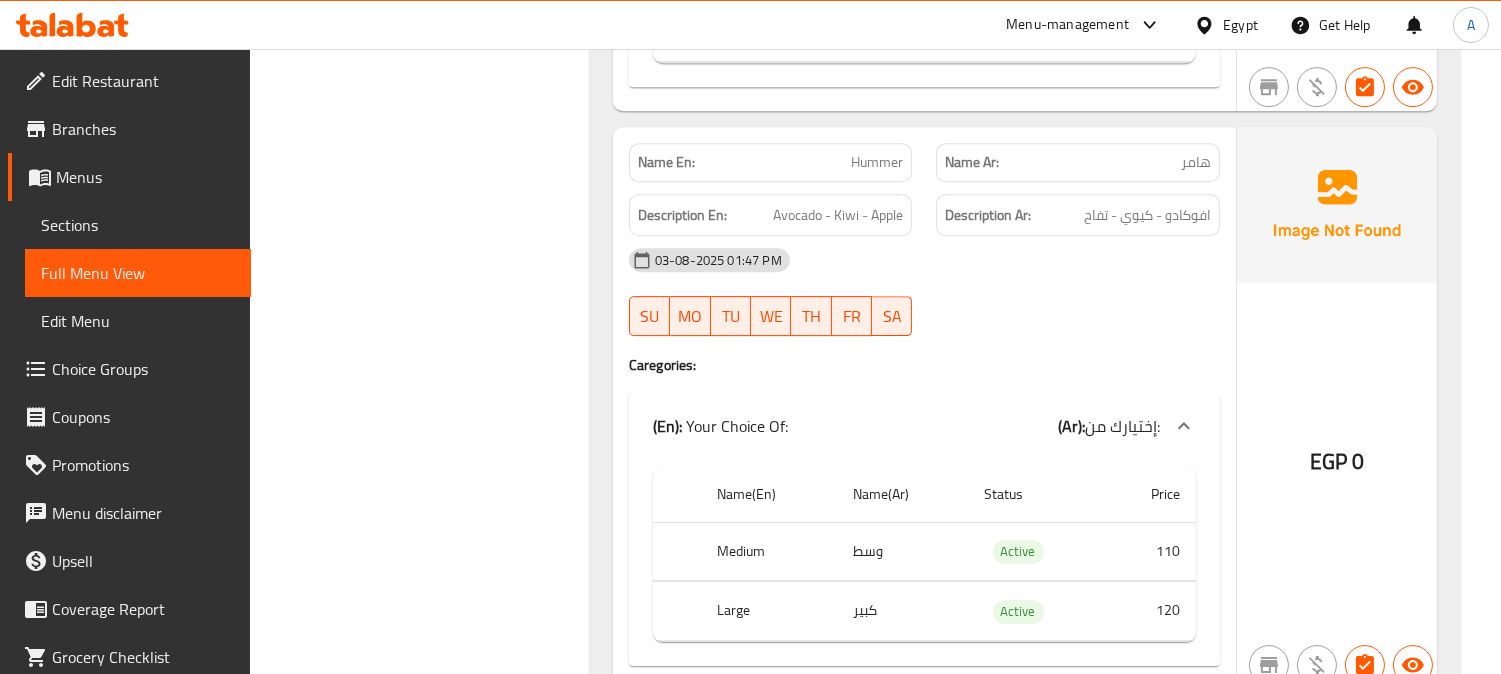click on "03-08-2025 01:47 PM SU MO TU WE TH FR SA" at bounding box center [924, -23336] 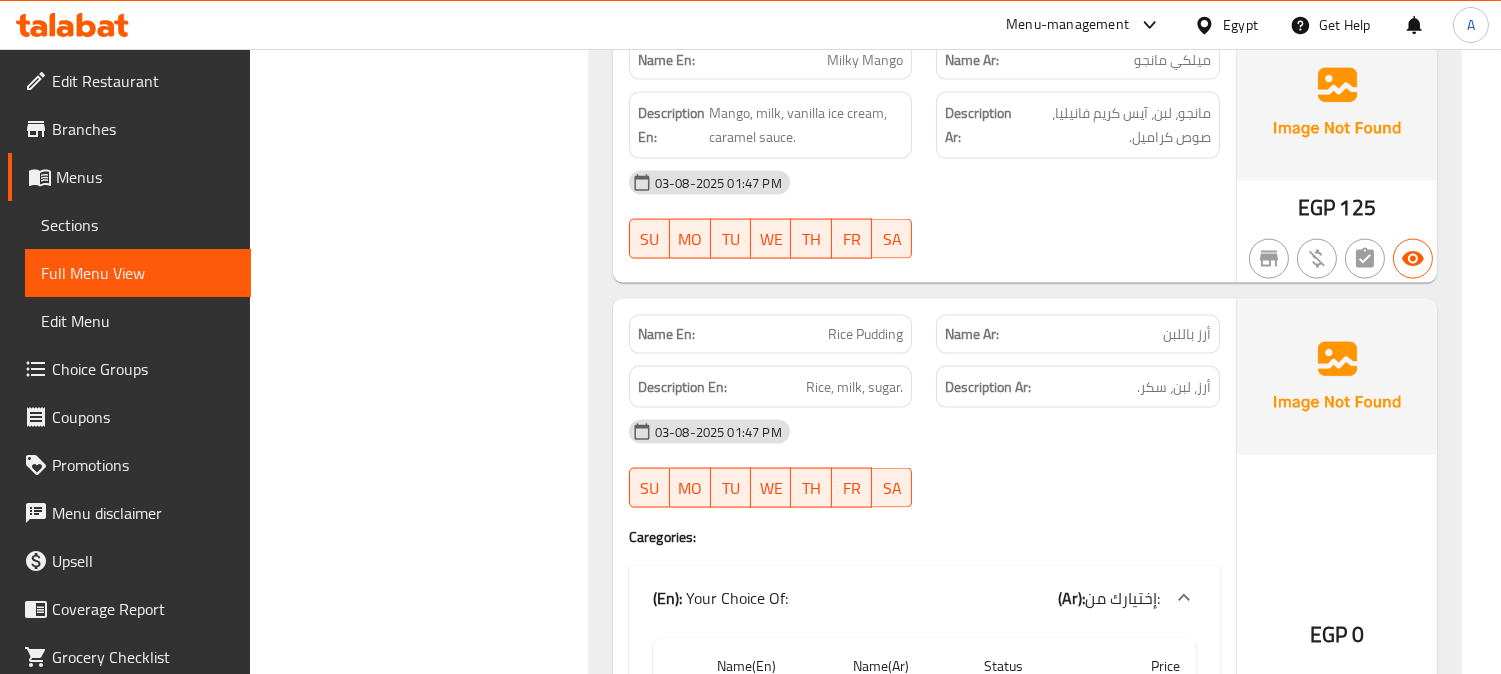 click on "03-08-2025 01:47 PM SU MO TU WE TH FR SA" at bounding box center (924, -16840) 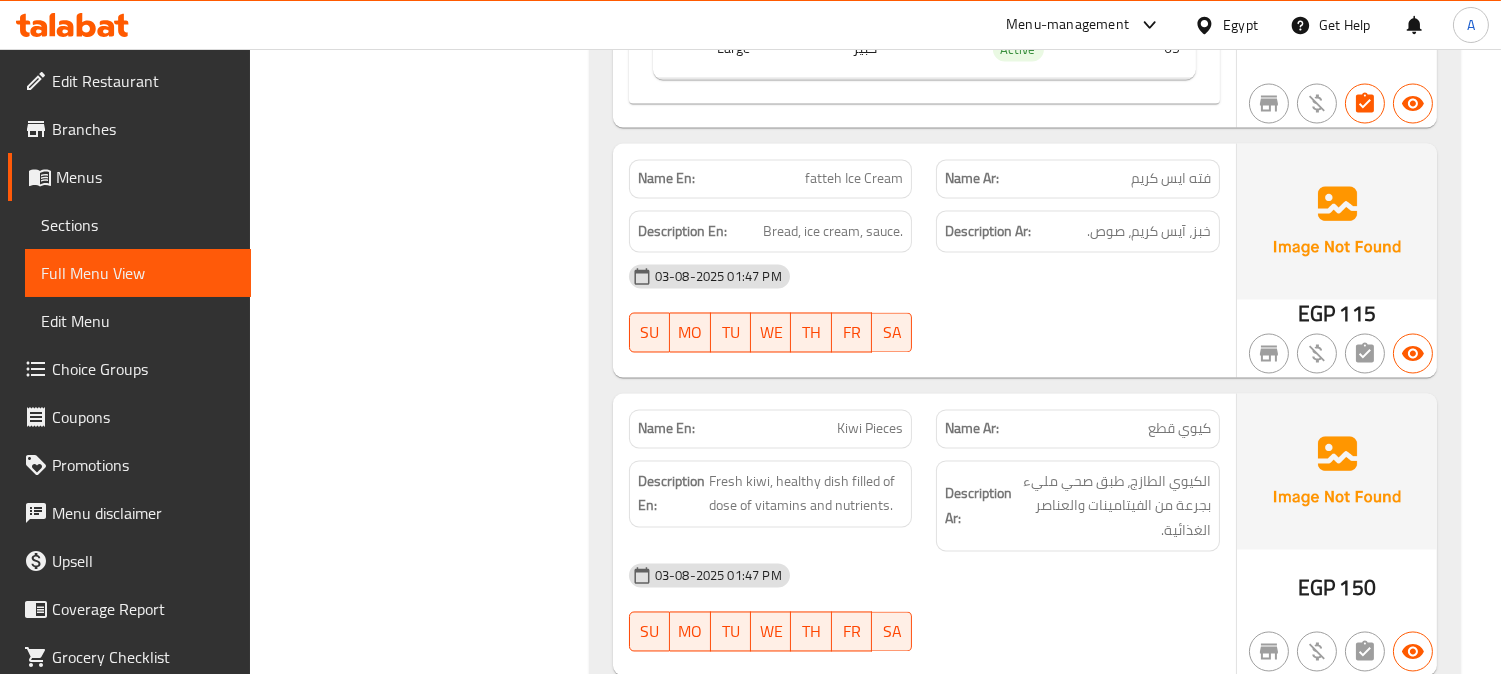 scroll, scrollTop: 33638, scrollLeft: 0, axis: vertical 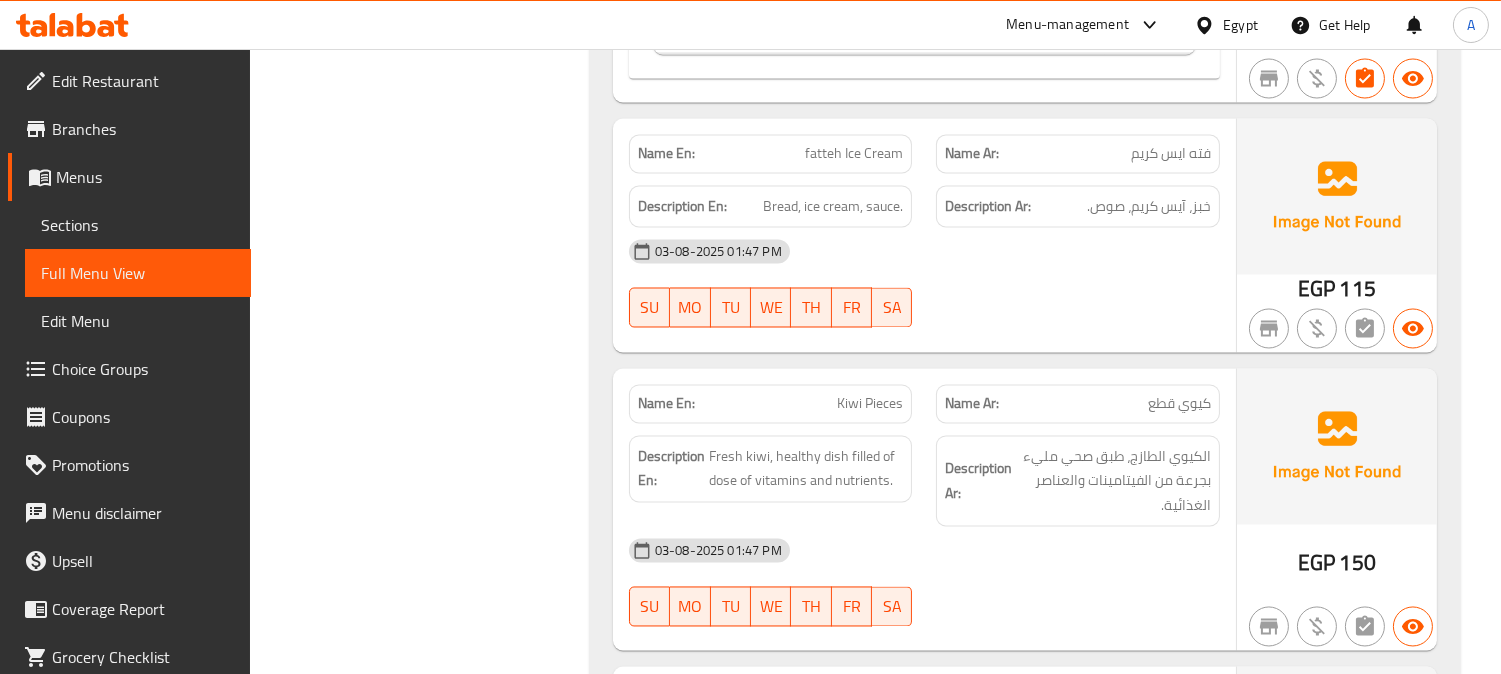 click on "fatteh Ice Cream" at bounding box center (854, 154) 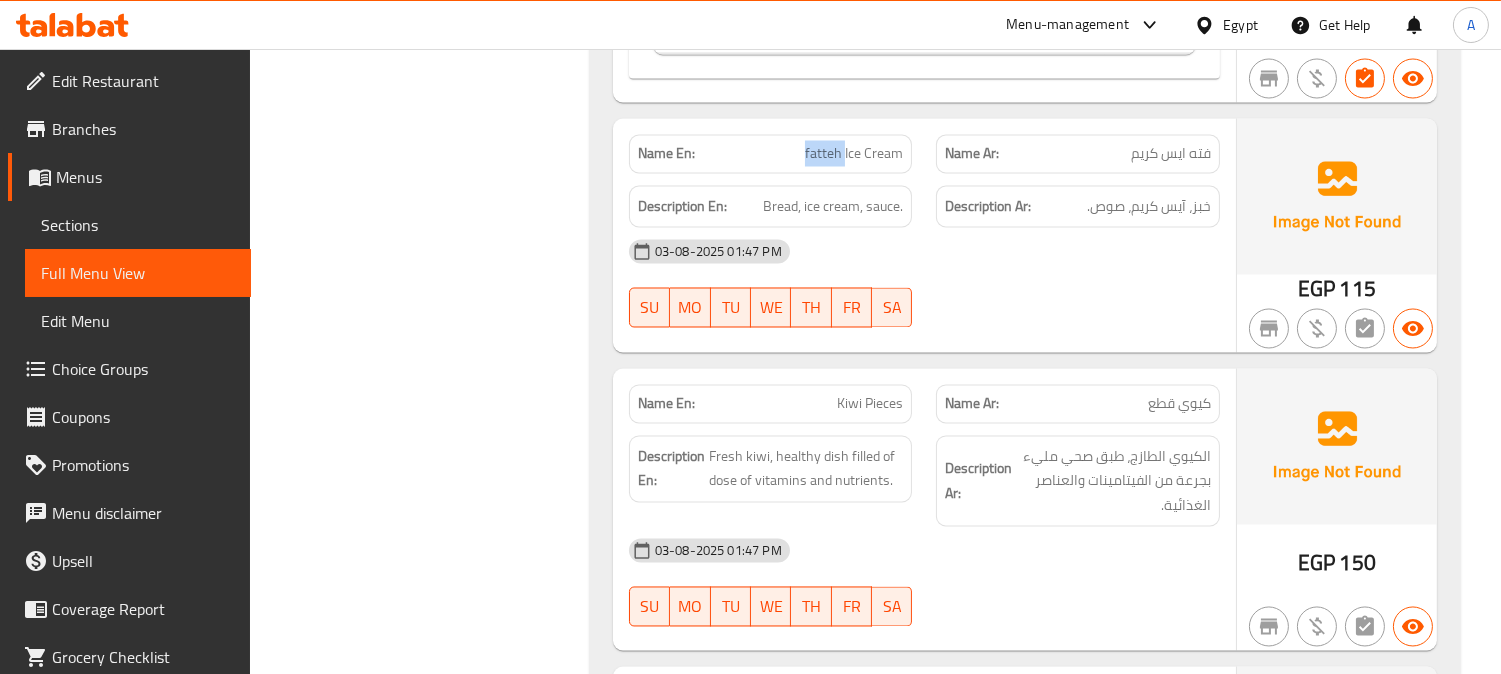 click on "fatteh Ice Cream" at bounding box center [854, 154] 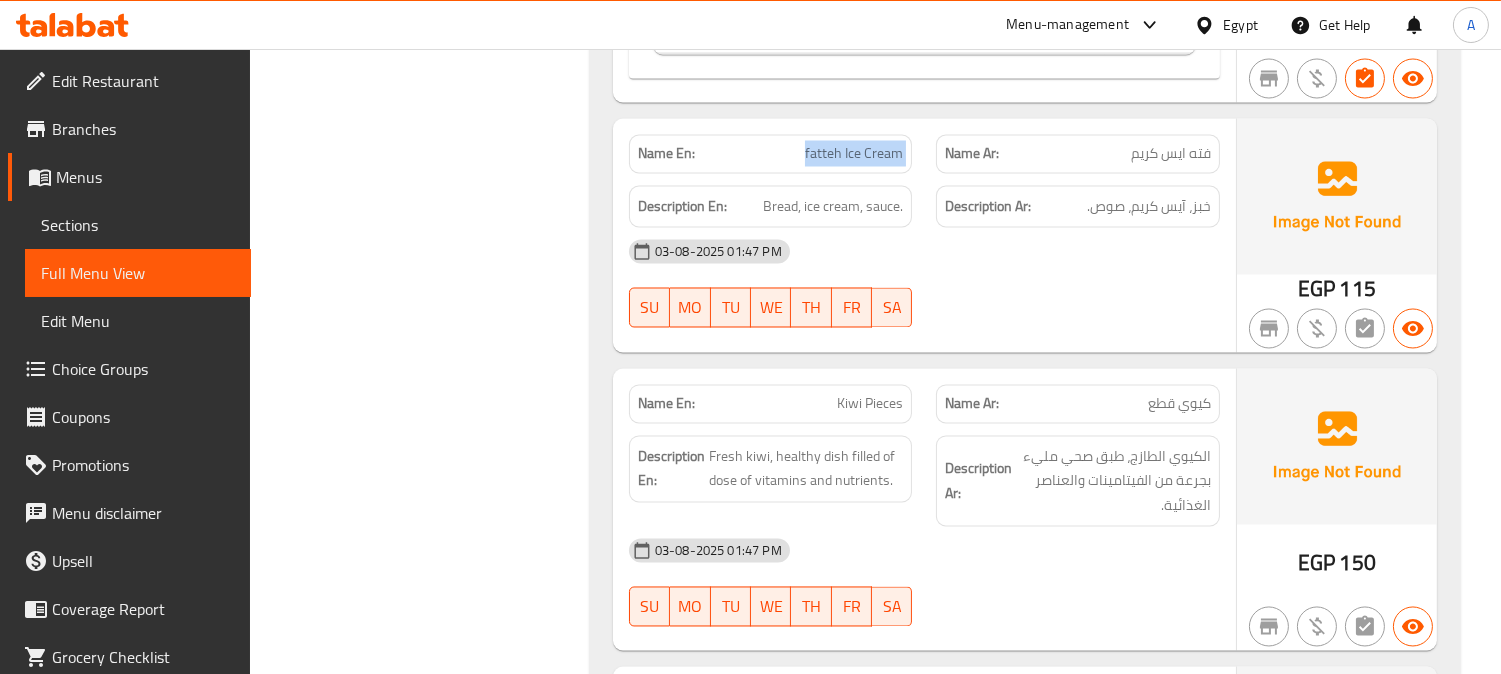 click on "fatteh Ice Cream" at bounding box center [854, 154] 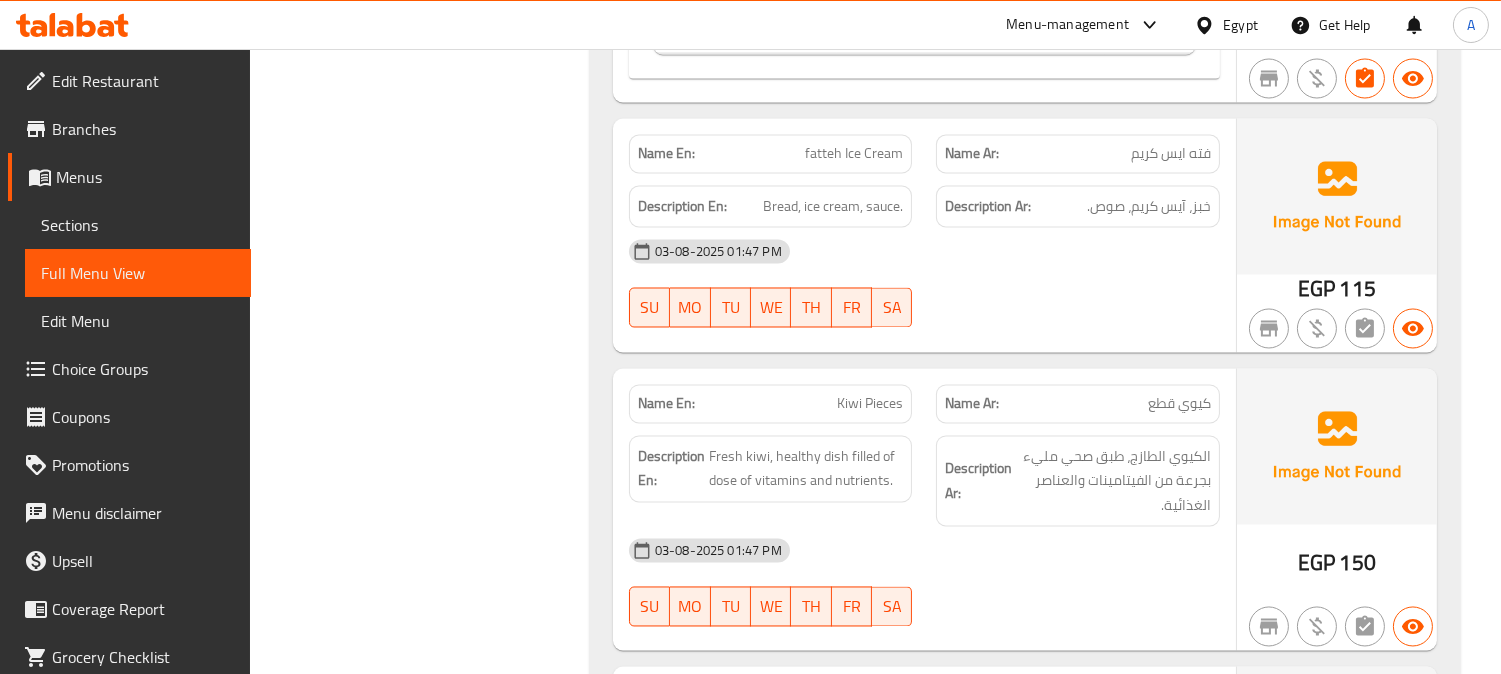 click on "Name Ar: فته ايس كريم" at bounding box center [1078, 154] 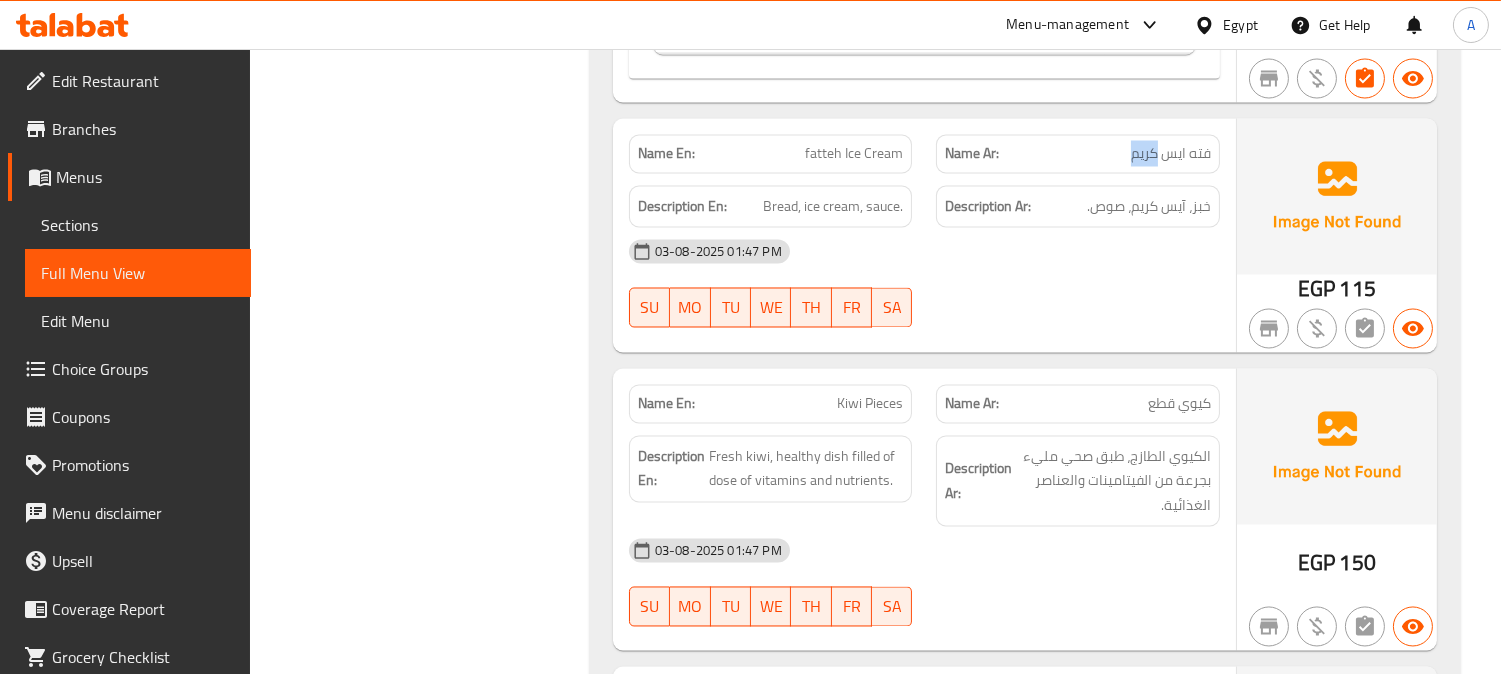 click on "Name Ar: فته ايس كريم" at bounding box center (1078, 154) 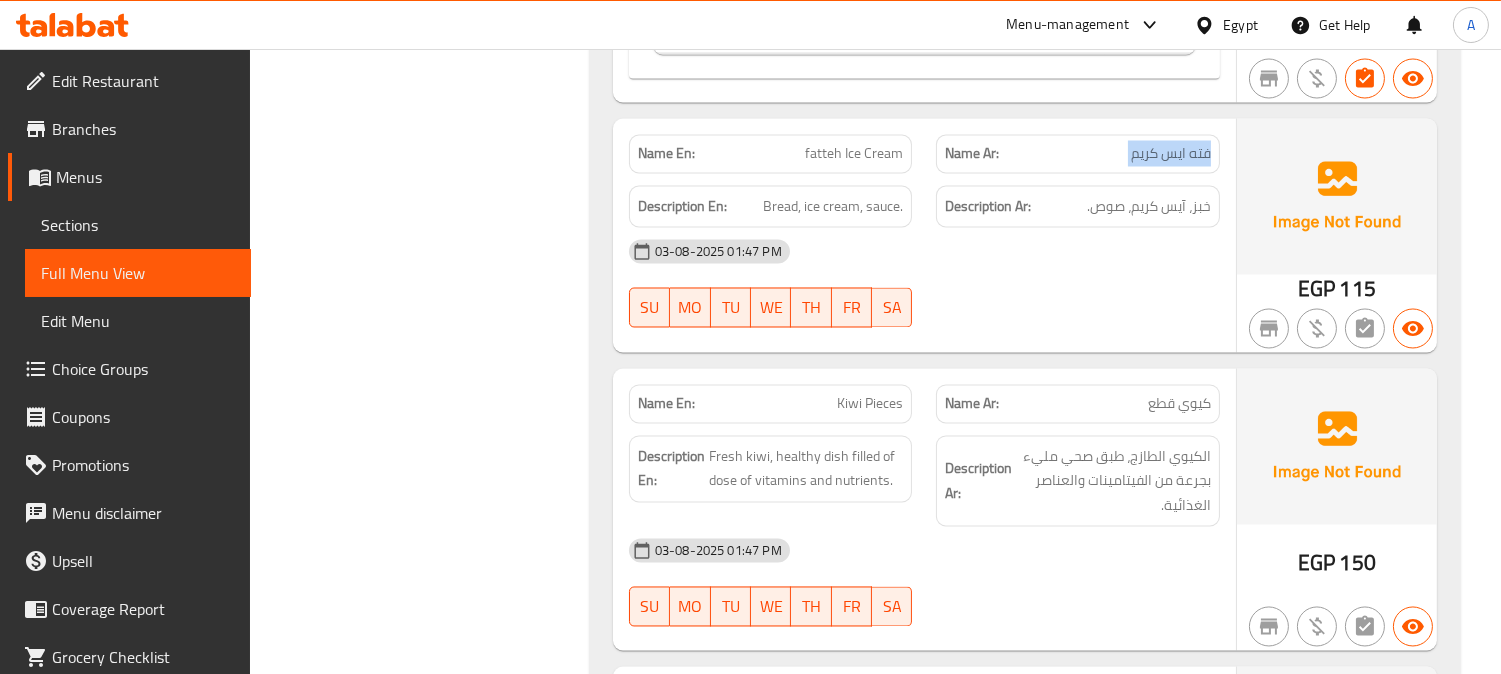 click on "Name Ar: فته ايس كريم" at bounding box center (1078, 154) 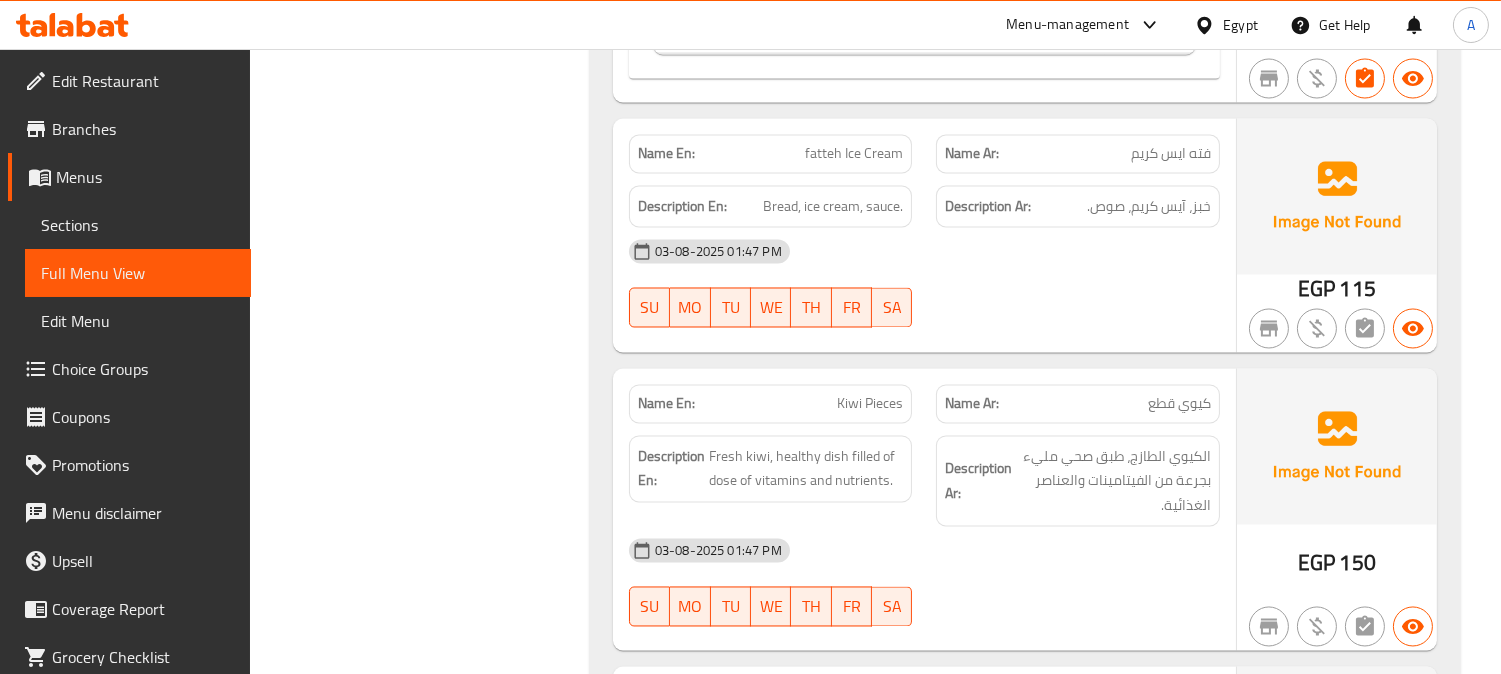 click on "03-08-2025 01:47 PM SU MO TU WE TH FR SA" at bounding box center (924, 284) 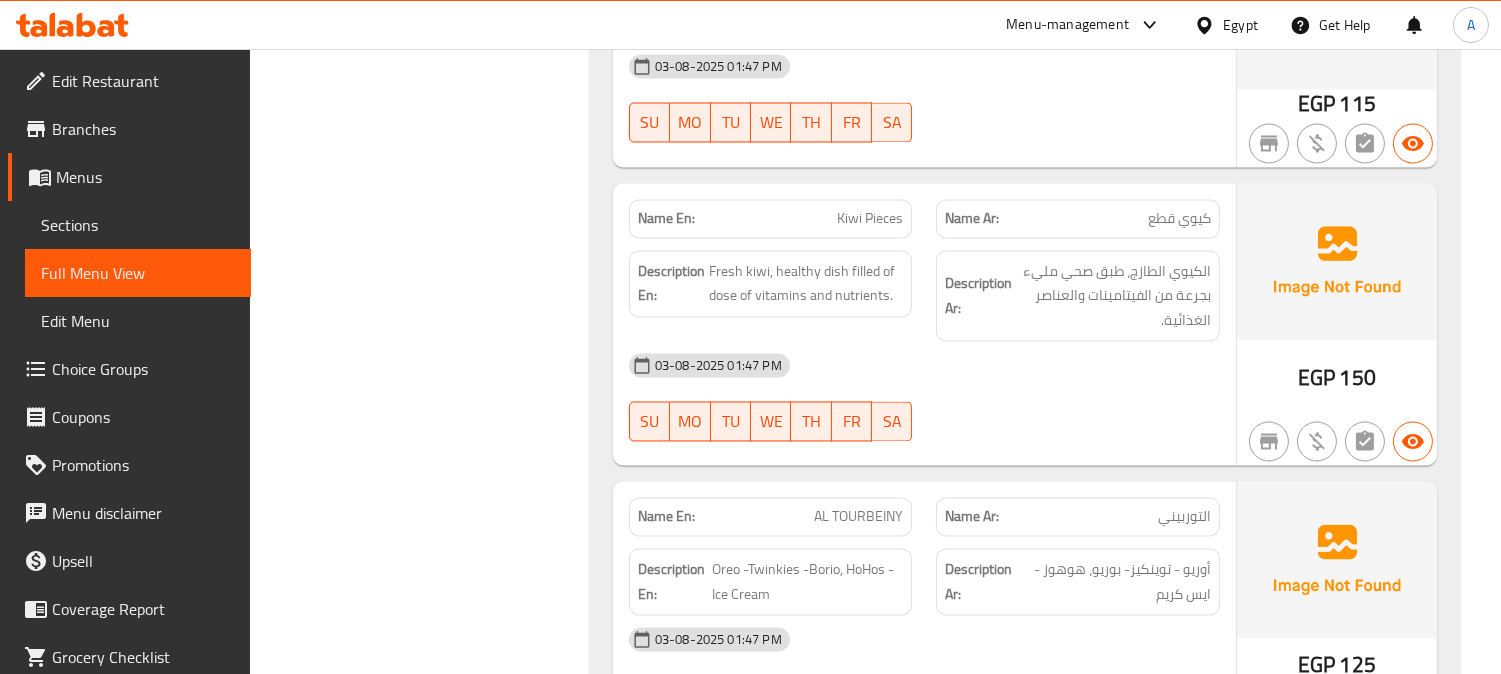 scroll, scrollTop: 33972, scrollLeft: 0, axis: vertical 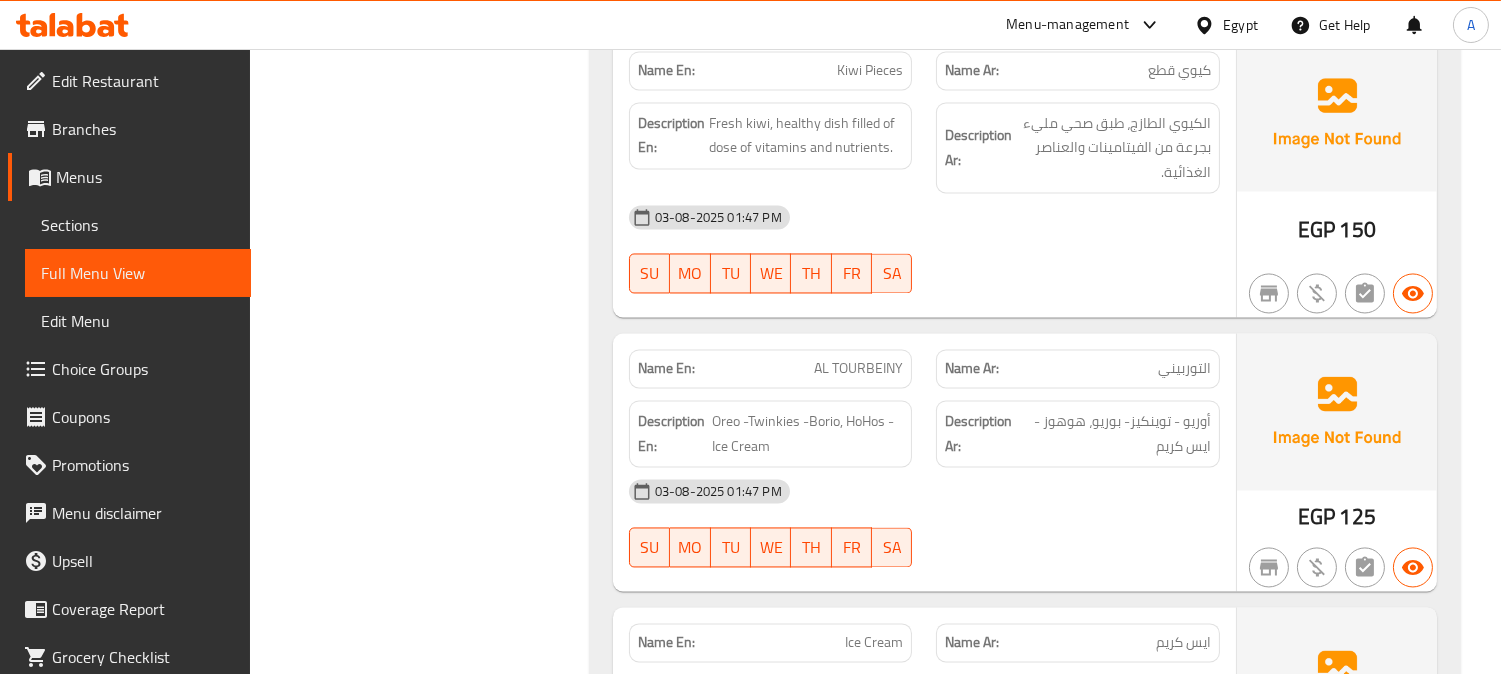 click on "التوربيني" at bounding box center (1184, 368) 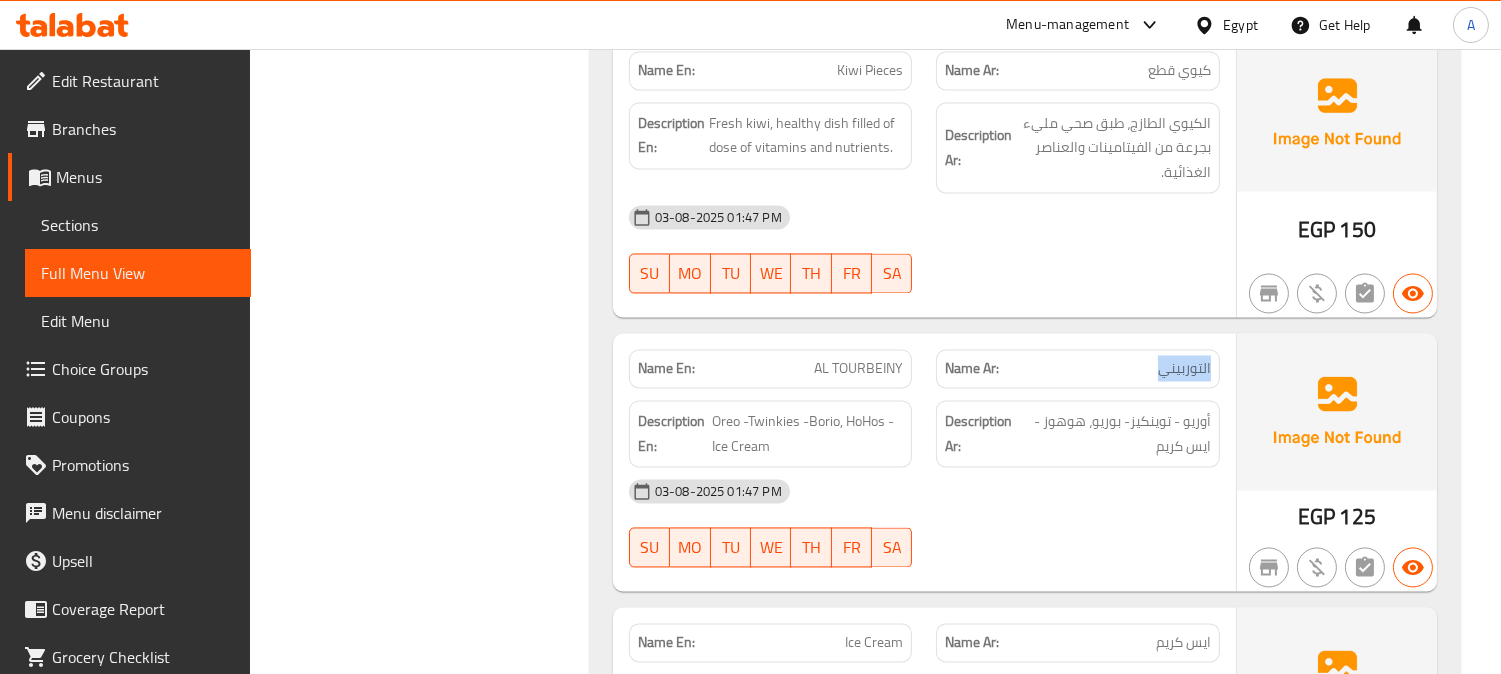 click on "التوربيني" at bounding box center [1184, 368] 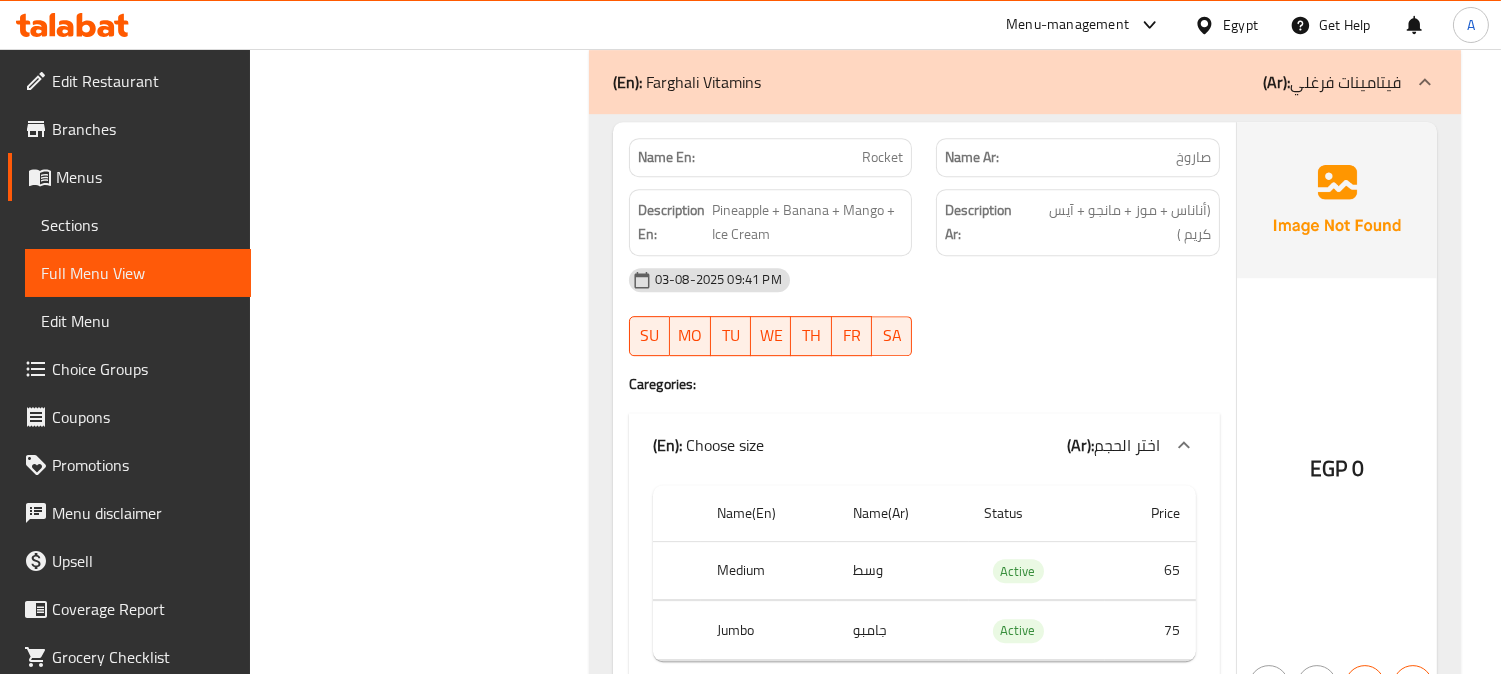 scroll, scrollTop: 38083, scrollLeft: 0, axis: vertical 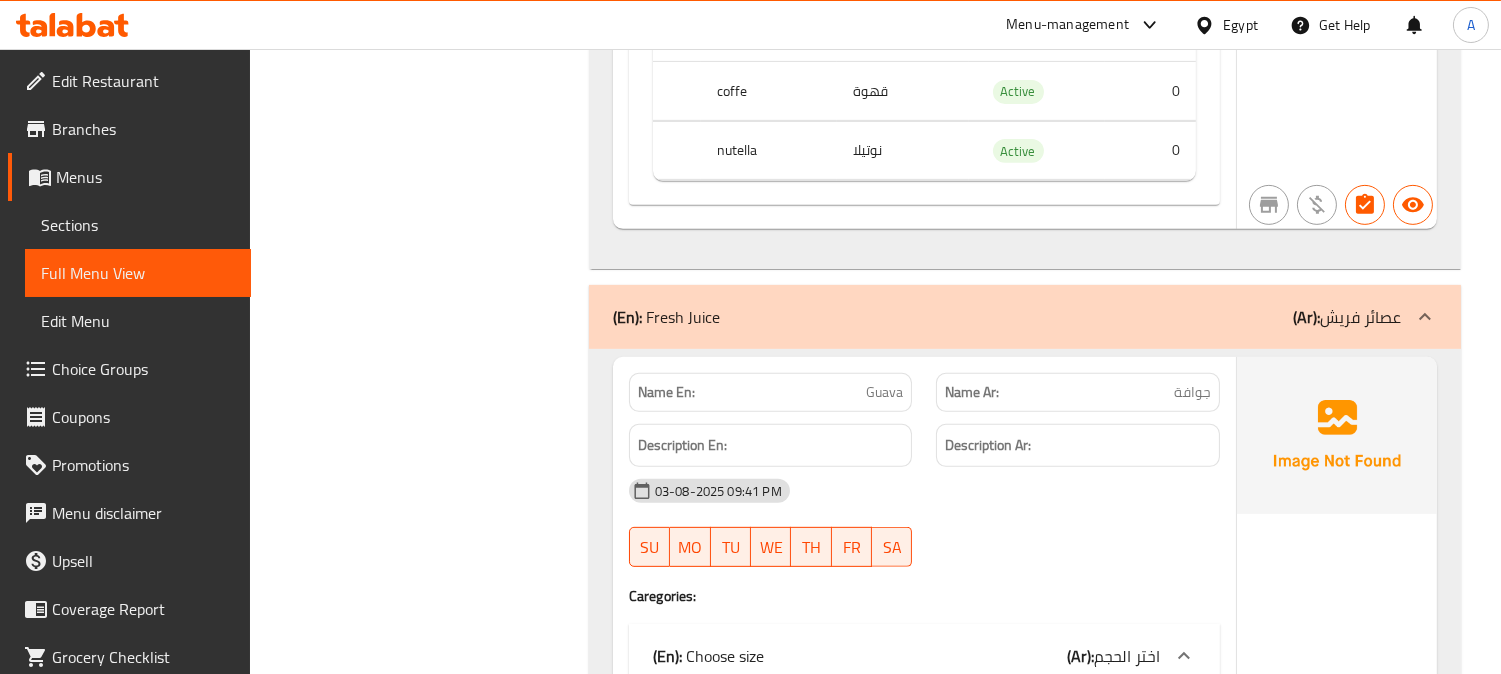 click at bounding box center (1078, -55002) 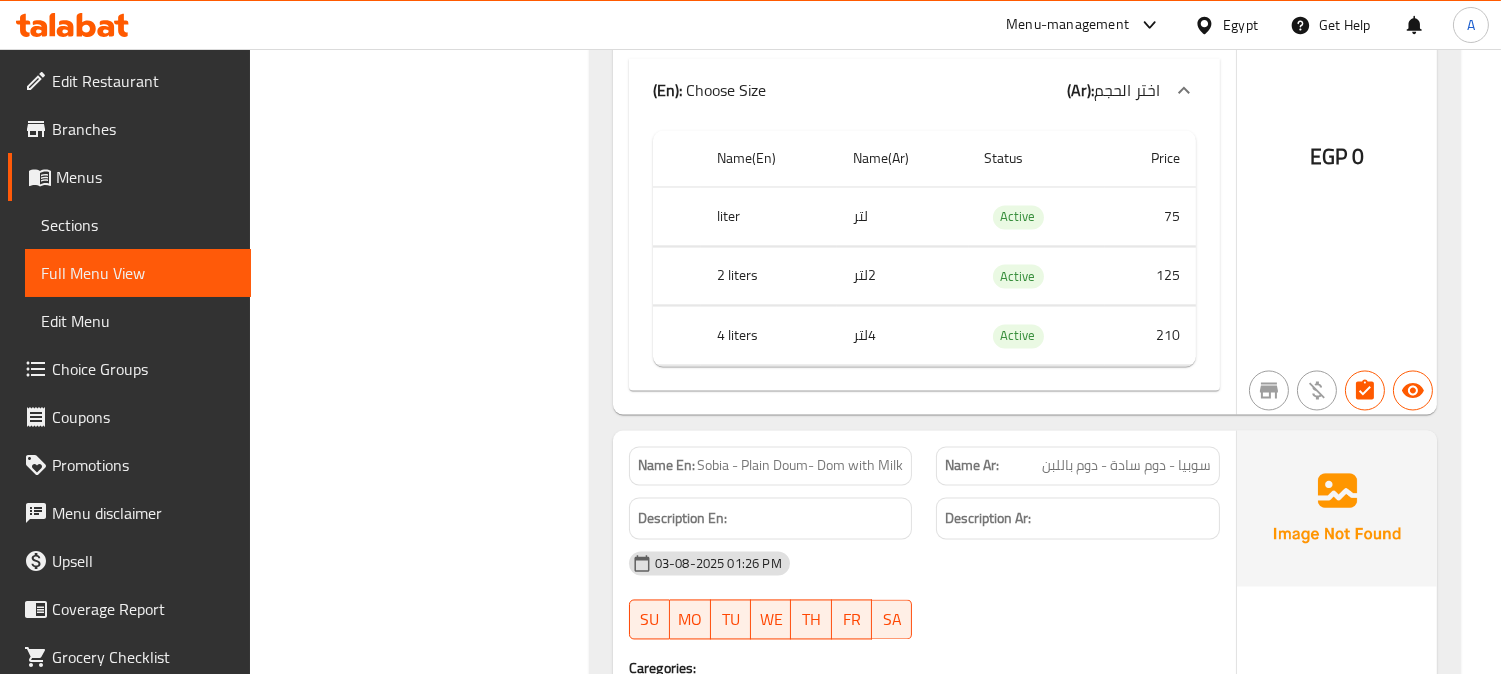 scroll, scrollTop: 46885, scrollLeft: 0, axis: vertical 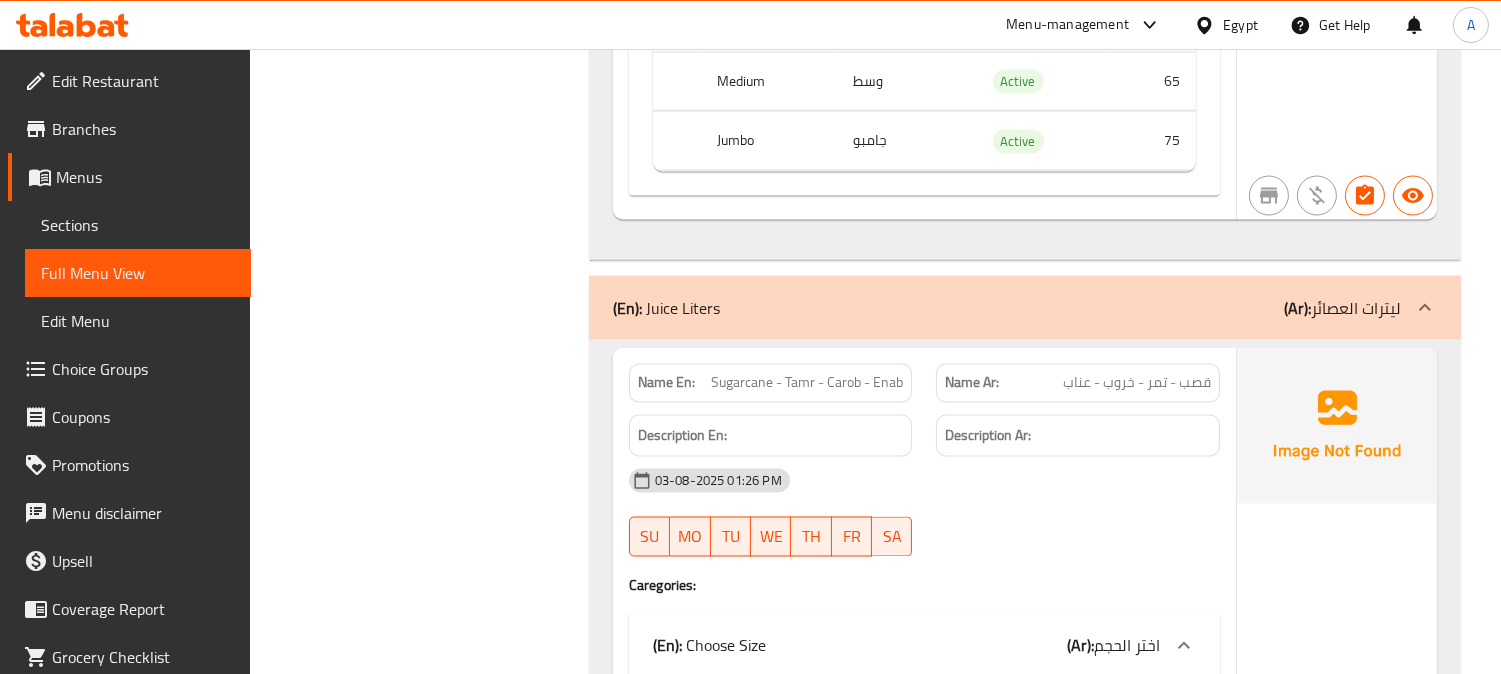 click on "(Ar):" at bounding box center [1337, -46584] 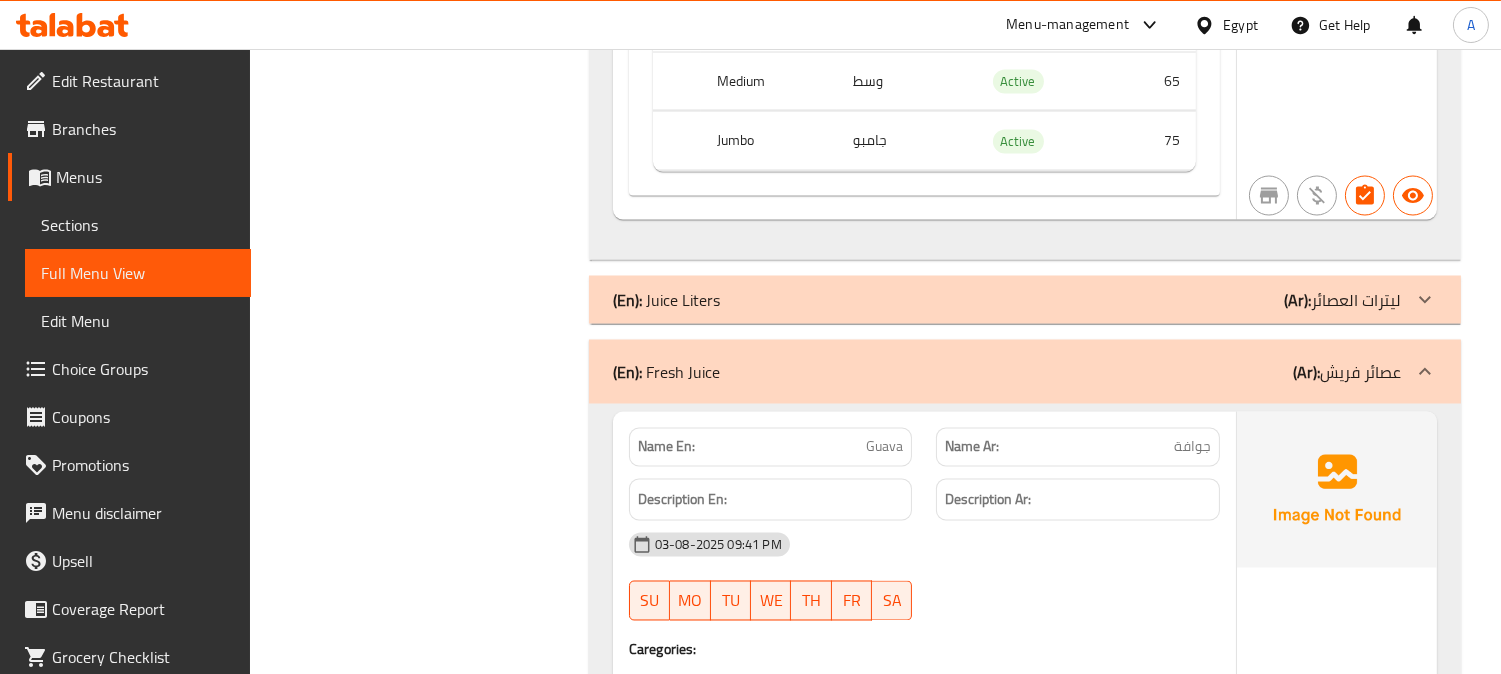 click on "(En):   Fresh Juice (Ar): عصائر فريش" at bounding box center [1007, -46584] 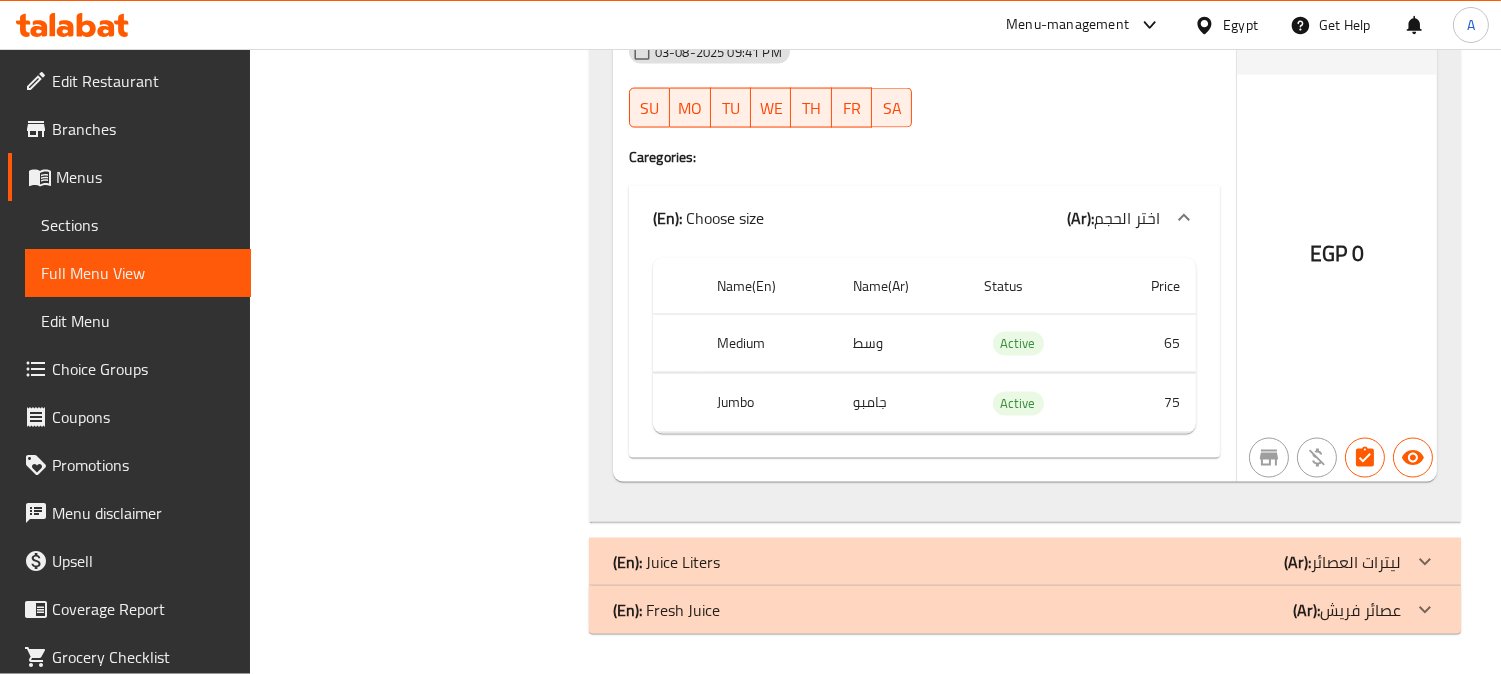 scroll, scrollTop: 46630, scrollLeft: 0, axis: vertical 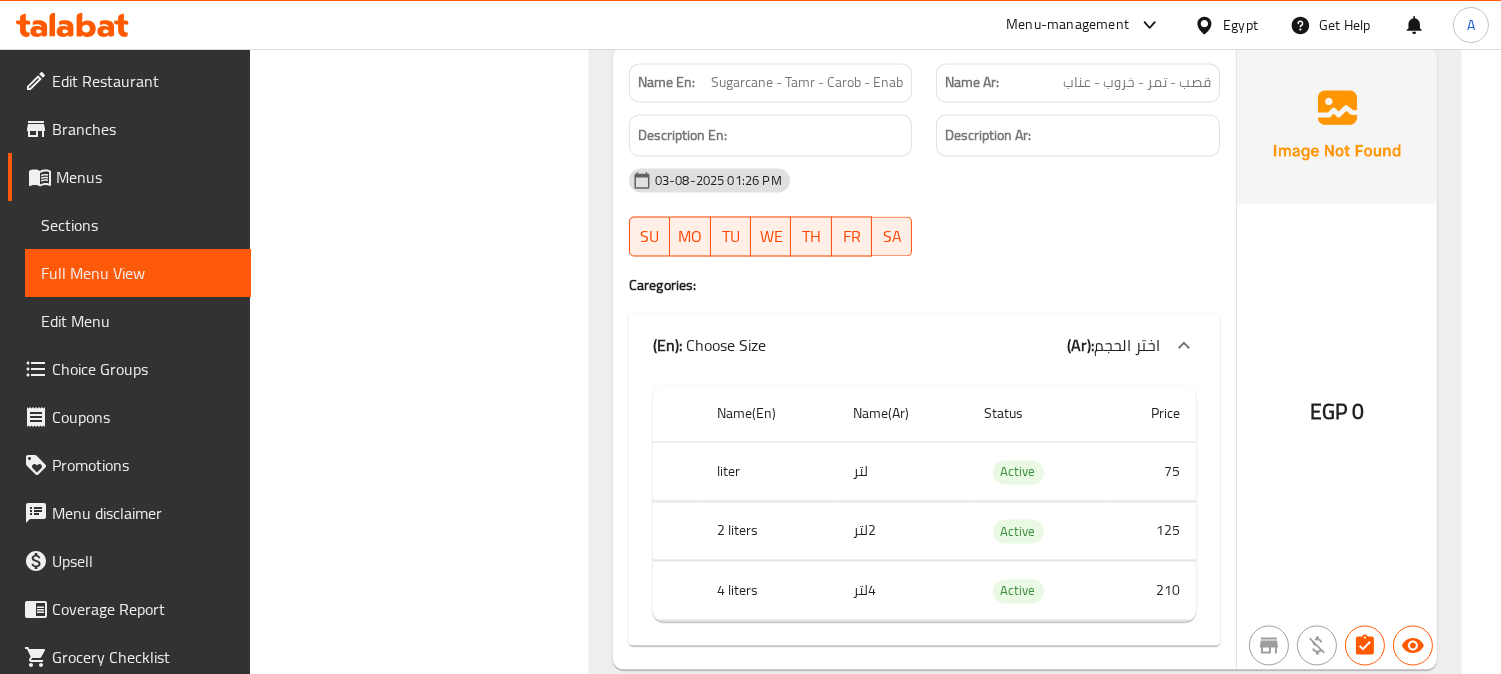 click on "قصب - تمر - خروب - عناب" at bounding box center [1194, -46809] 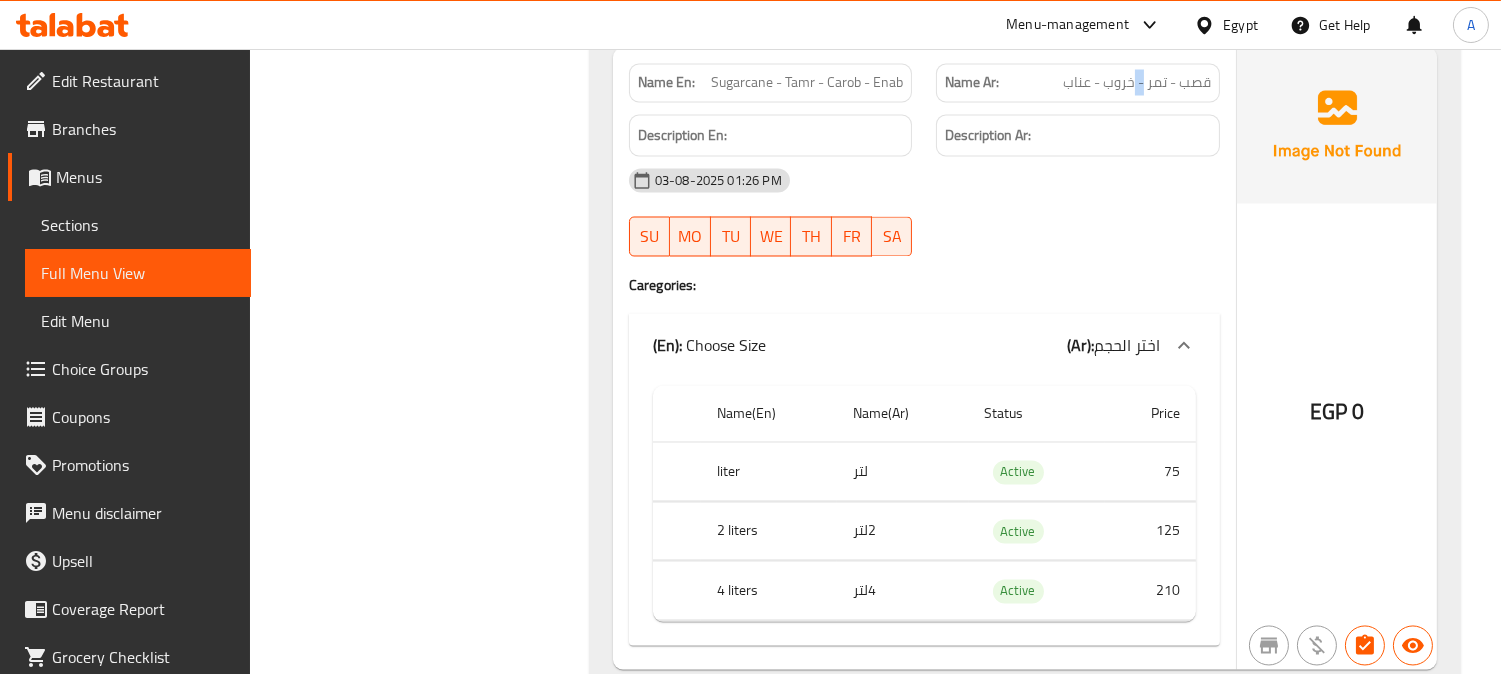 click on "قصب - تمر - خروب - عناب" at bounding box center (1194, -46809) 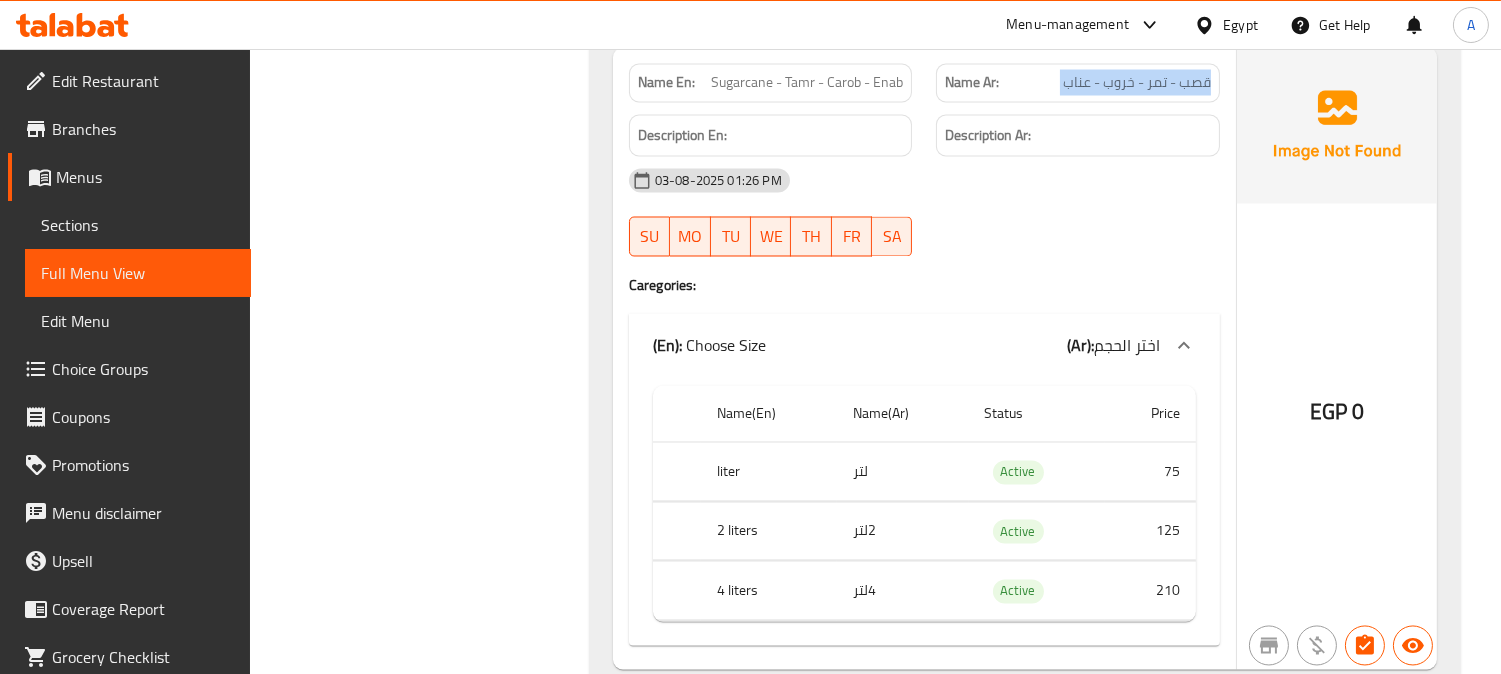 click on "قصب - تمر - خروب - عناب" at bounding box center [1194, -46809] 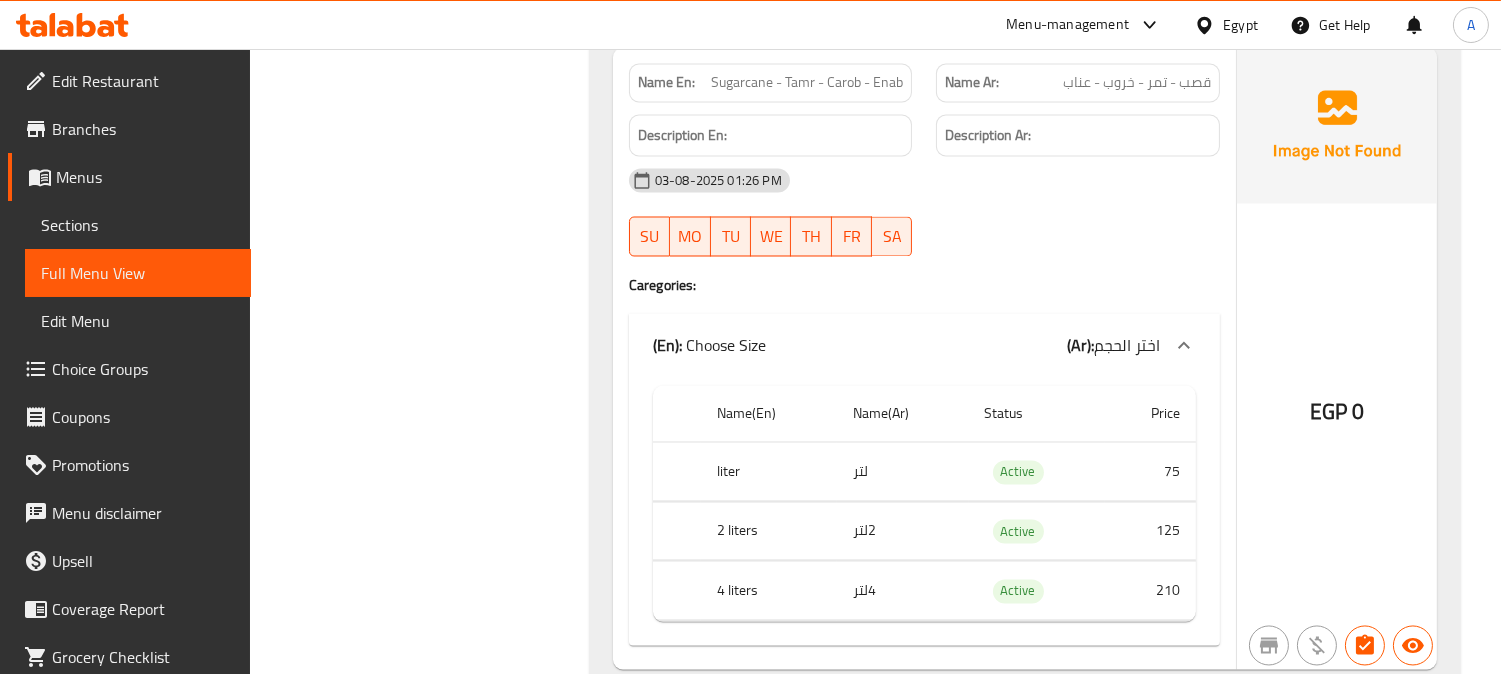 click on "03-08-2025 01:26 PM" at bounding box center (924, -46711) 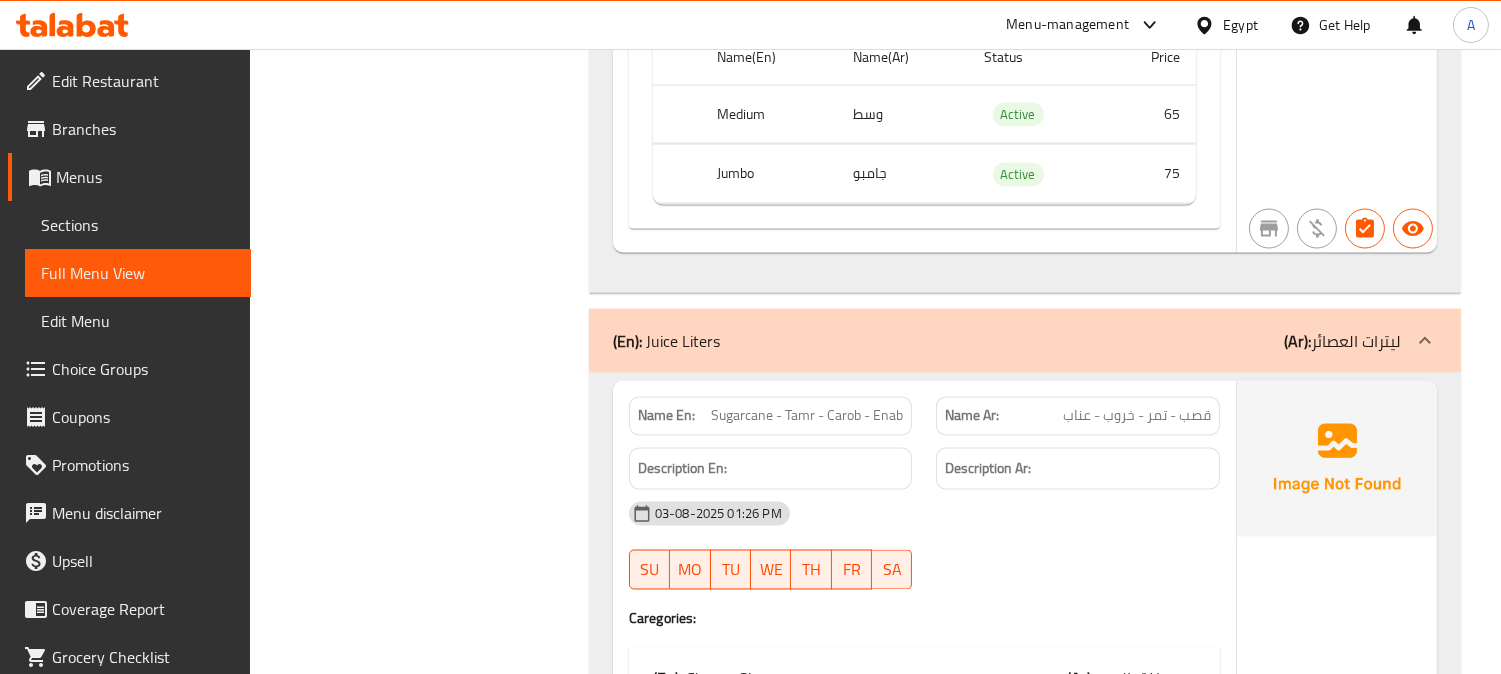 click on "(En):   Juice Liters (Ar): ليترات العصائر" at bounding box center (1007, -46551) 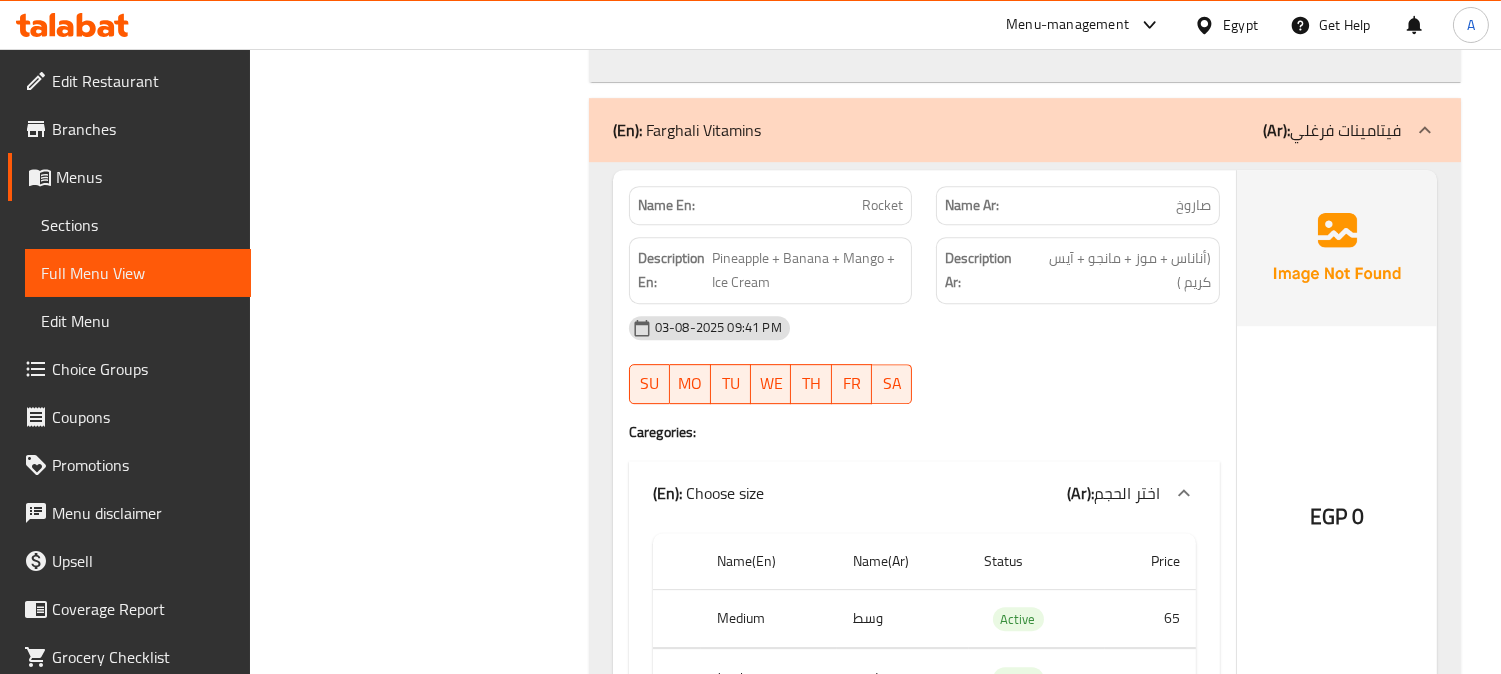 scroll, scrollTop: 37963, scrollLeft: 0, axis: vertical 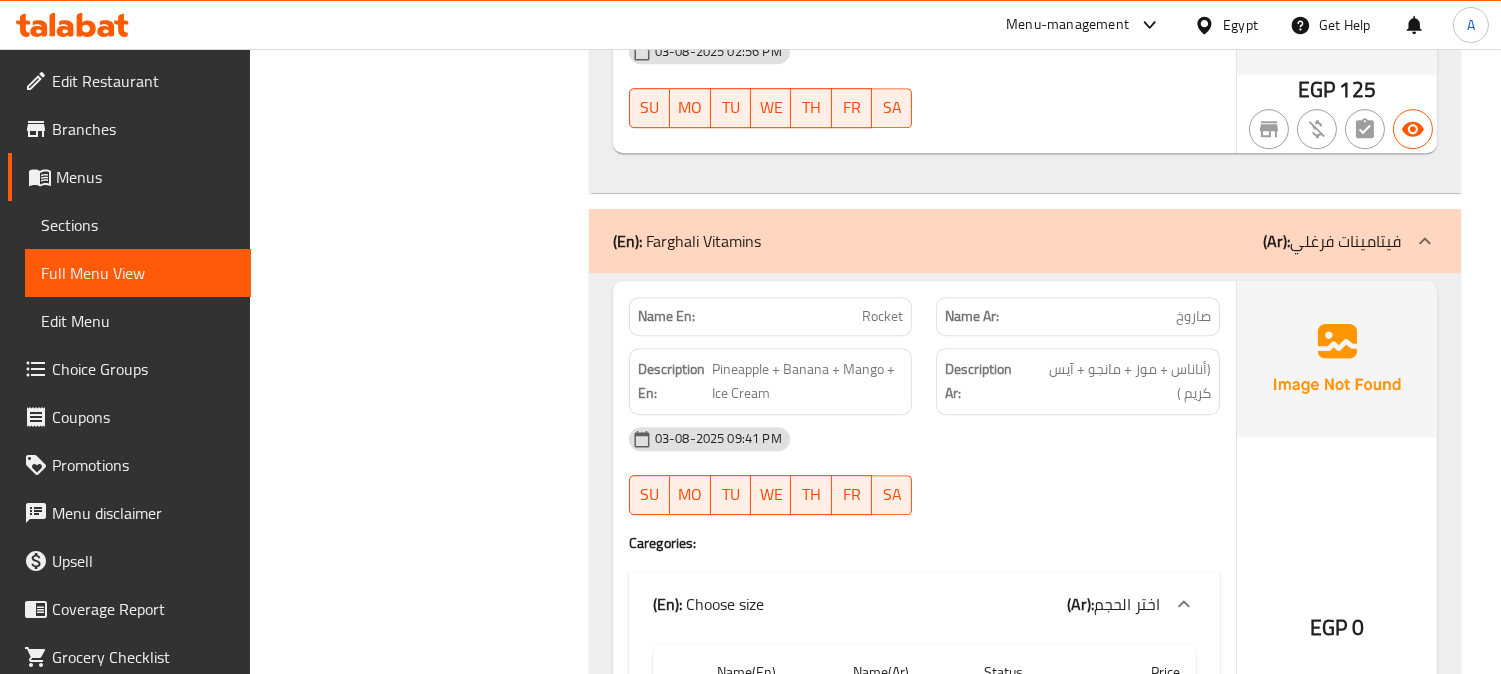 click on "03-08-2025 09:41 PM" at bounding box center (924, -37489) 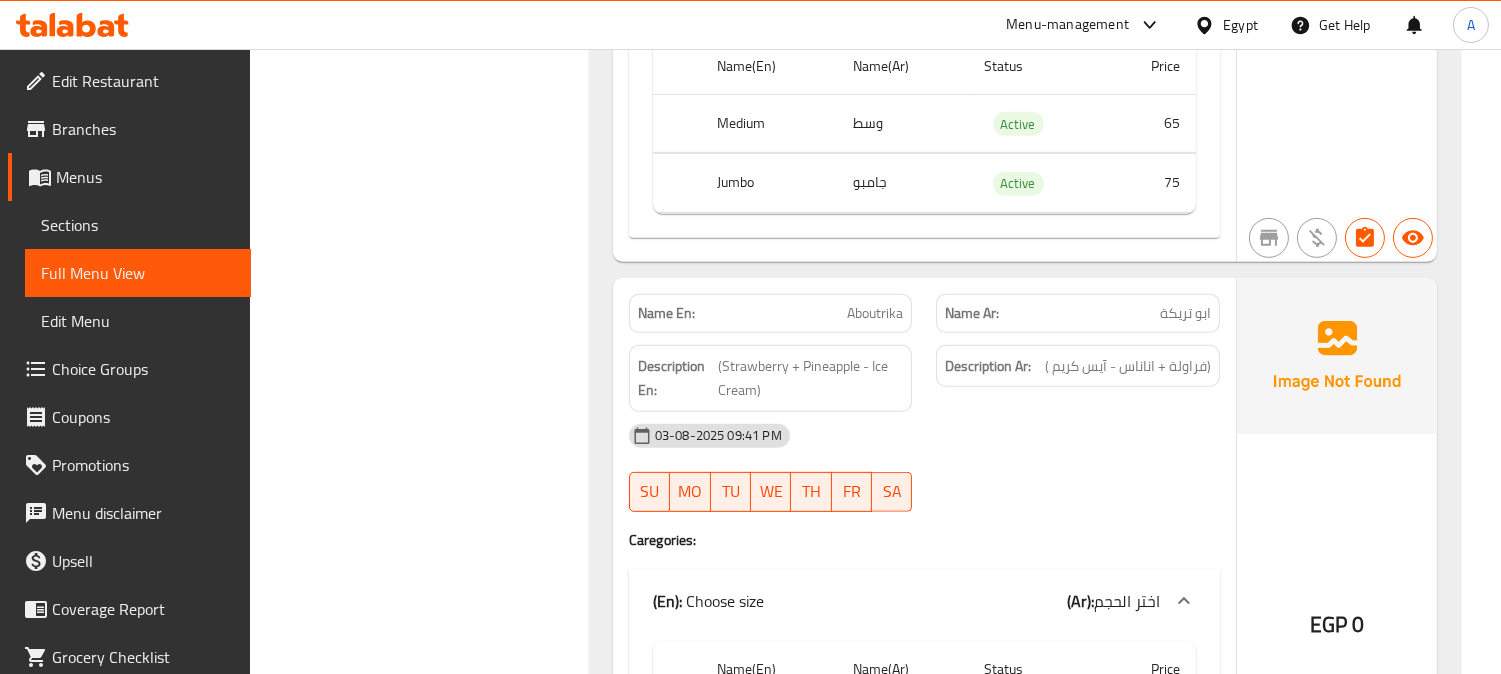 scroll, scrollTop: 42296, scrollLeft: 0, axis: vertical 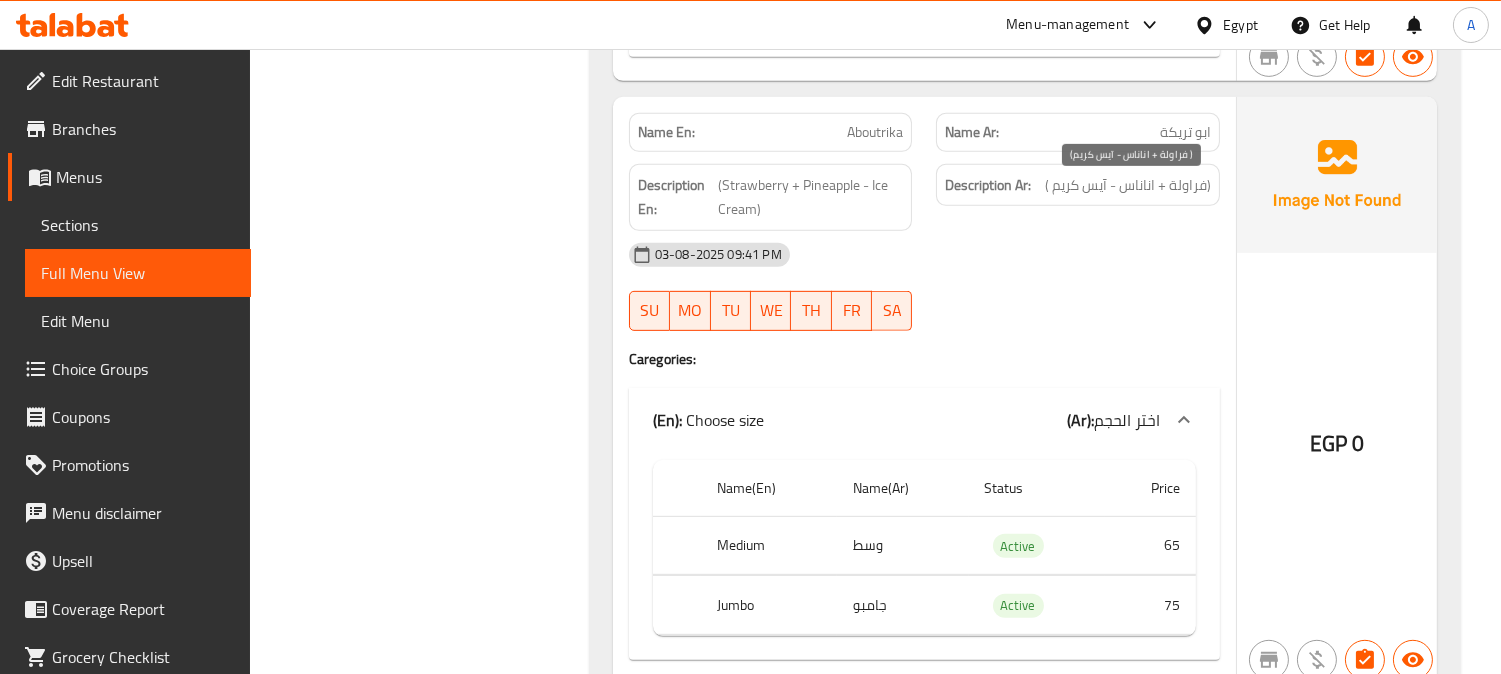 click on "(فراولة + اناناس - آيس كريم )" at bounding box center (1128, 185) 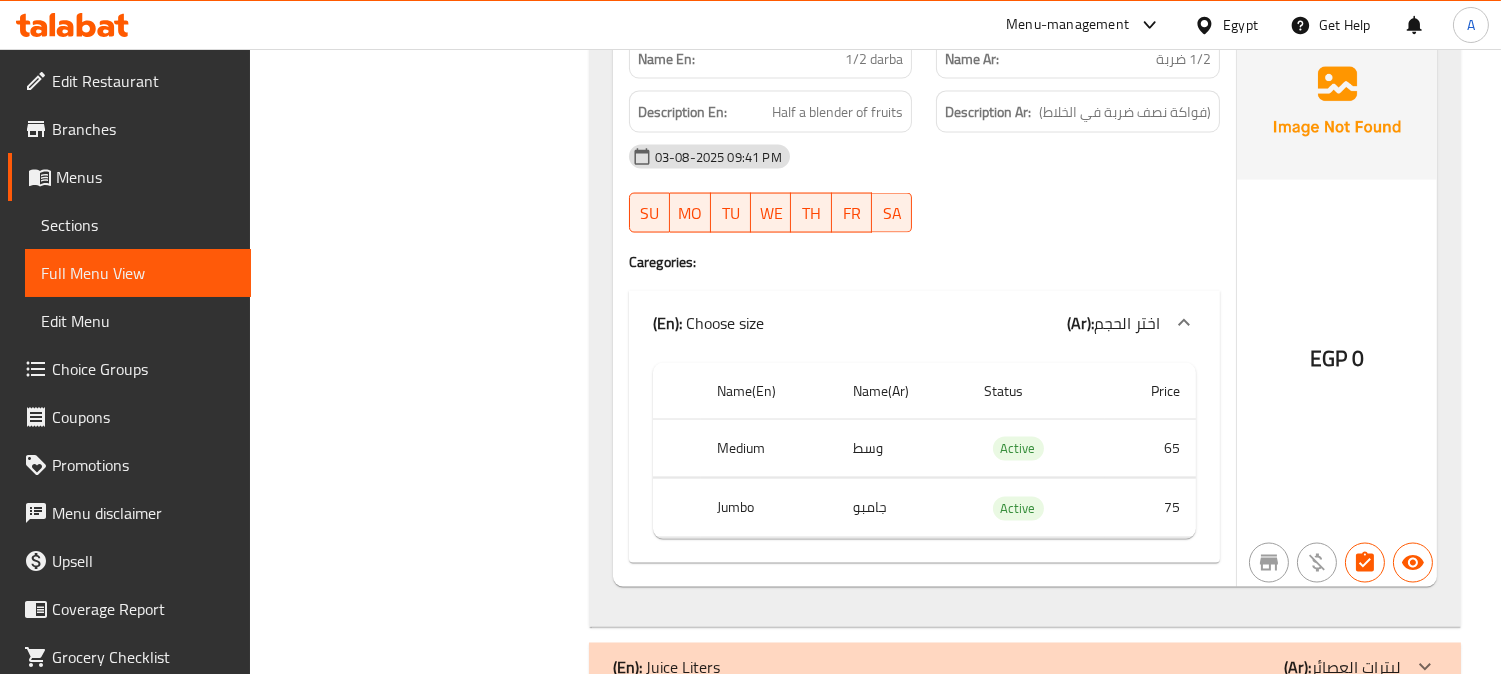 scroll, scrollTop: 46630, scrollLeft: 0, axis: vertical 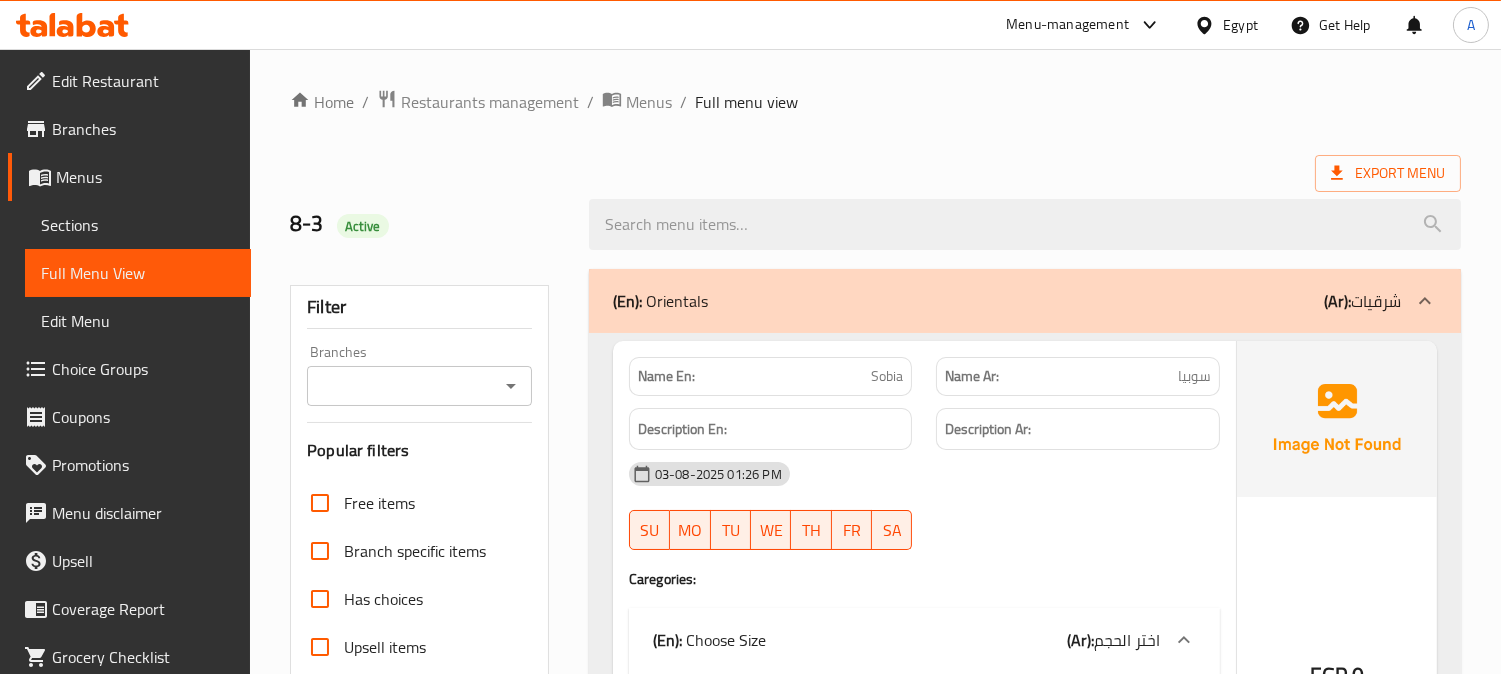 click on "Home / Restaurants management / Menus / Full menu view Export Menu 8-3   Active Filter Branches Branches Popular filters Free items Branch specific items Has choices Upsell items Availability filters Available Not available View filters Collapse sections Collapse categories Collapse Choices (En):   Orientals (Ar): شرقيات Name En: Sobia Name Ar: سوبيا Description En: Description Ar: 03-08-2025 01:26 PM SU MO TU WE TH FR SA Caregories: (En):   Choose Size (Ar): اختر الحجم Name(En) Name(Ar) Status Price Medium وسط  Active 35 JUMBO جامبو Active 40 EGP 0 Name En: Carrot Name Ar: جزر Description En: Description Ar: 03-08-2025 01:26 PM SU MO TU WE TH FR SA Caregories: (En):   Choose Size (Ar): اختر الحجم Name(En) Name(Ar) Status Price Medium وسط  Active 30 JUMBO جامبو Active 35 EGP 0 Name En: Tamr  Name Ar: تمر Description En: Description Ar: 03-08-2025 01:26 PM SU MO TU WE TH FR SA Caregories: (En):   Choose Size (Ar): اختر الحجم Name(En) Name(Ar) Status 0" at bounding box center [875, 23673] 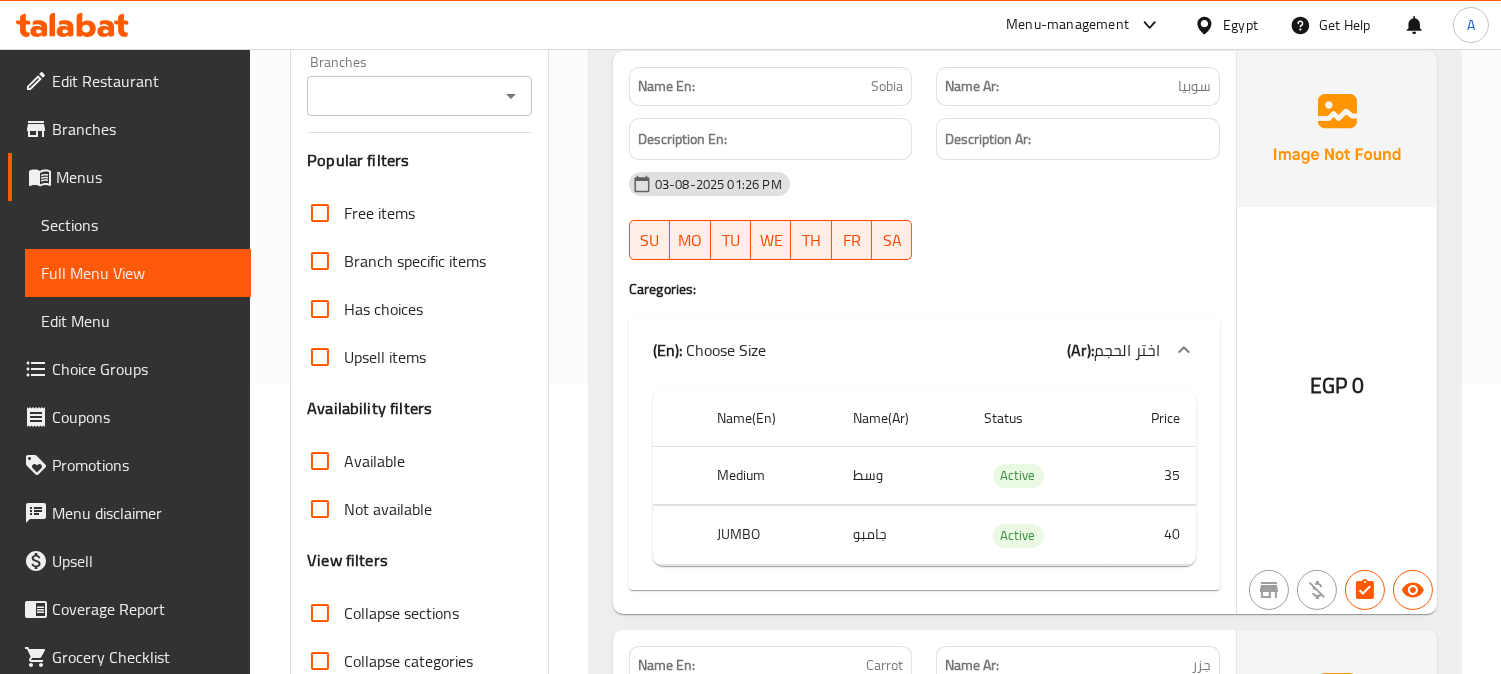 scroll, scrollTop: 222, scrollLeft: 0, axis: vertical 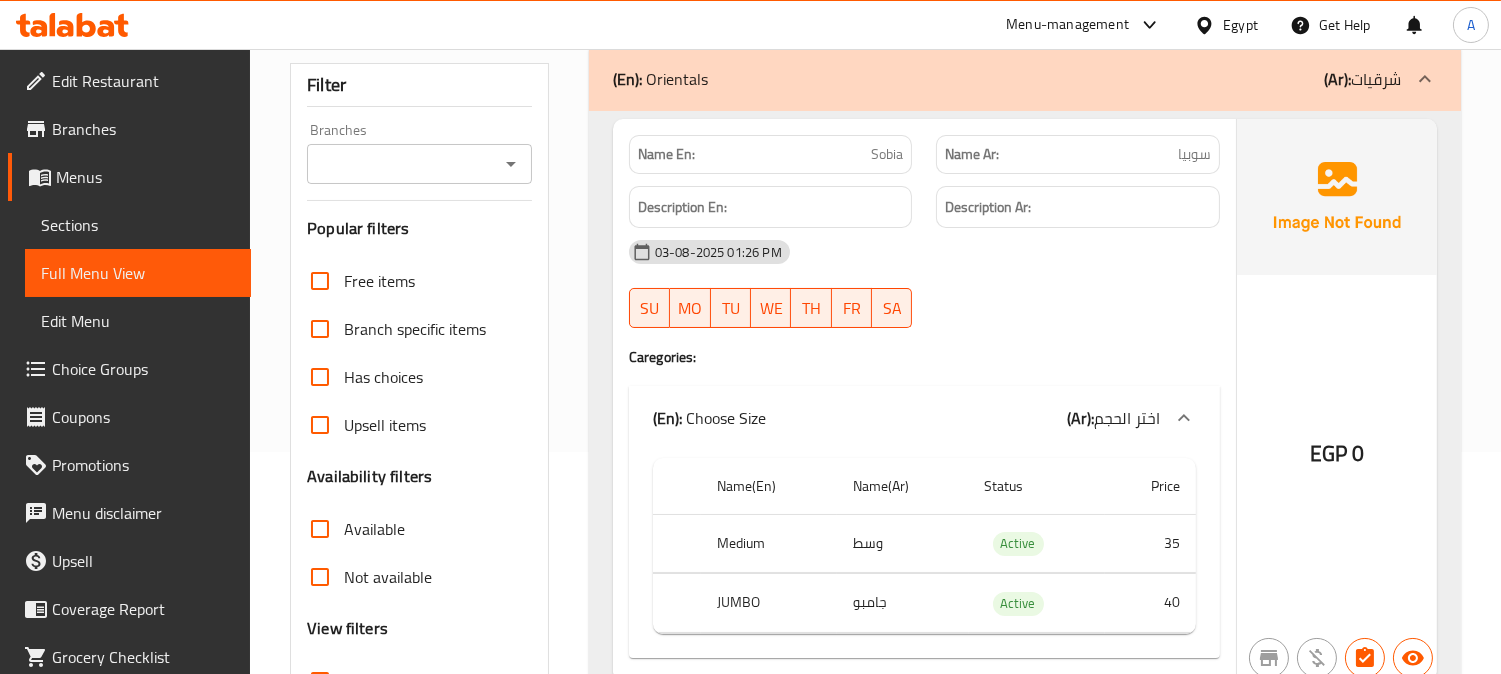 click on "Name En:" at bounding box center (666, 154) 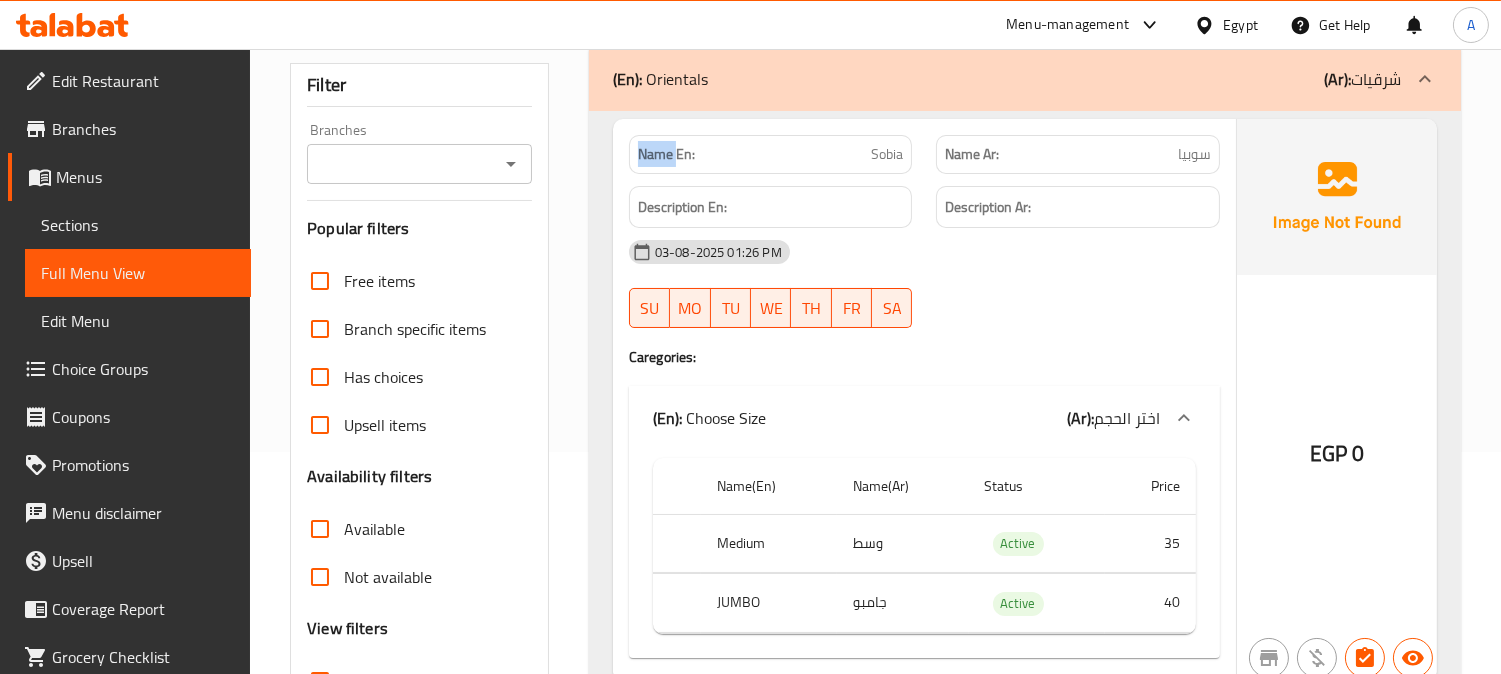 click on "Name En:" at bounding box center (666, 154) 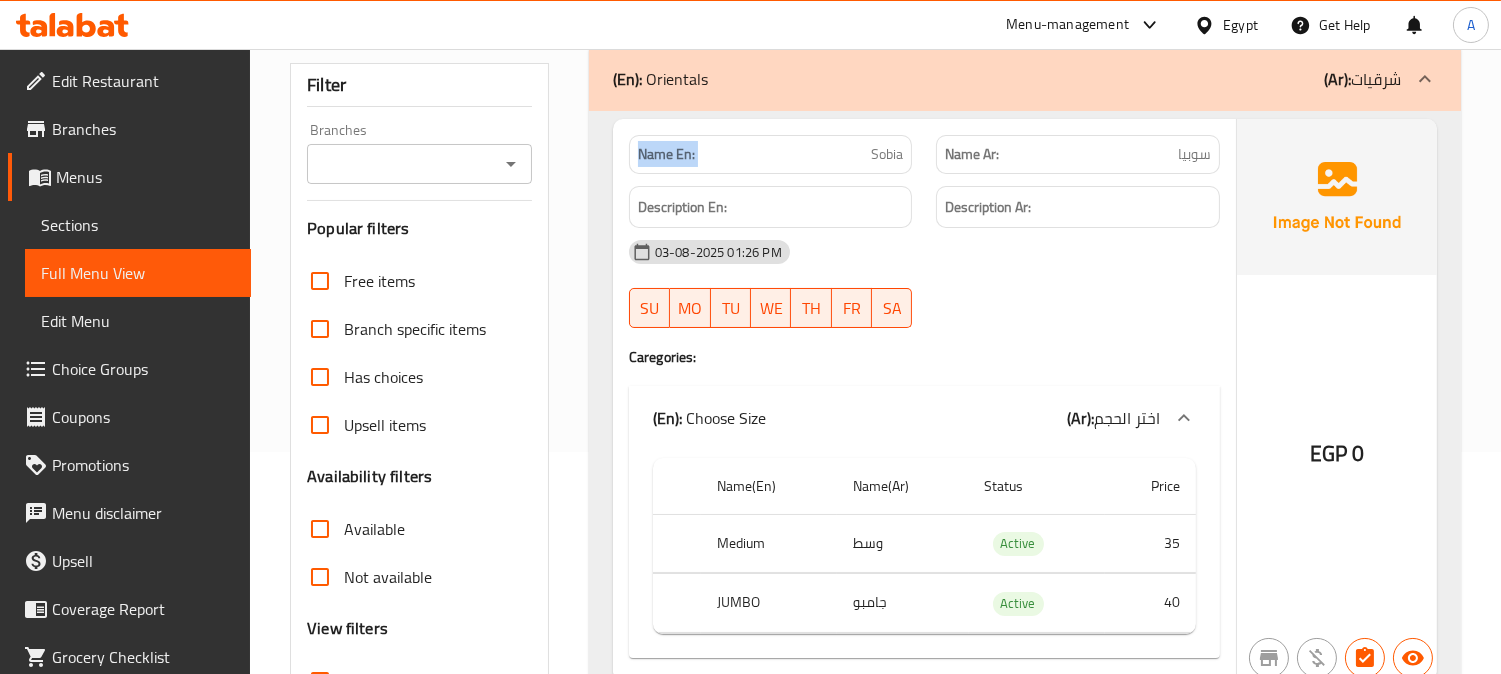 click on "Name En:" at bounding box center (666, 154) 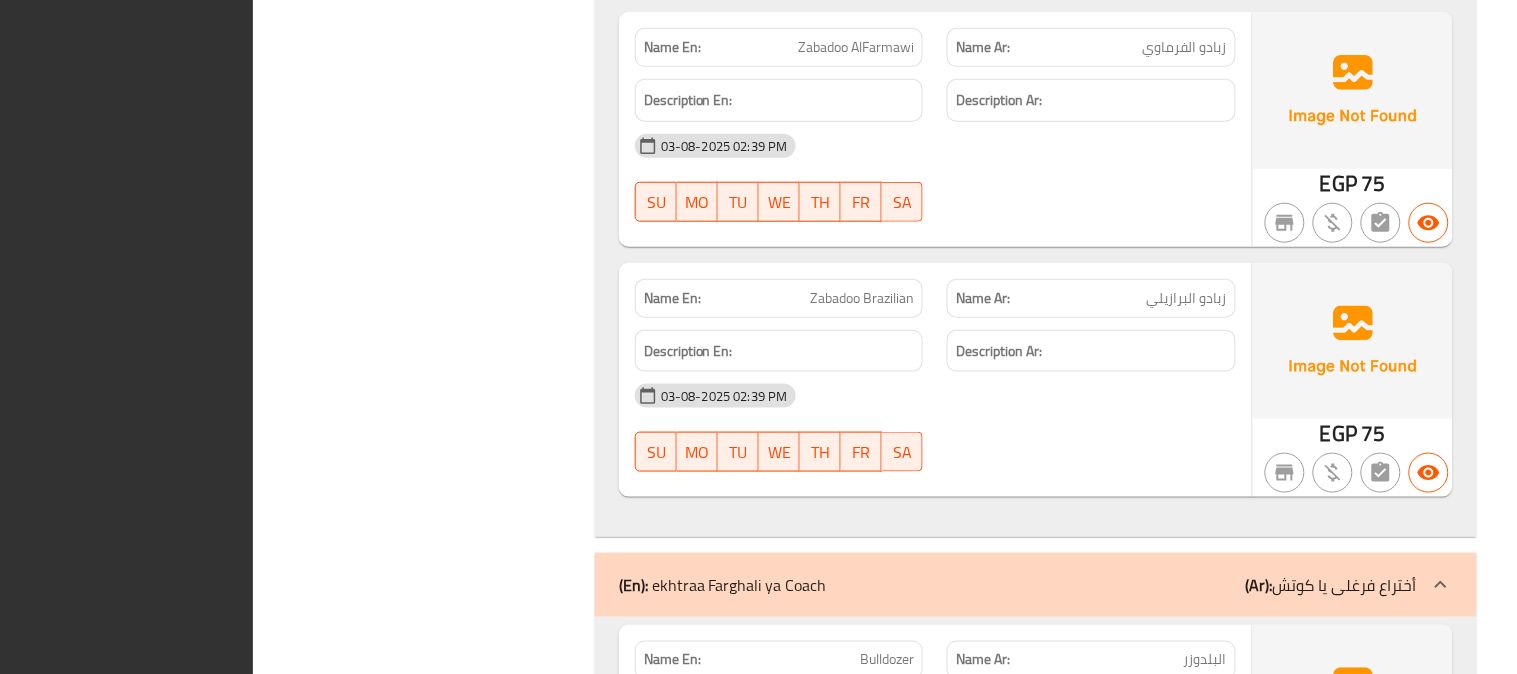 scroll, scrollTop: 18407, scrollLeft: 0, axis: vertical 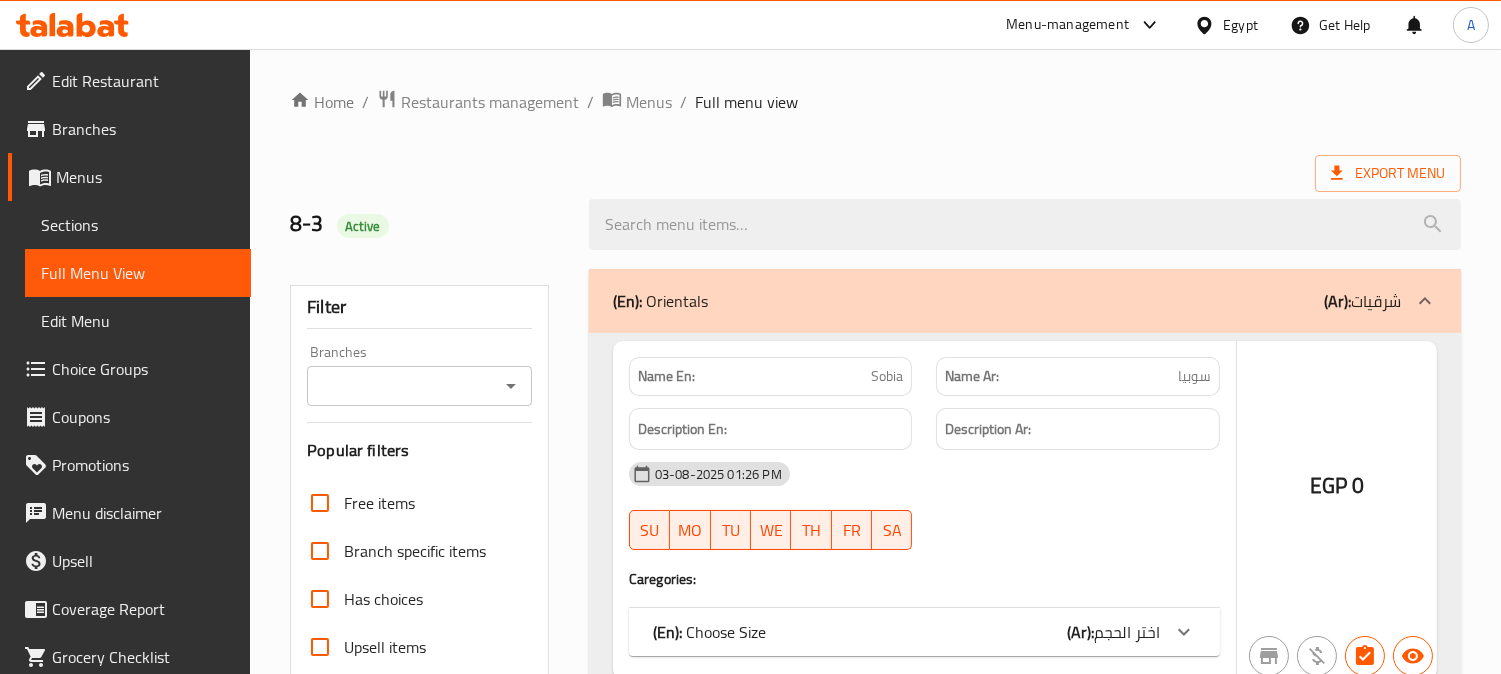 click on "Menus" at bounding box center [649, 102] 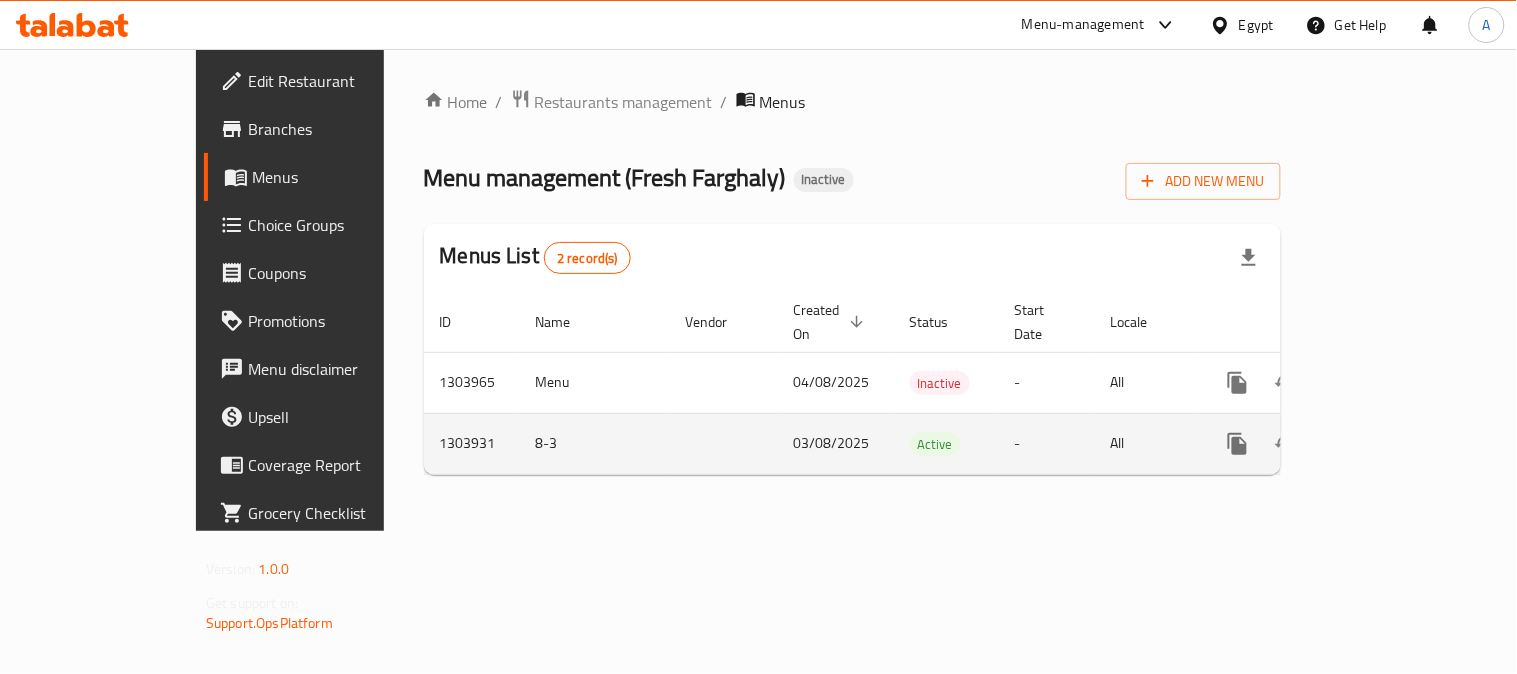 click 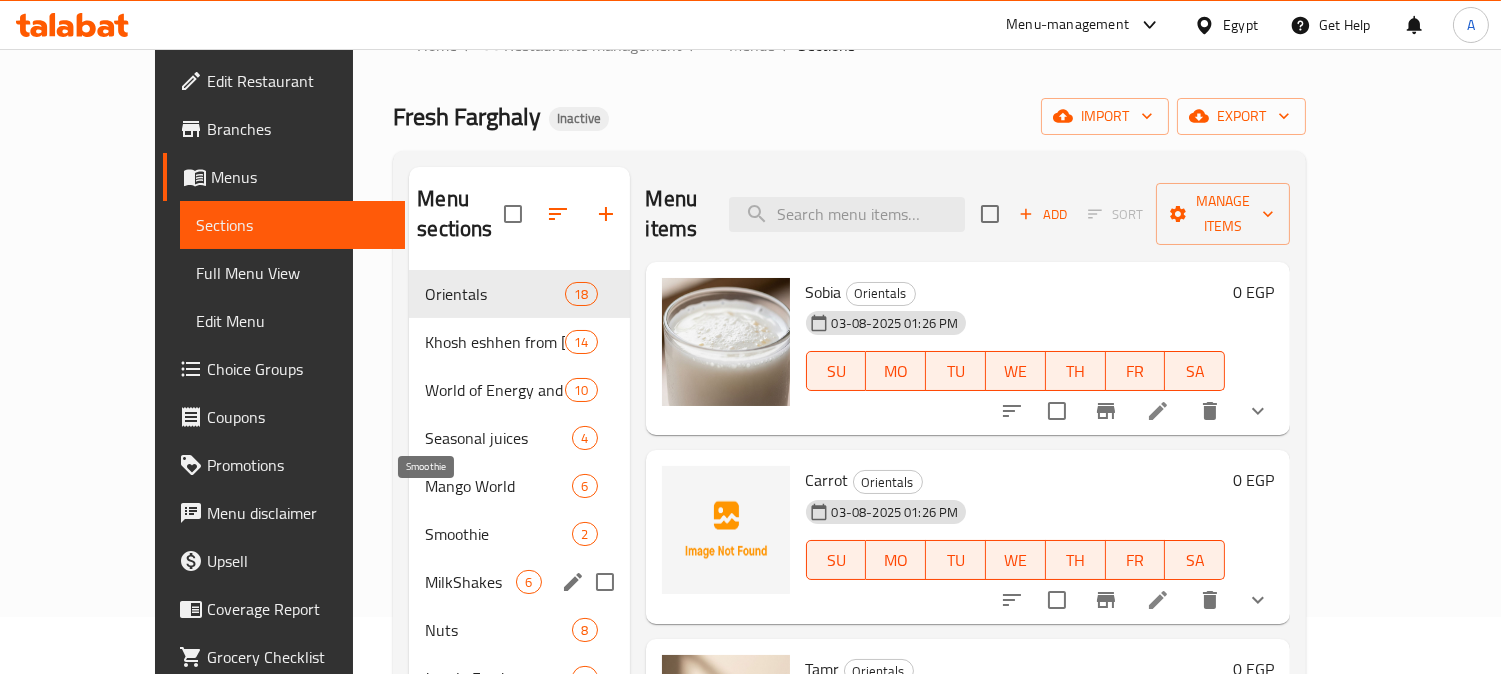 scroll, scrollTop: 391, scrollLeft: 0, axis: vertical 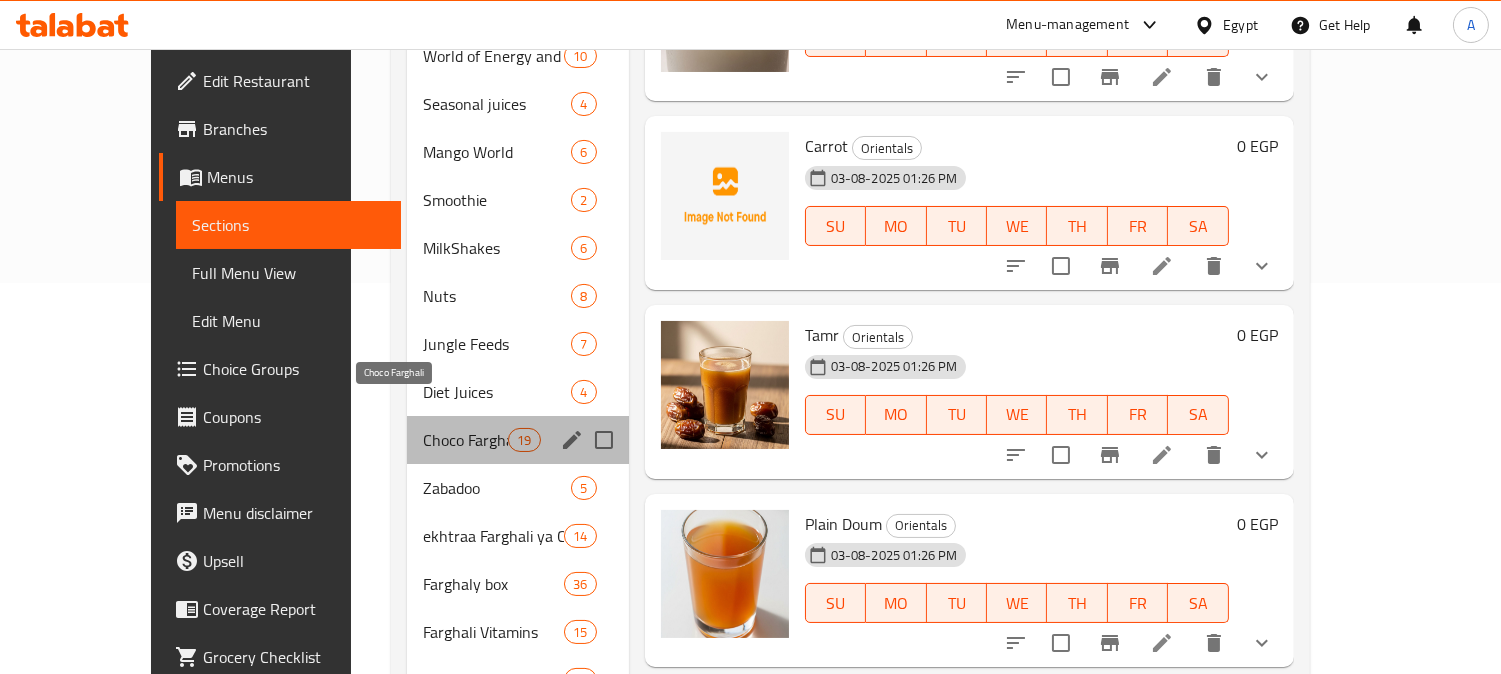 click on "Choco Farghali" at bounding box center [465, 440] 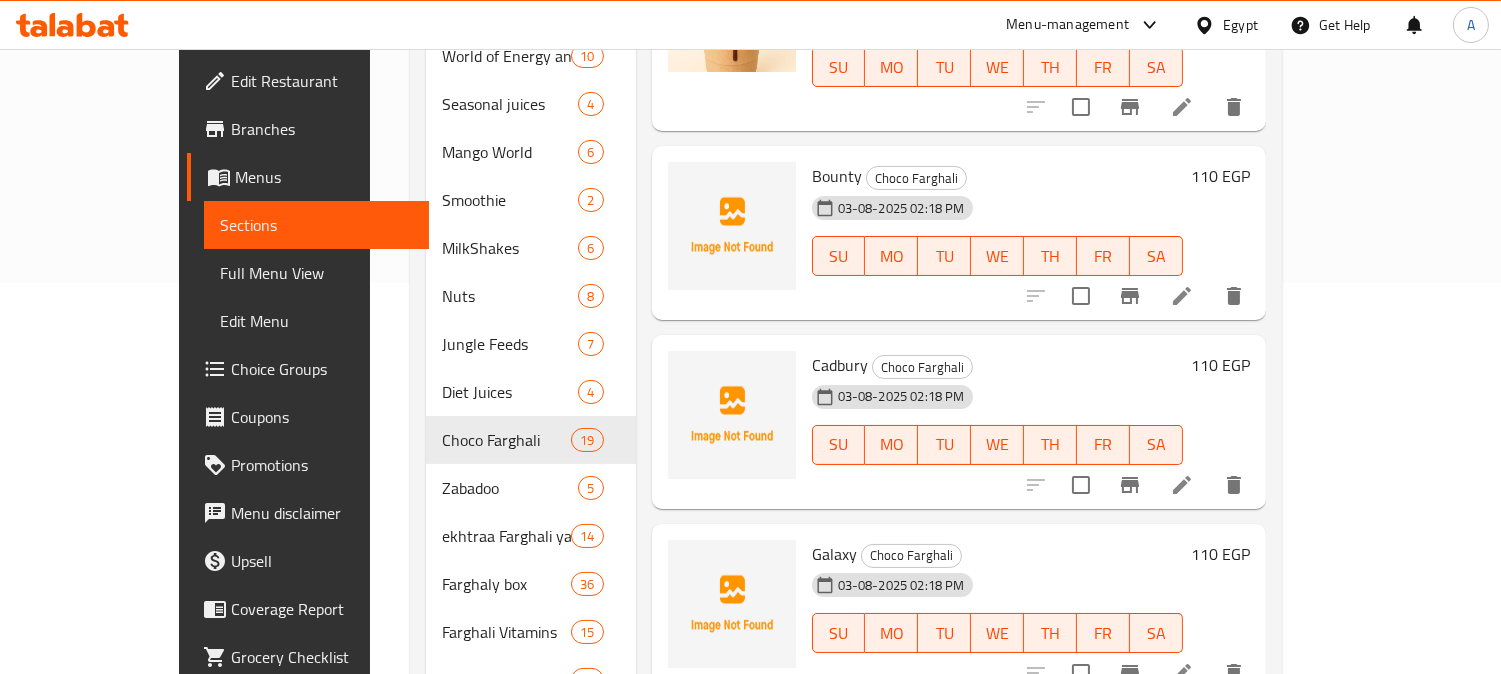 click on "Cadbury   Choco Farghali" at bounding box center (997, 365) 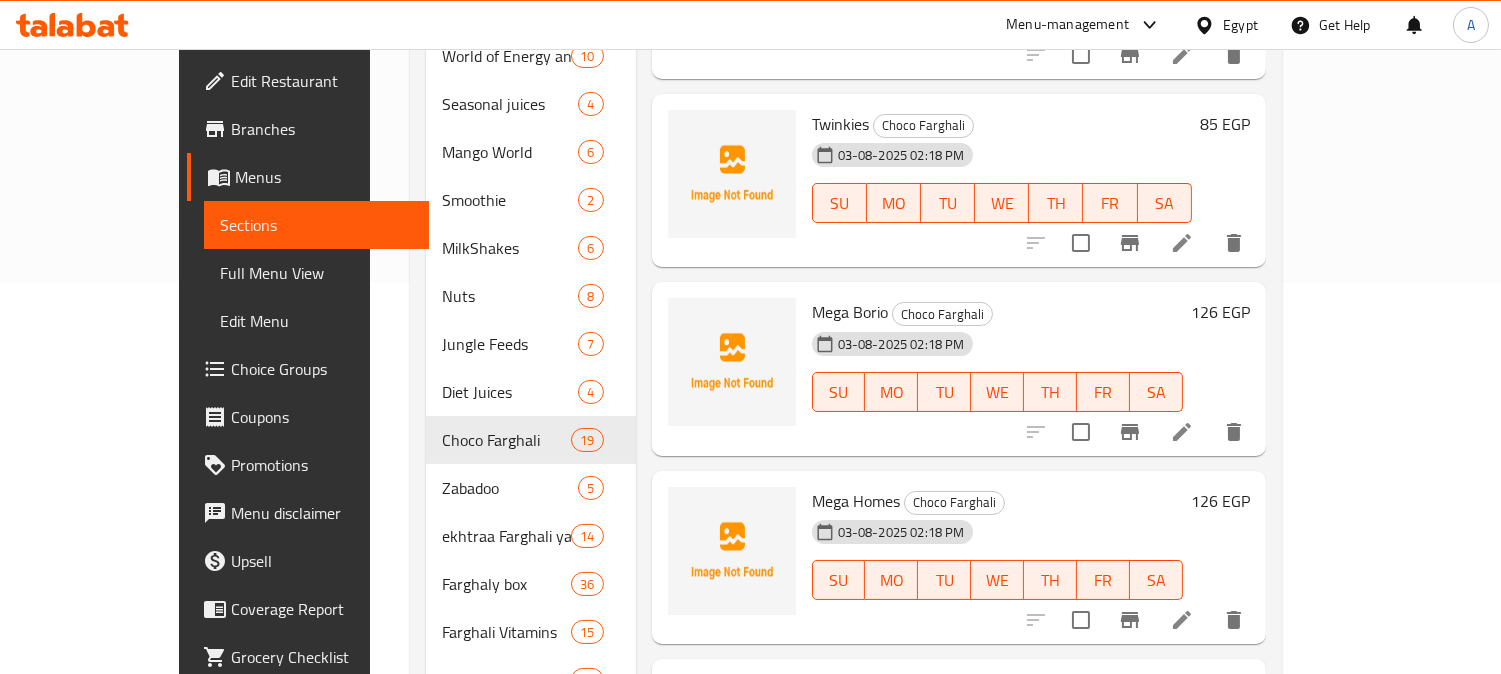 click on "Mega Homes   Choco Farghali" at bounding box center (997, 501) 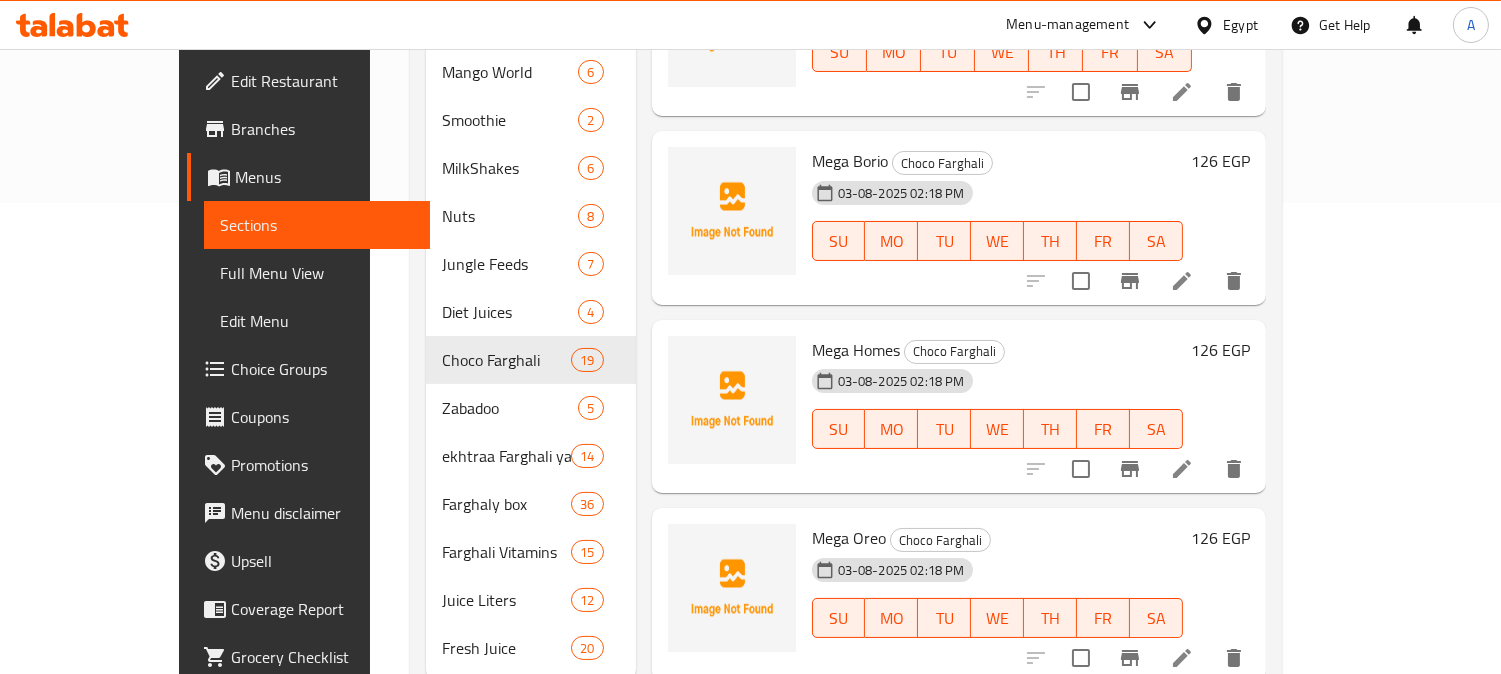 scroll, scrollTop: 502, scrollLeft: 0, axis: vertical 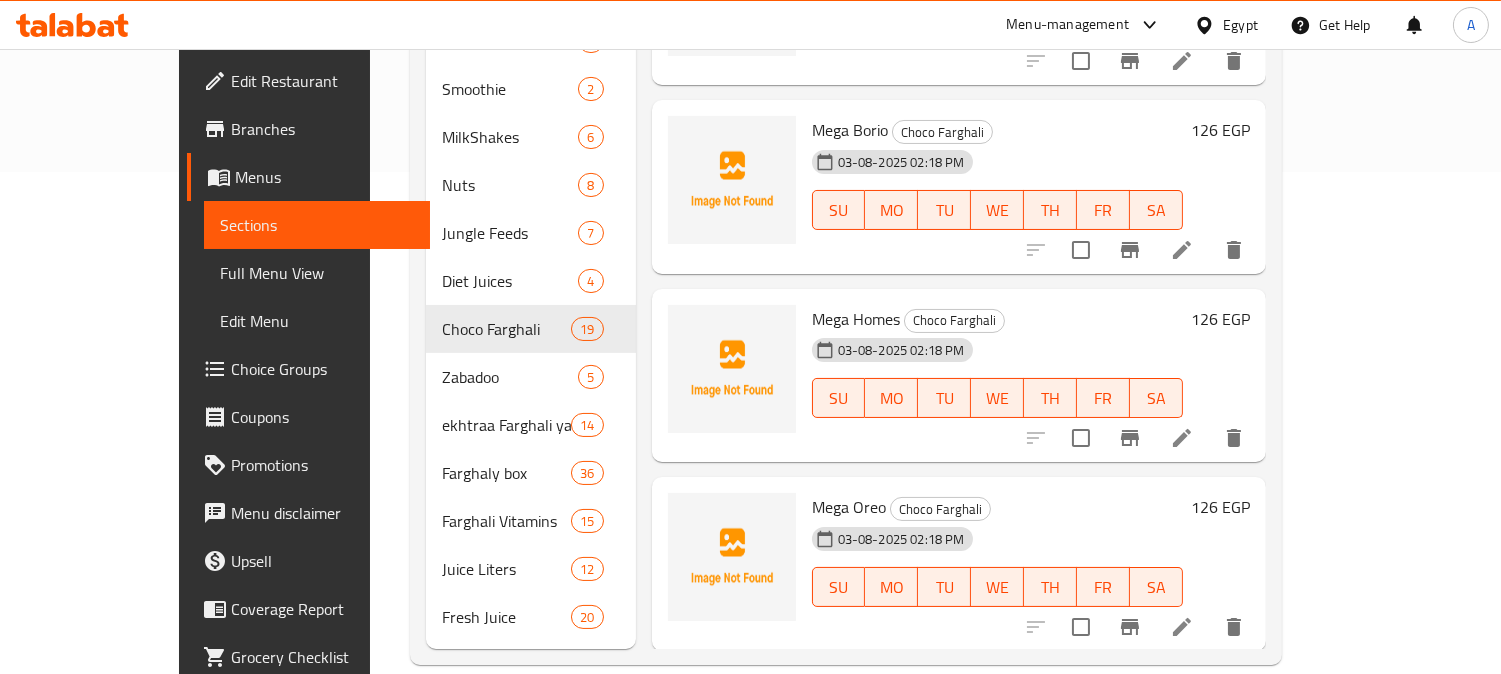 click on "126   EGP" at bounding box center [1220, 319] 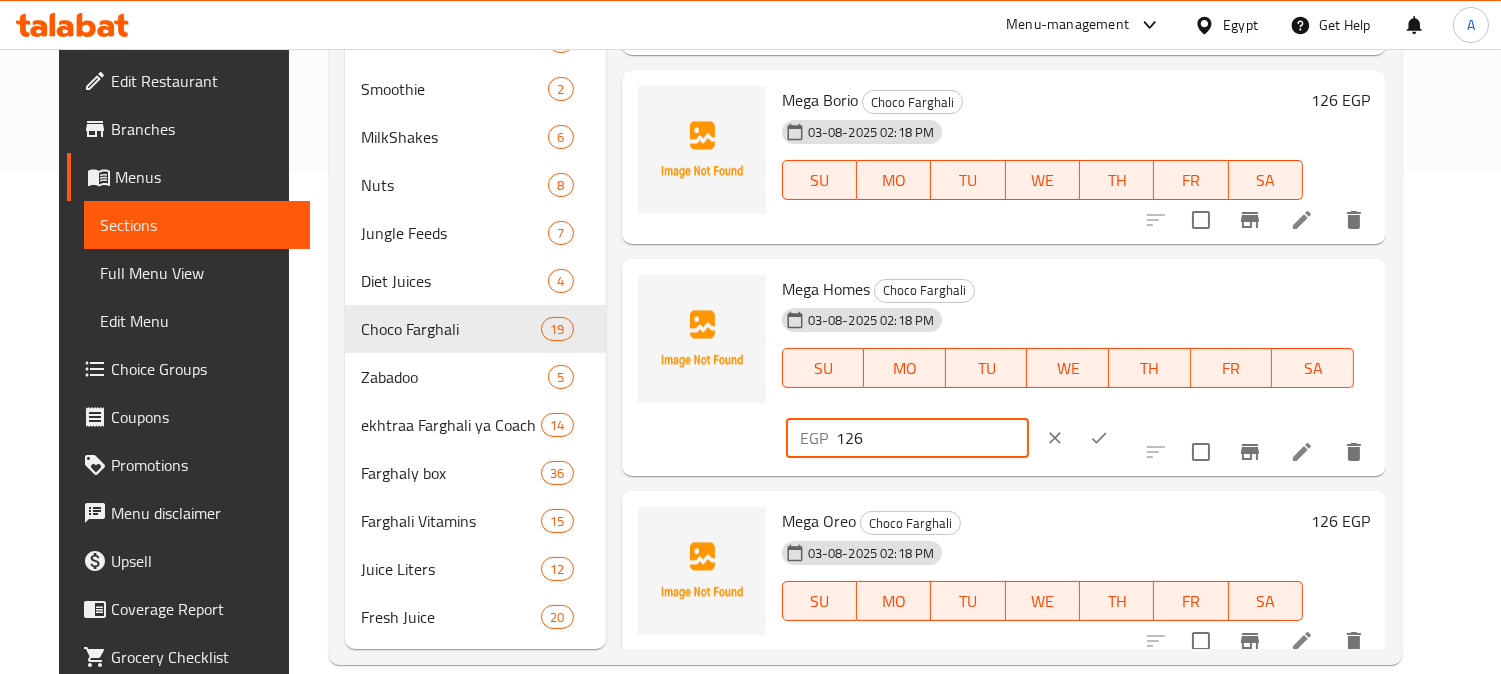 drag, startPoint x: 1218, startPoint y: 292, endPoint x: 1148, endPoint y: 288, distance: 70.11419 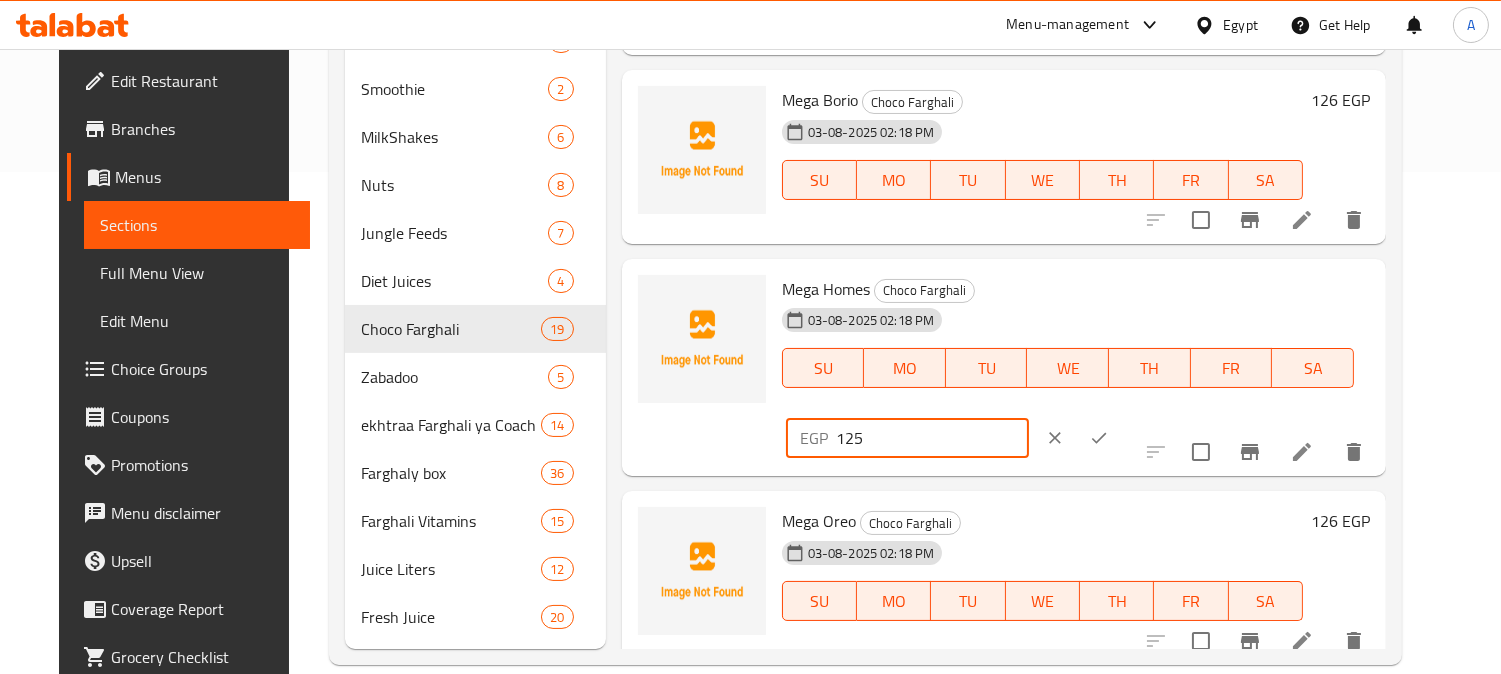 type on "125" 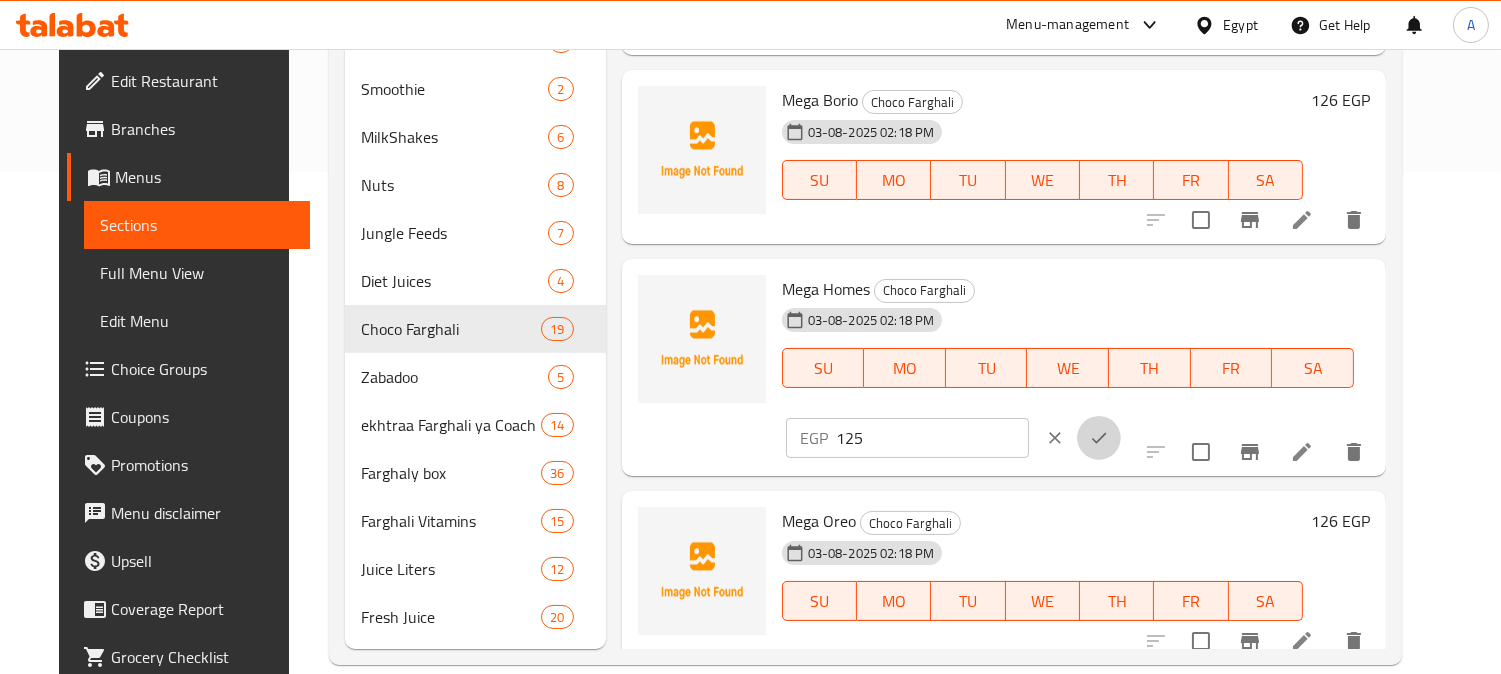 click at bounding box center [1099, 438] 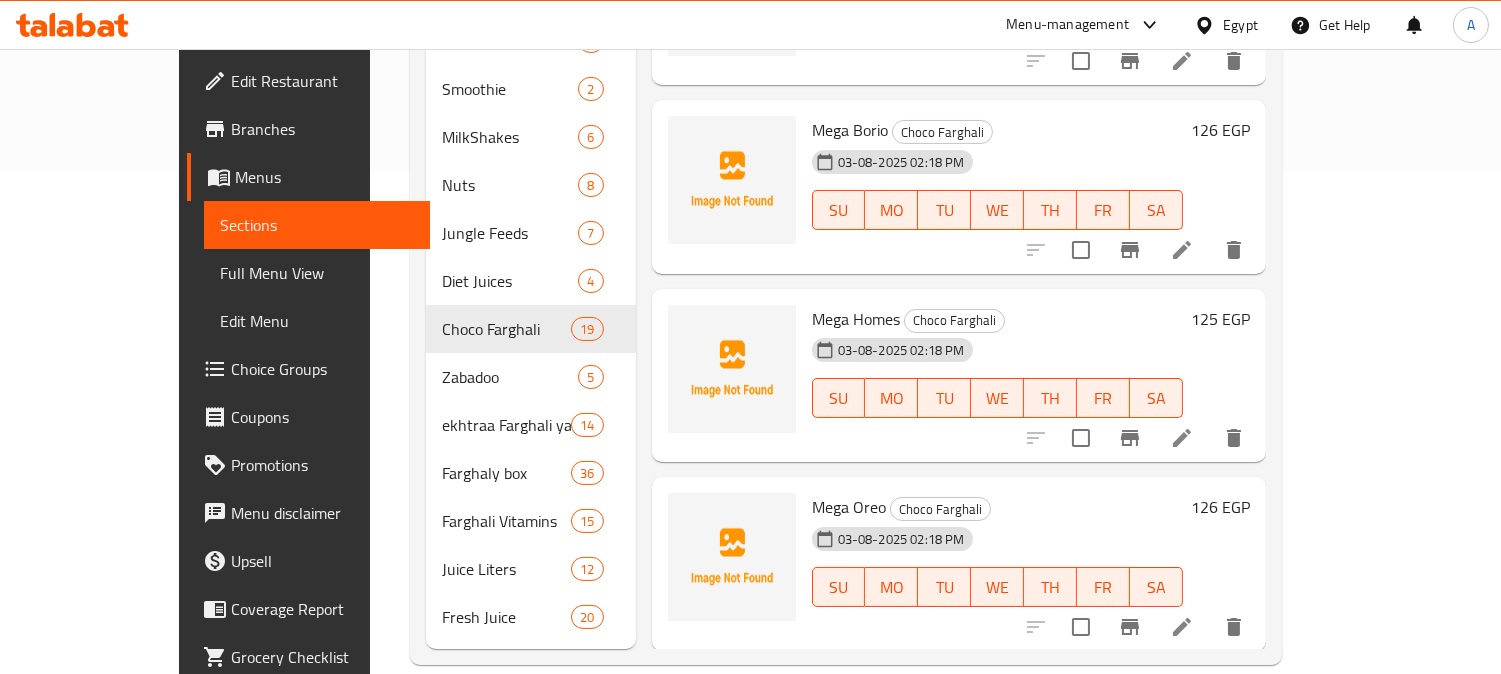 click on "126   EGP" at bounding box center (1220, 507) 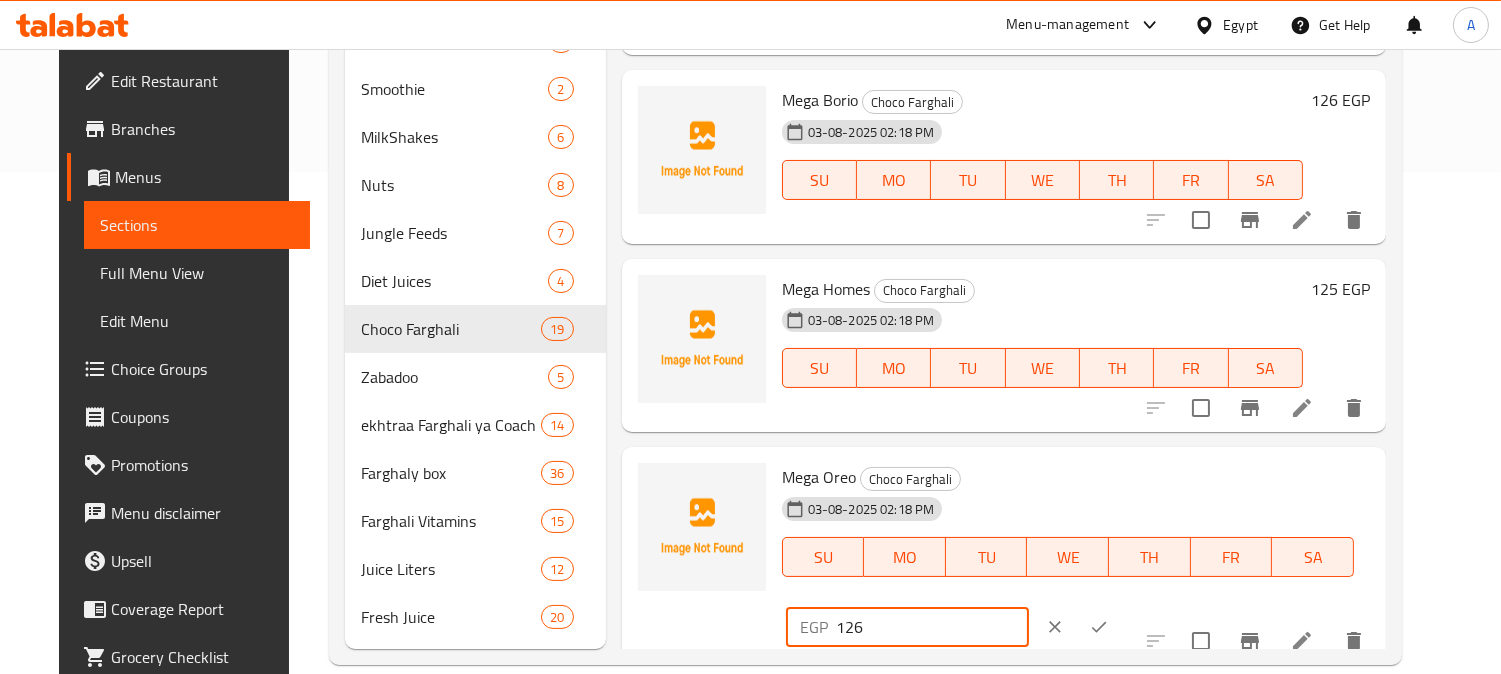 drag, startPoint x: 1211, startPoint y: 473, endPoint x: 1150, endPoint y: 473, distance: 61 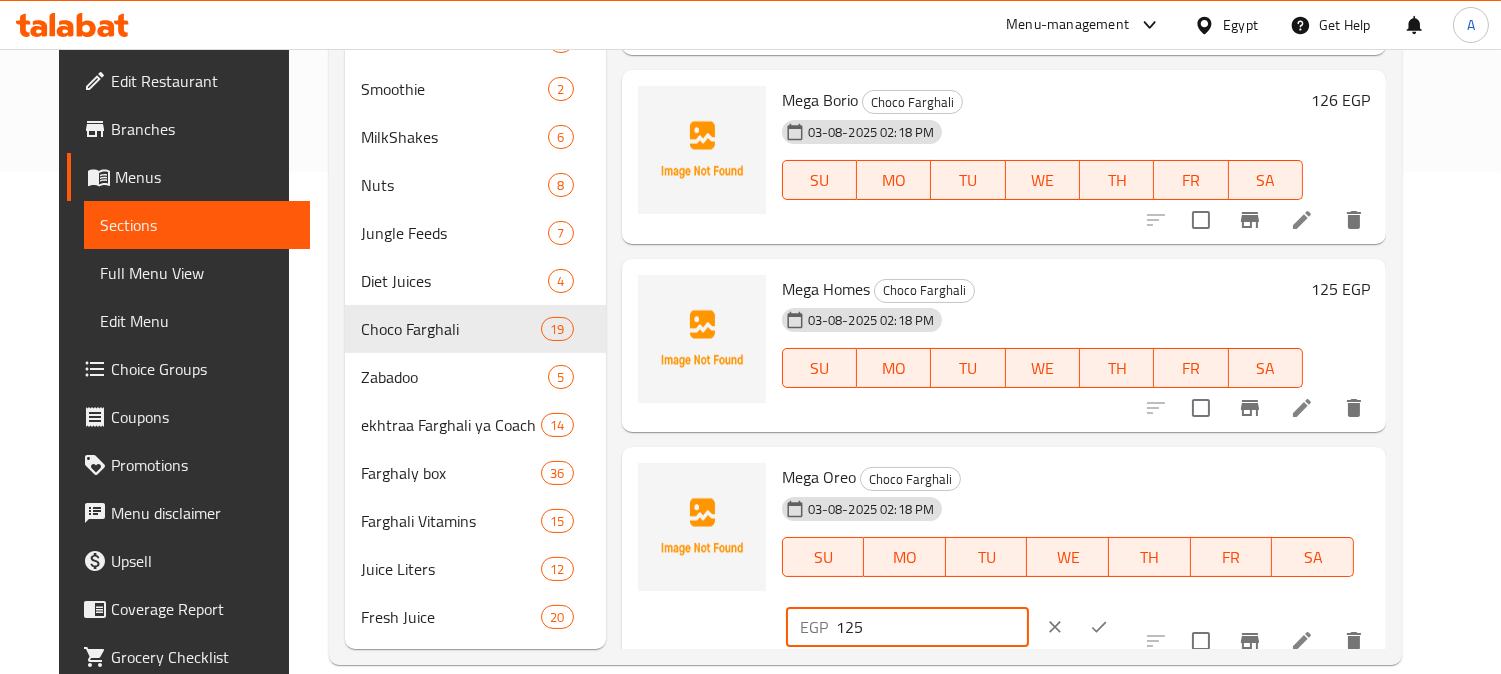 type on "125" 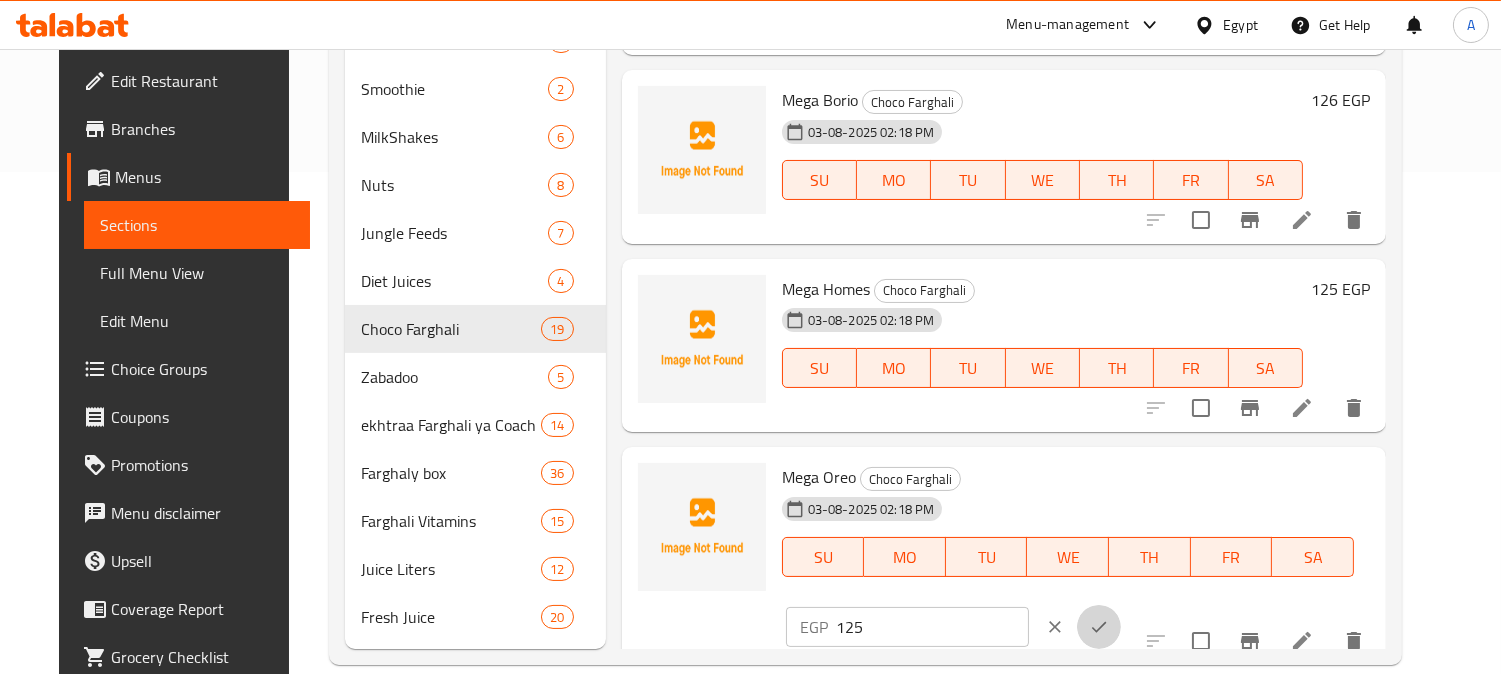 click 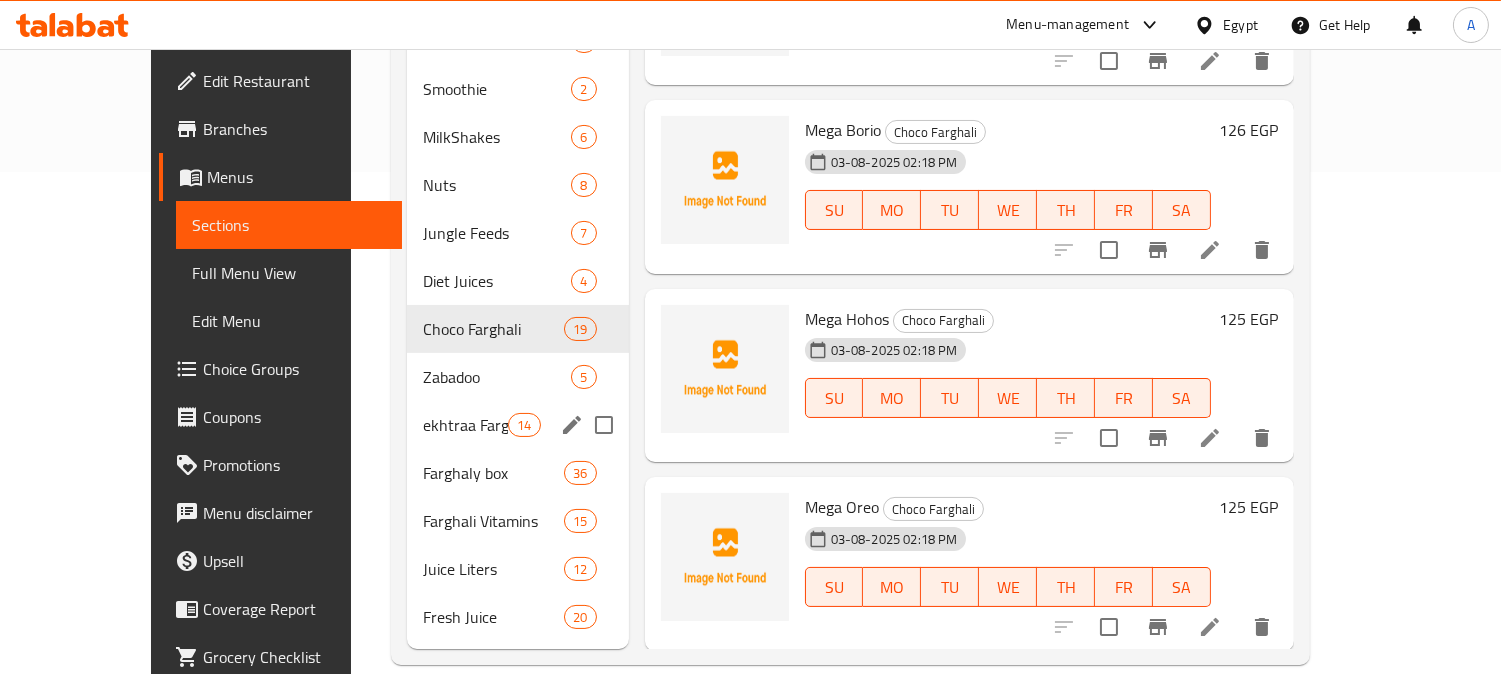 click on "ekhtraa Farghali ya Coach 14" at bounding box center [518, 425] 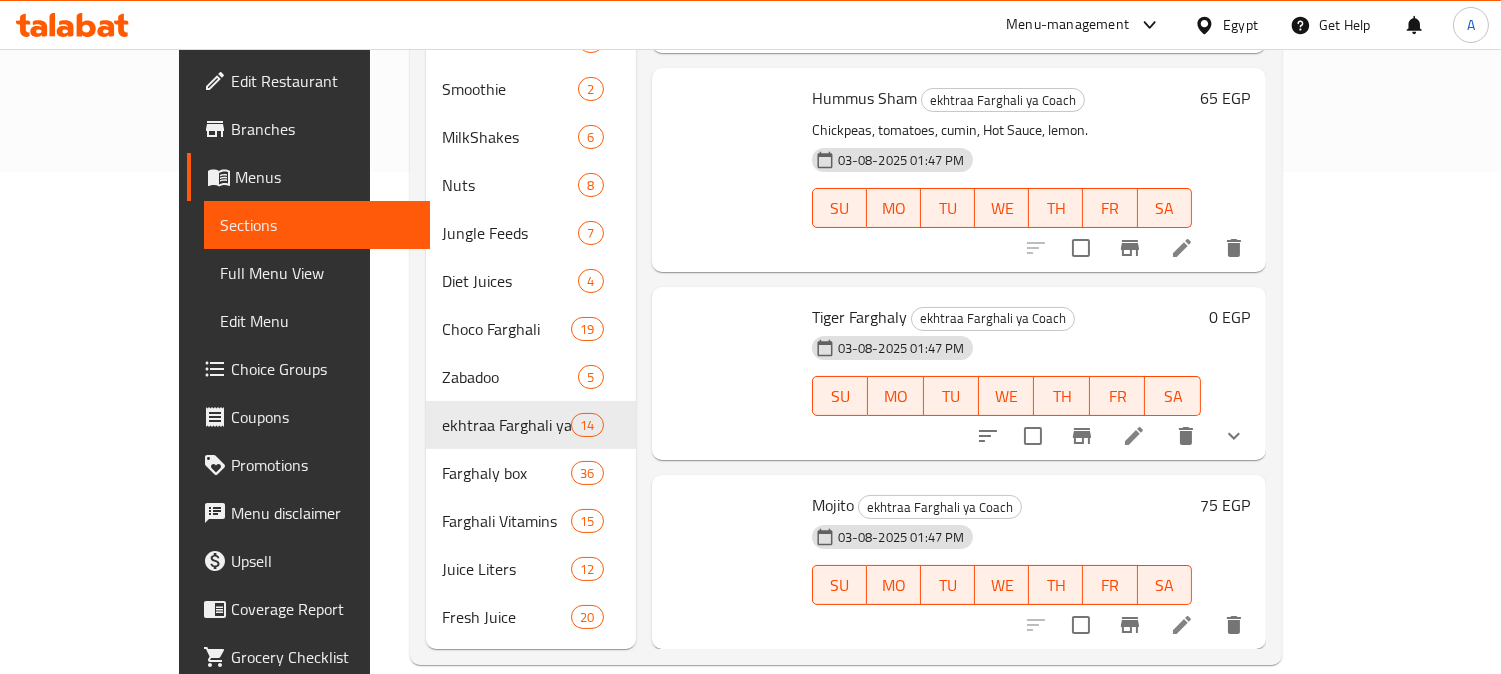 click on "Mojito   ekhtraa Farghali ya Coach" at bounding box center (1002, 505) 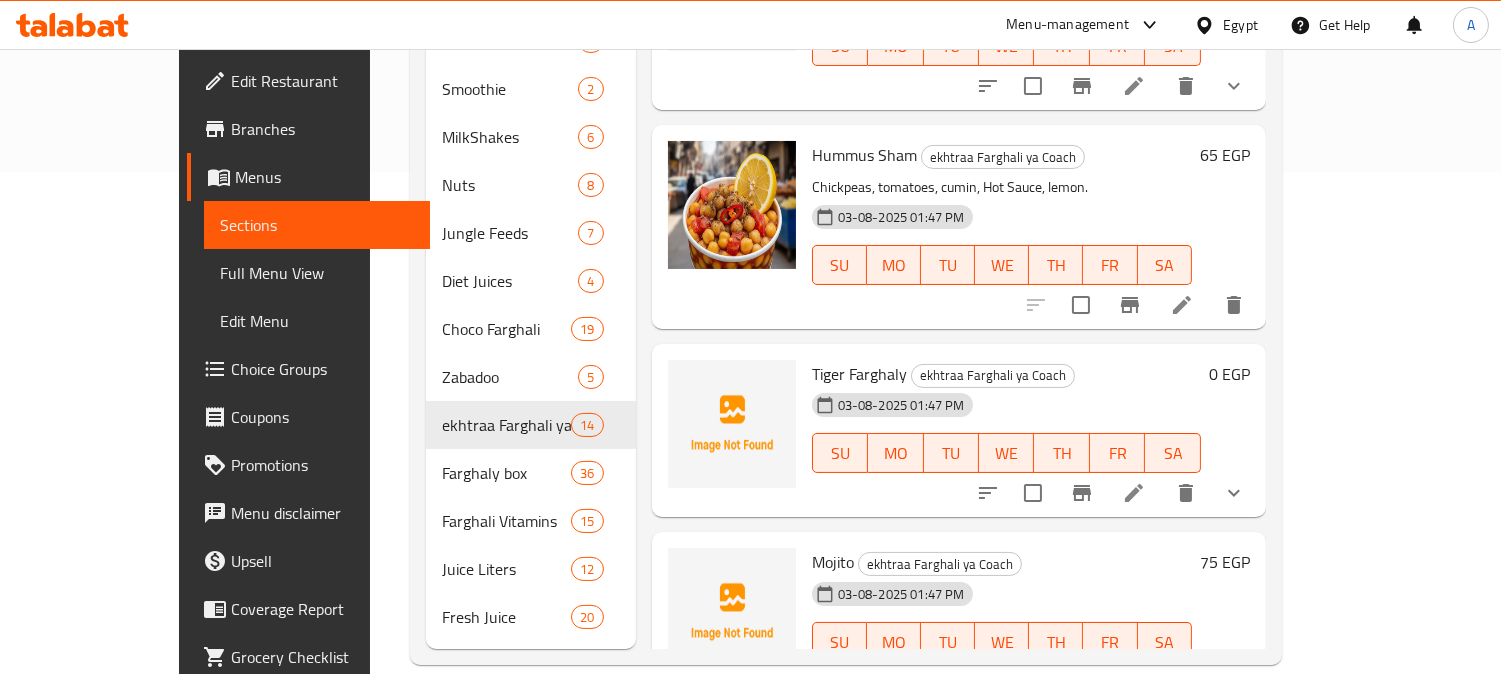 click 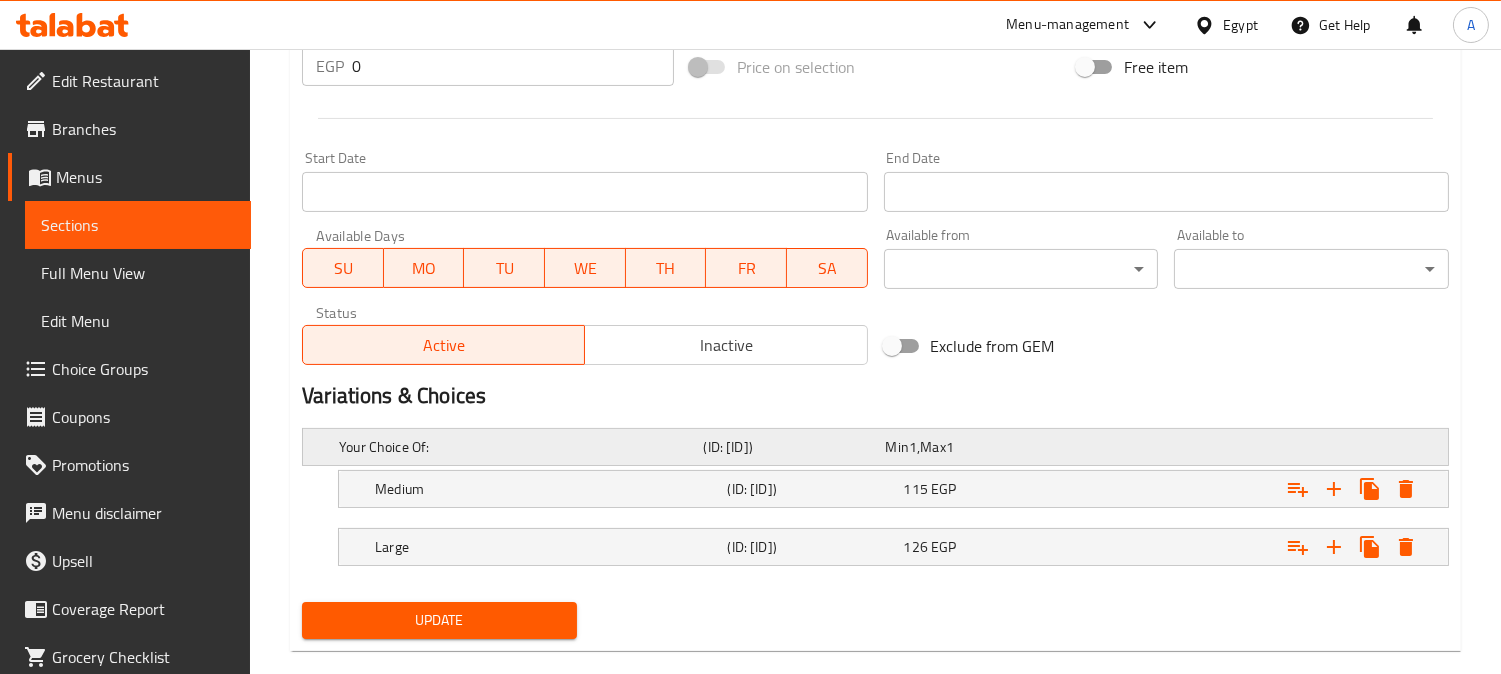 scroll, scrollTop: 777, scrollLeft: 0, axis: vertical 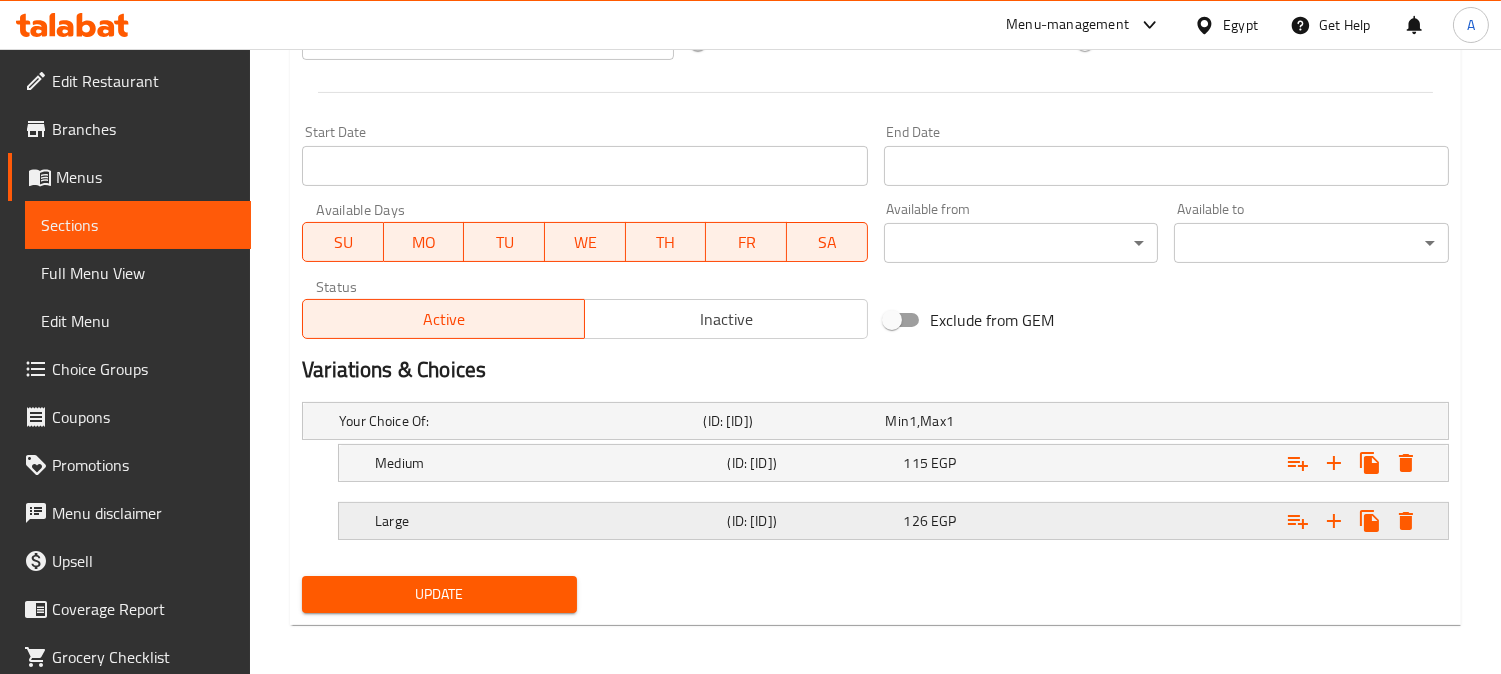 drag, startPoint x: 926, startPoint y: 502, endPoint x: 938, endPoint y: 490, distance: 16.970562 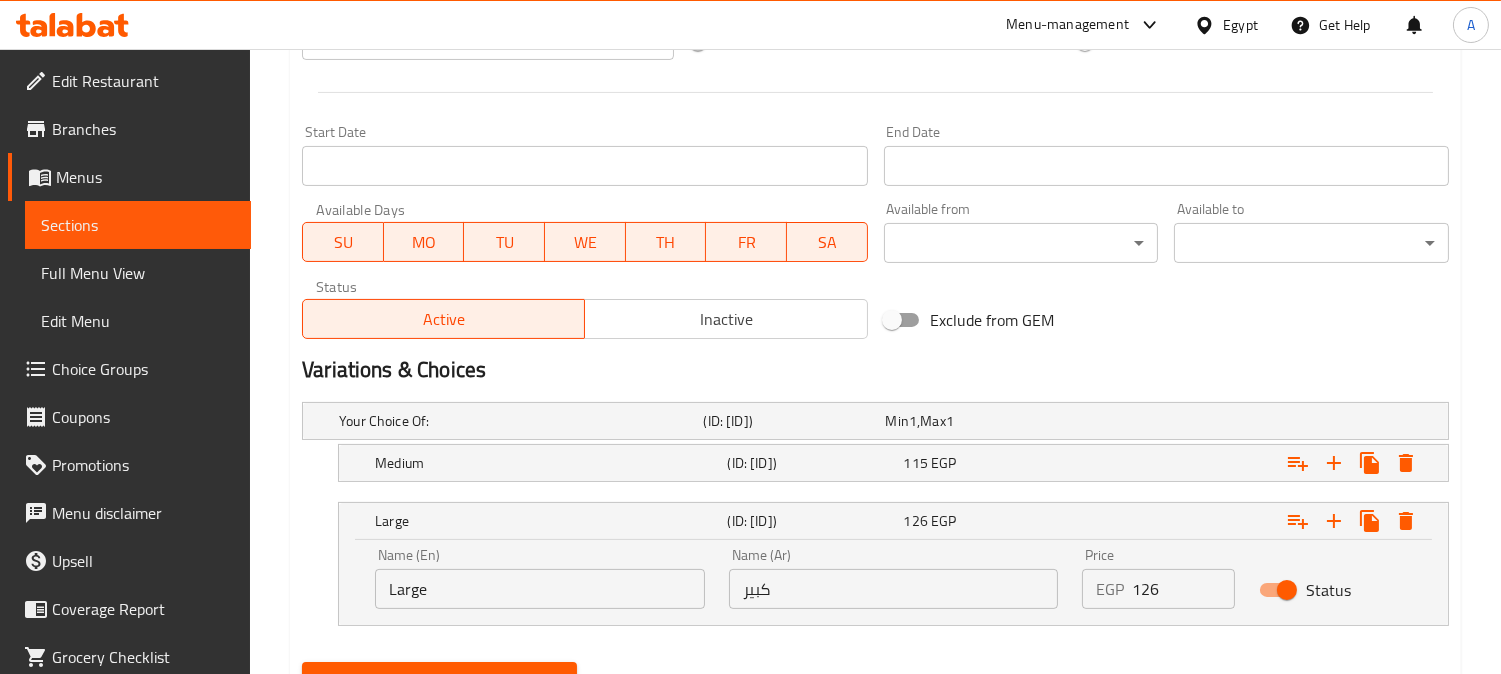 click on "126" at bounding box center (1183, 589) 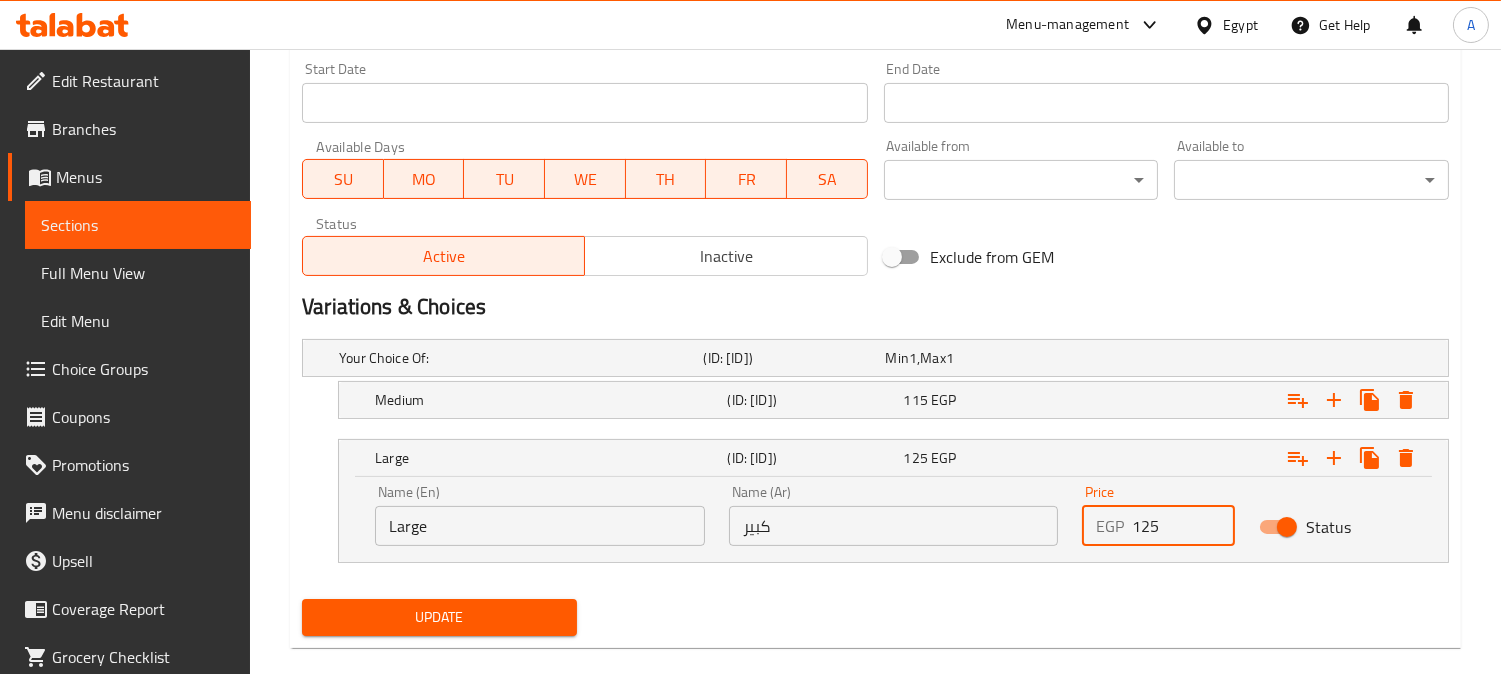 scroll, scrollTop: 870, scrollLeft: 0, axis: vertical 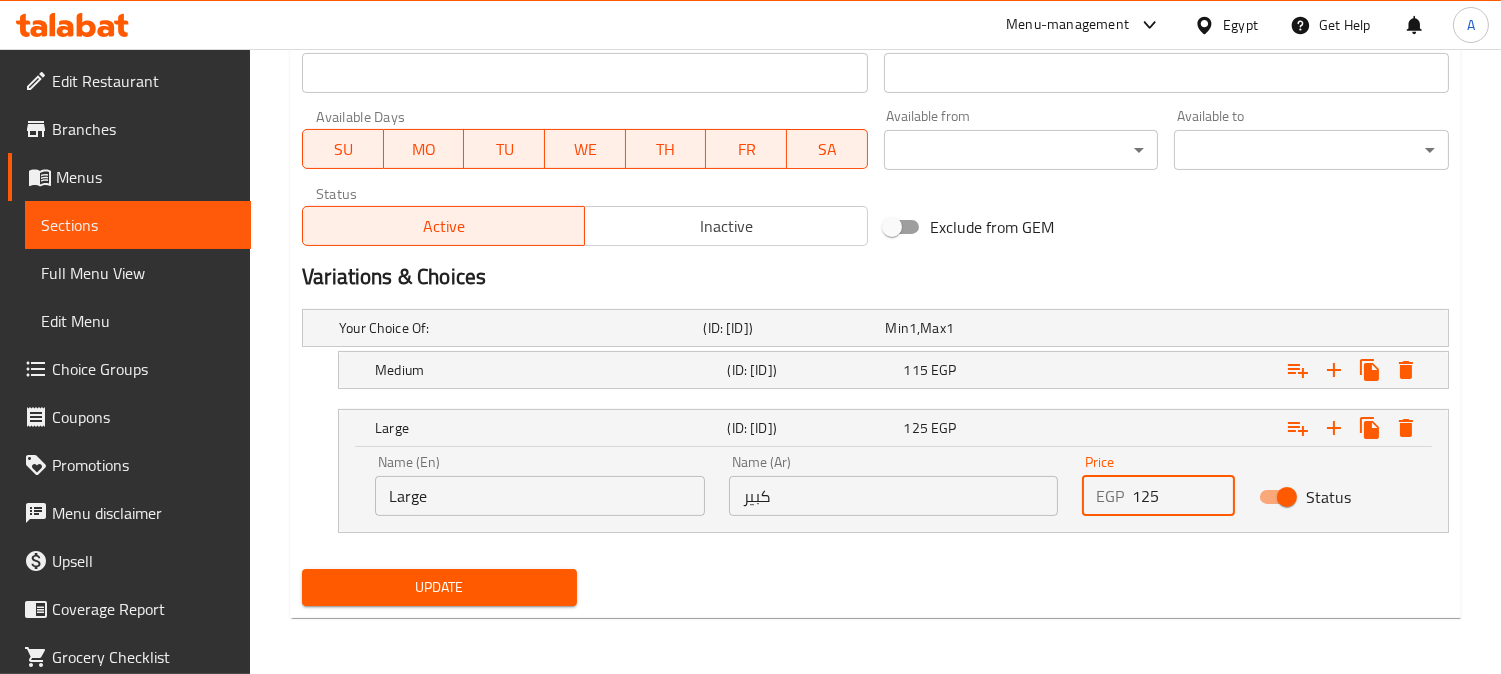 type on "125" 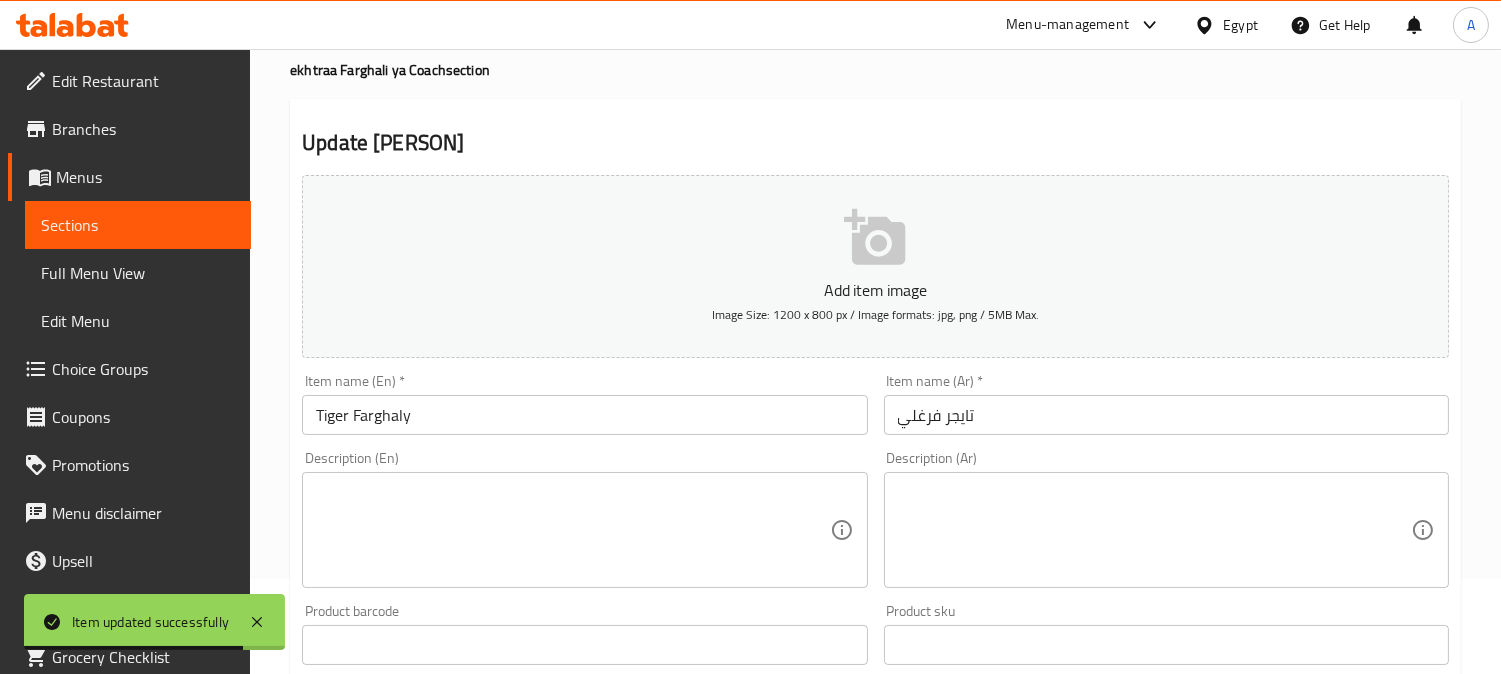 scroll, scrollTop: 0, scrollLeft: 0, axis: both 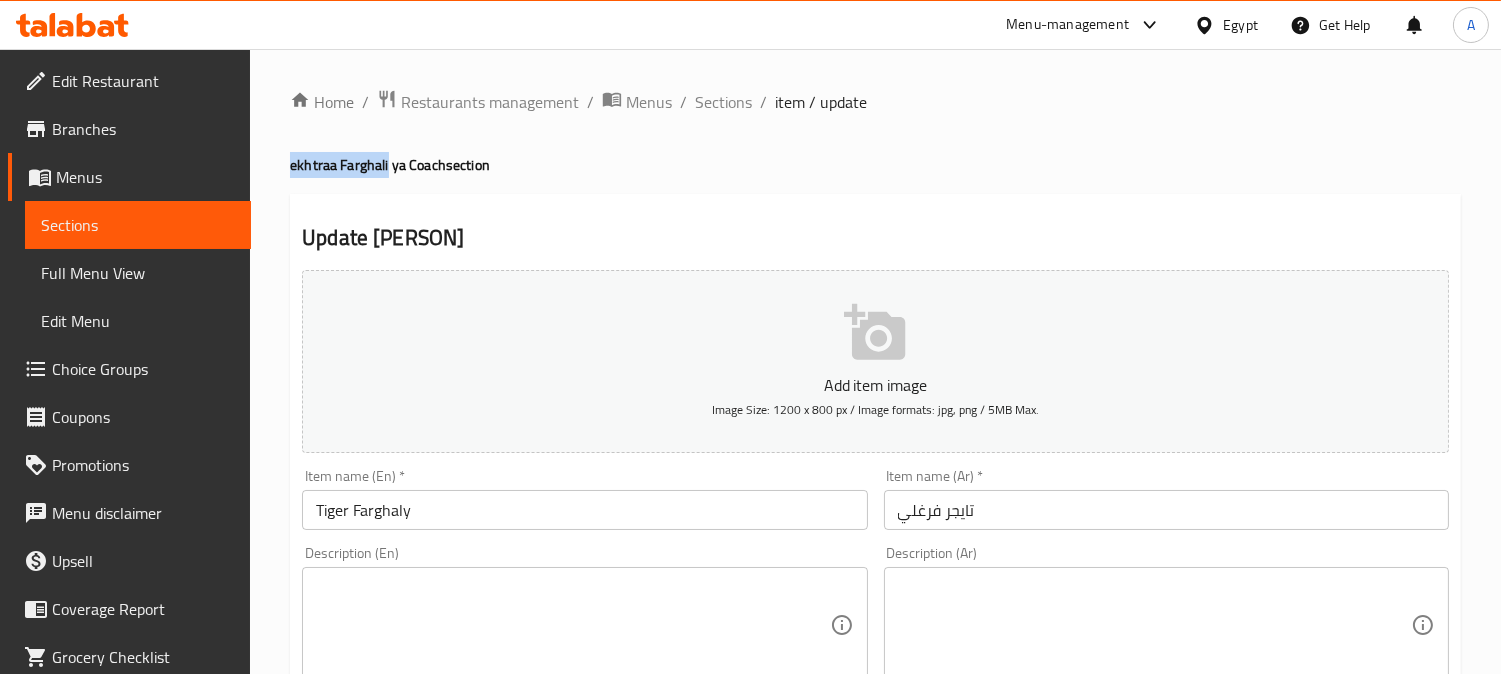 drag, startPoint x: 281, startPoint y: 160, endPoint x: 386, endPoint y: 161, distance: 105.00476 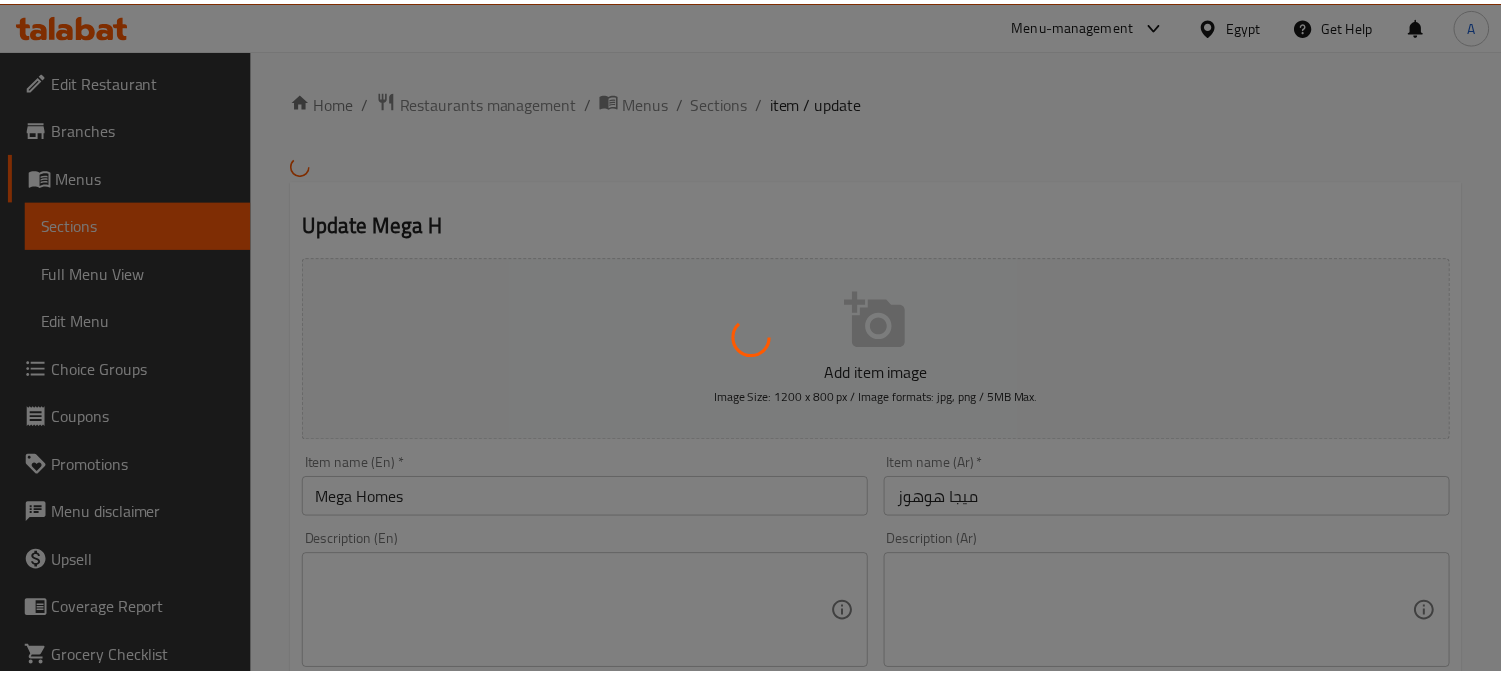 scroll, scrollTop: 0, scrollLeft: 0, axis: both 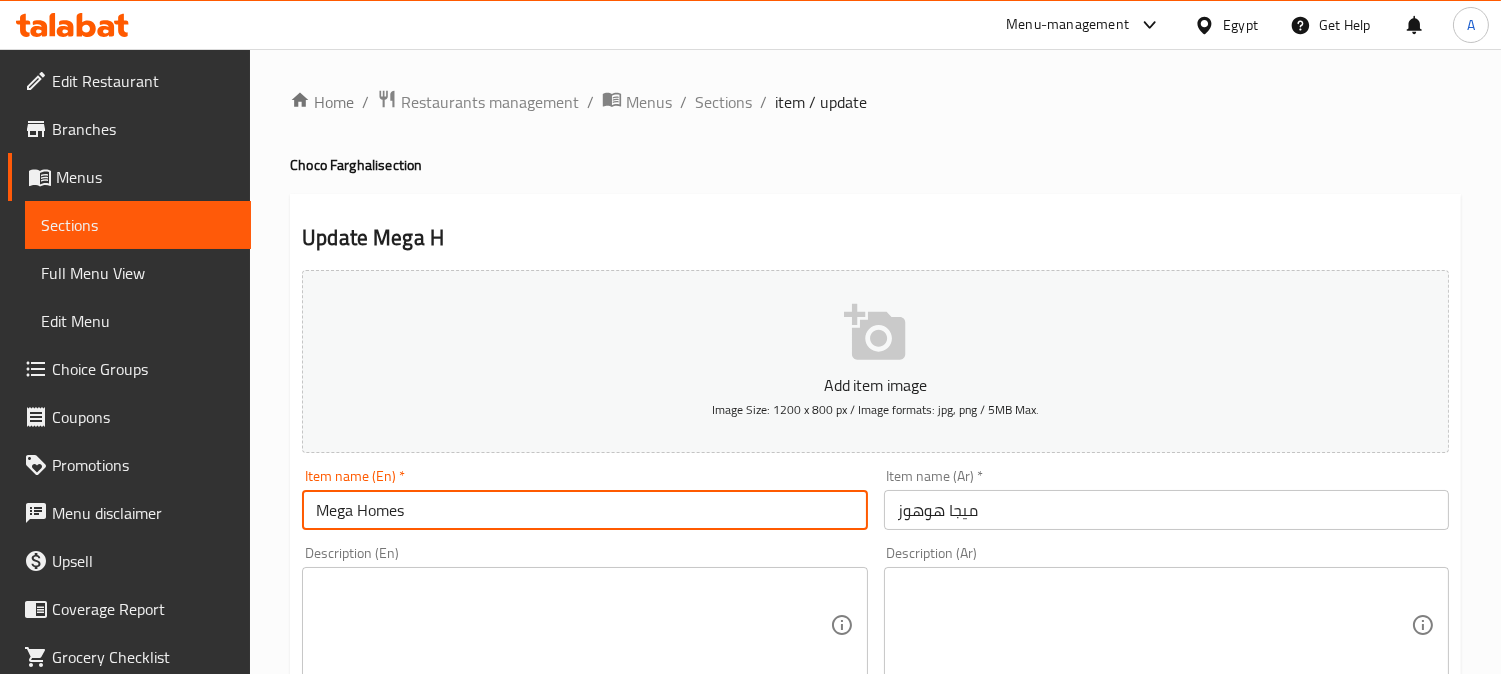 click on "Mega Homes" at bounding box center [584, 510] 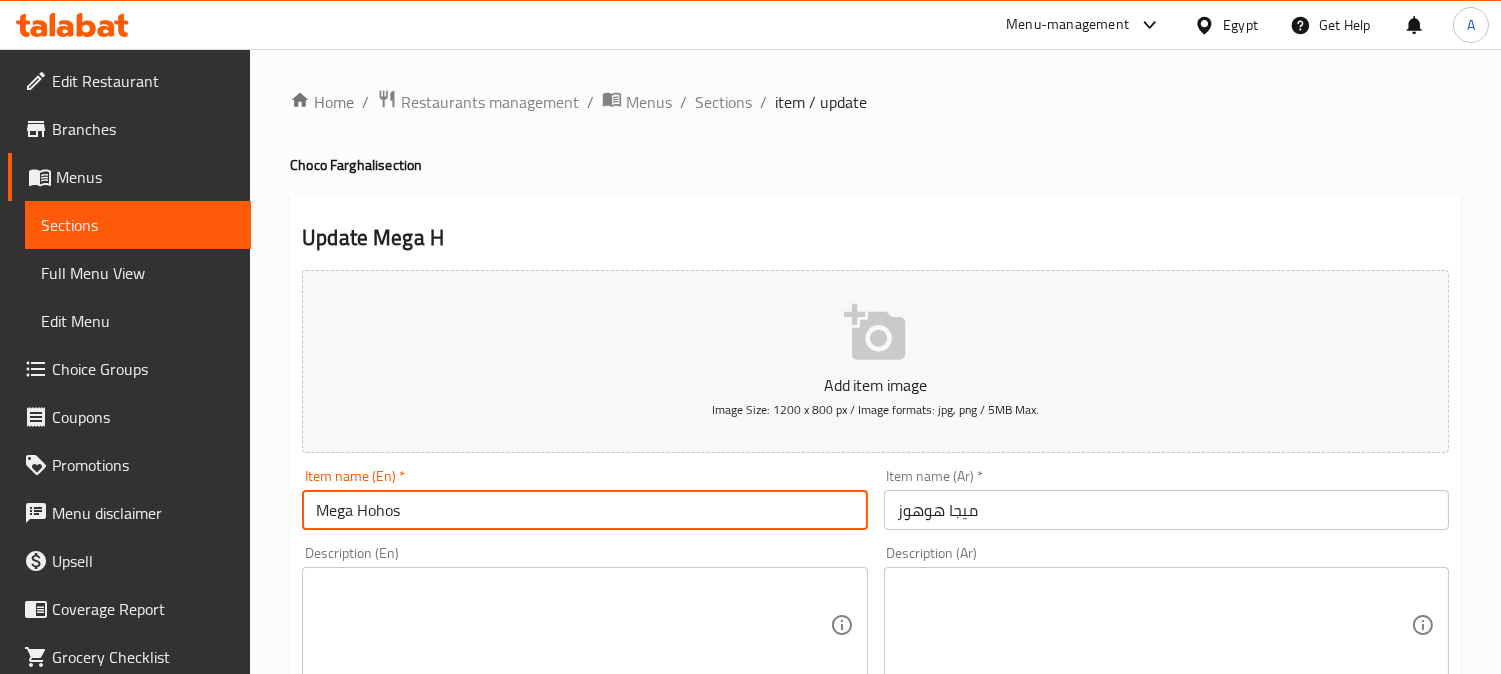type on "Mega Hohos" 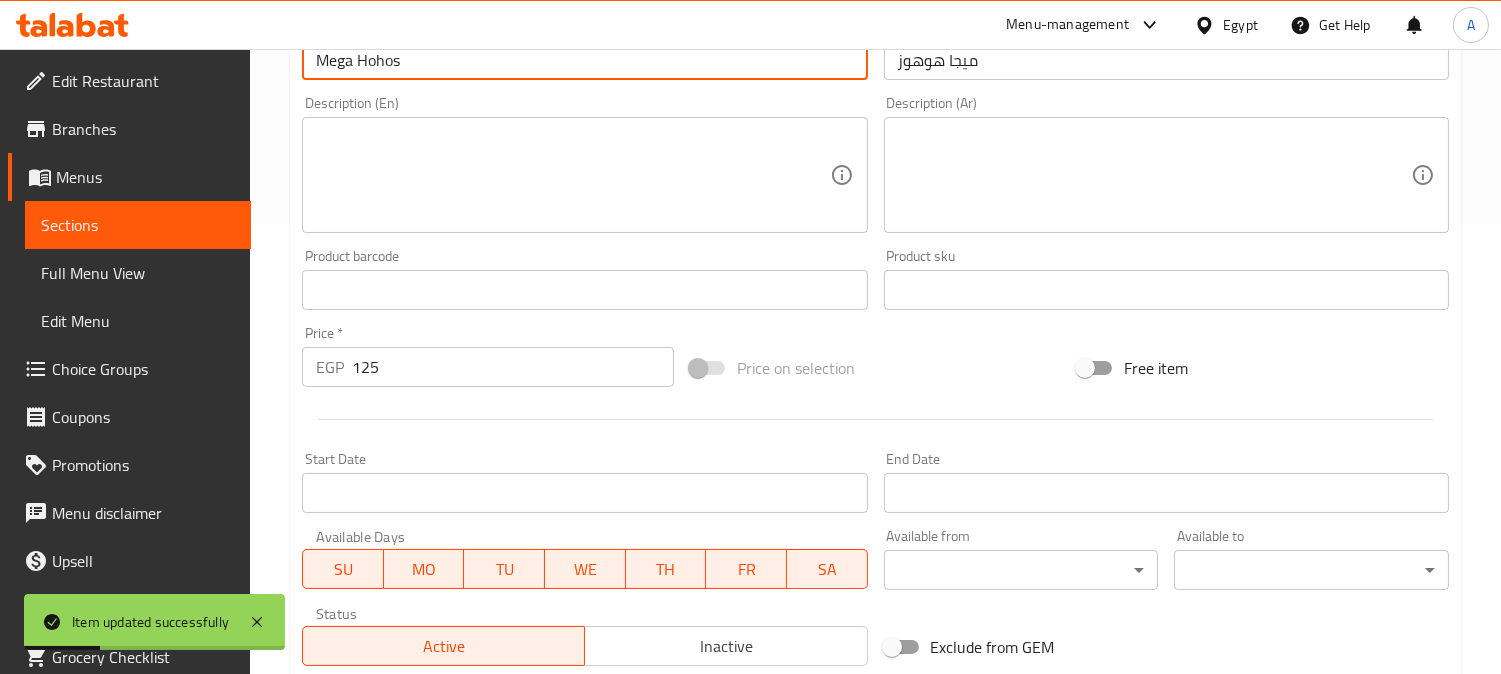 scroll, scrollTop: 555, scrollLeft: 0, axis: vertical 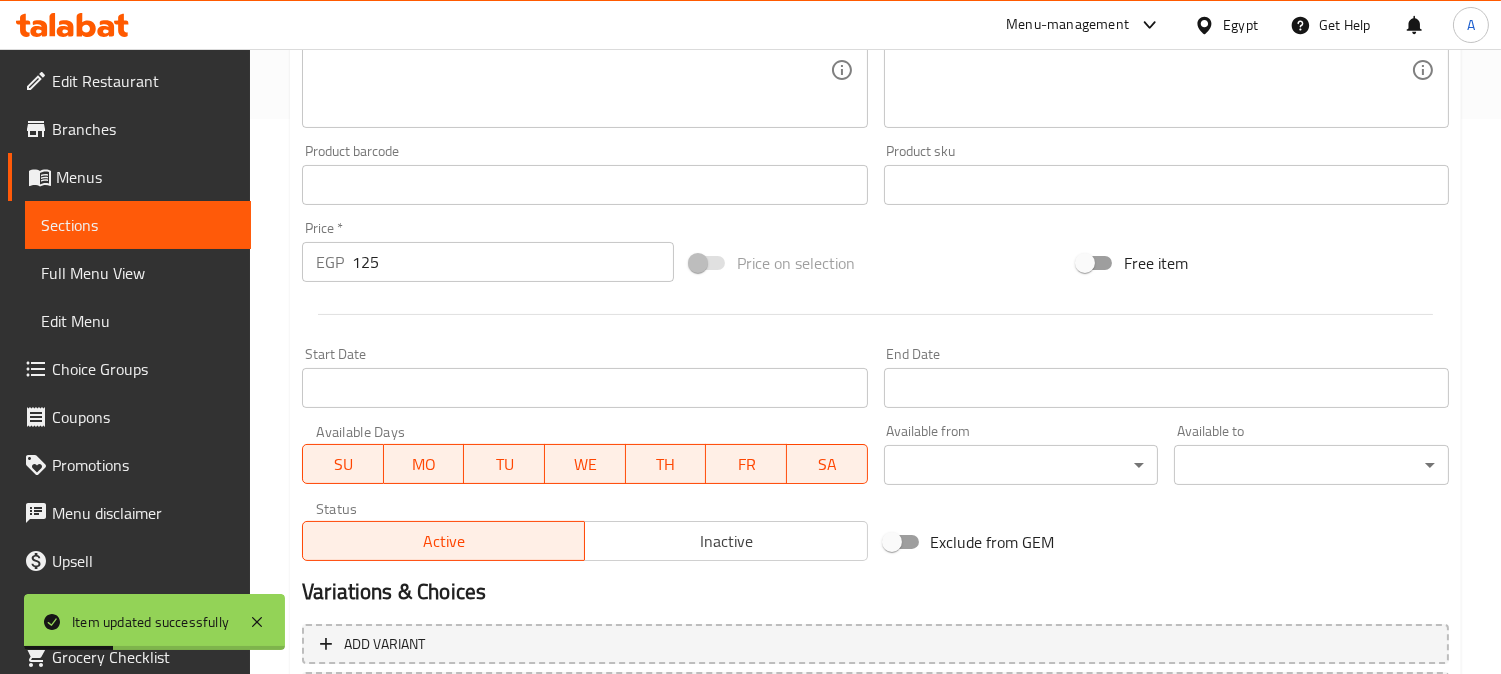 click on "125" at bounding box center (513, 262) 